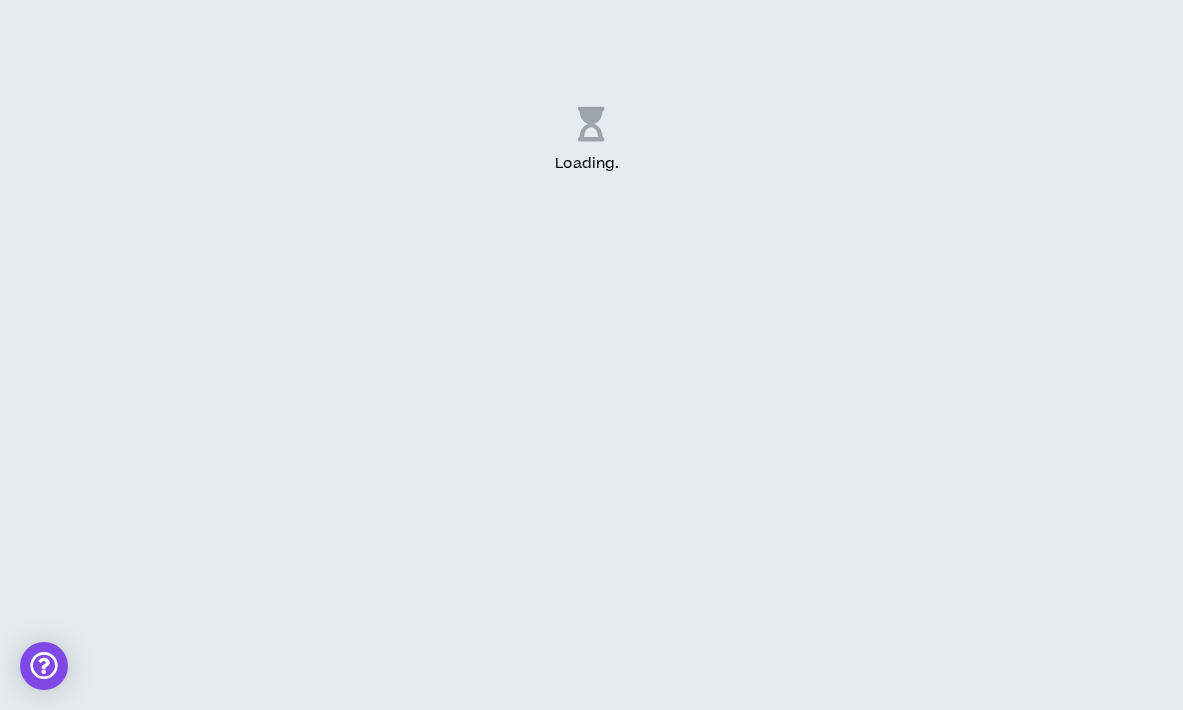 scroll, scrollTop: 0, scrollLeft: 0, axis: both 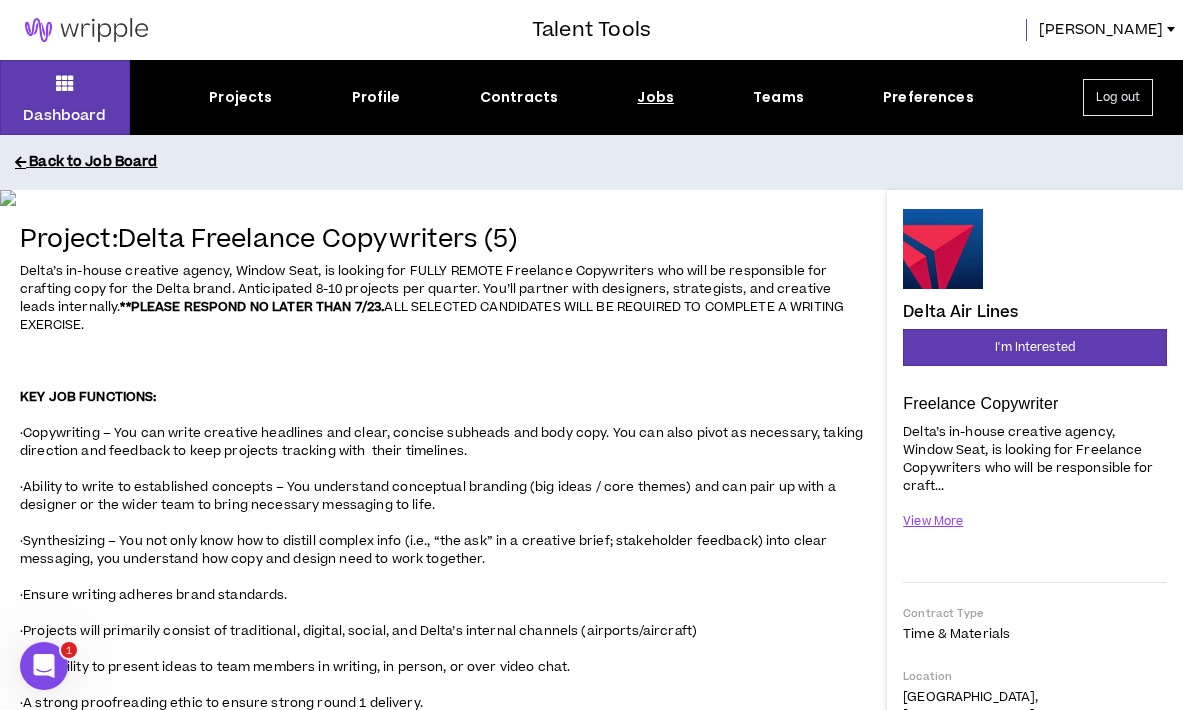 click on "Back to Job Board" at bounding box center [606, 162] 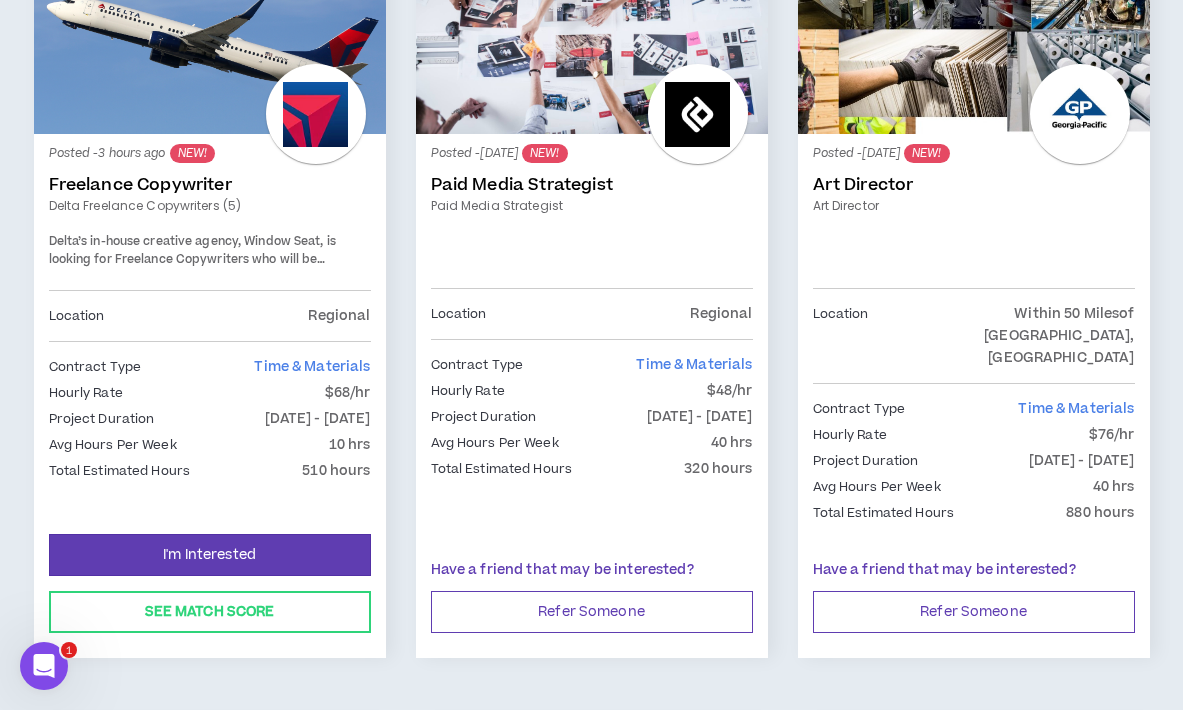 scroll, scrollTop: 447, scrollLeft: 0, axis: vertical 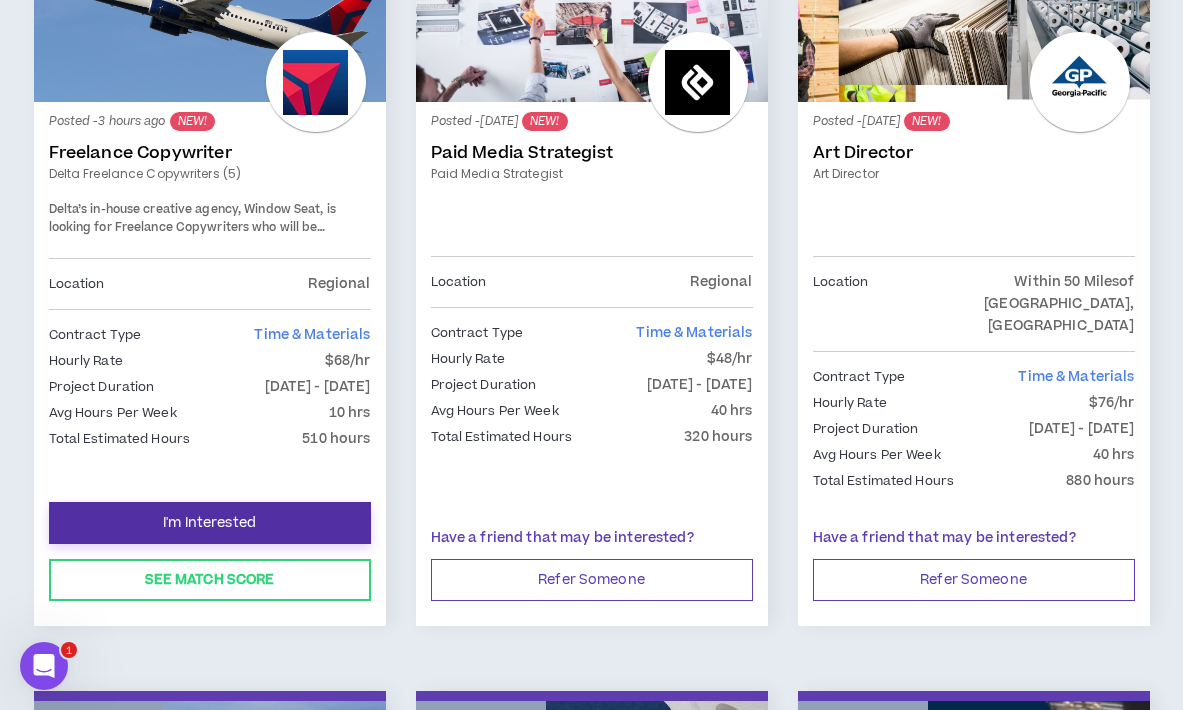 click on "I'm Interested" at bounding box center (209, 523) 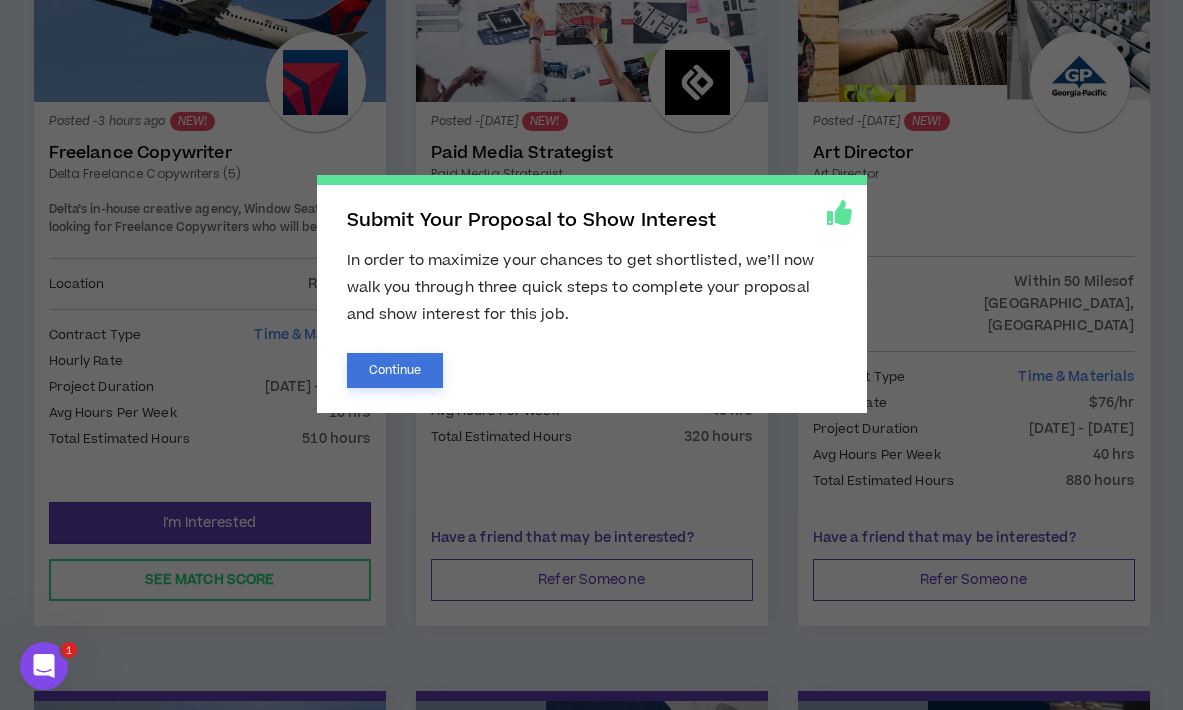 click on "Continue" at bounding box center (395, 370) 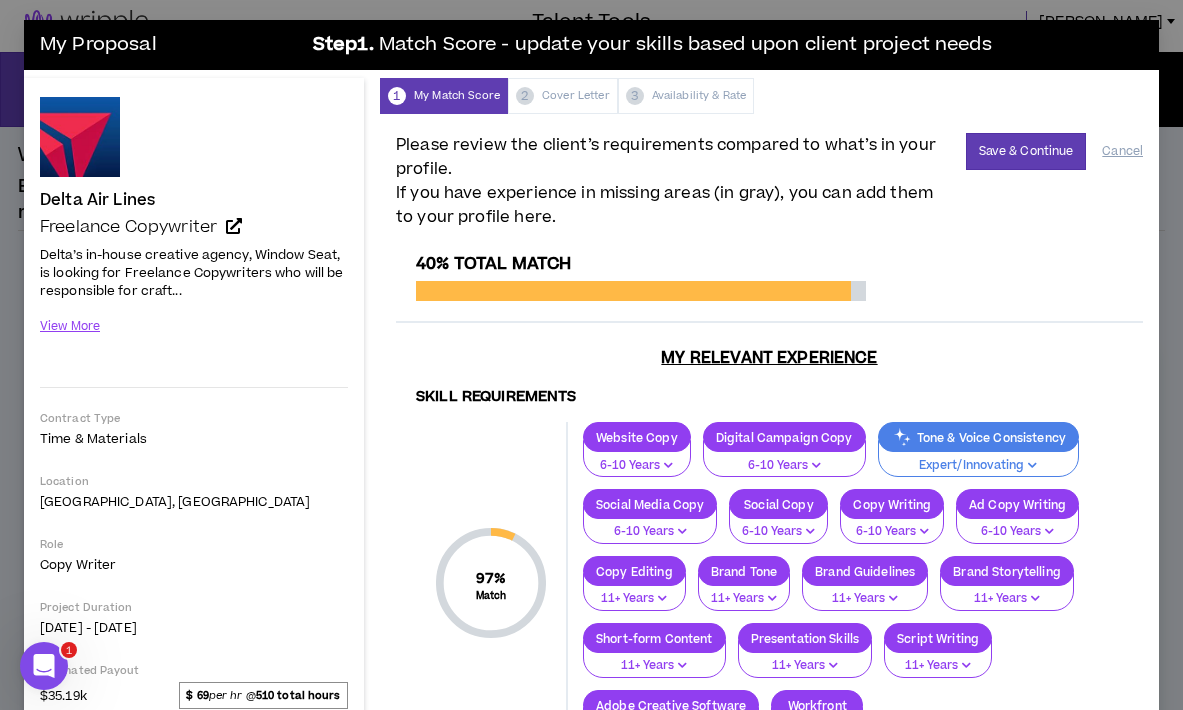 scroll, scrollTop: 0, scrollLeft: 0, axis: both 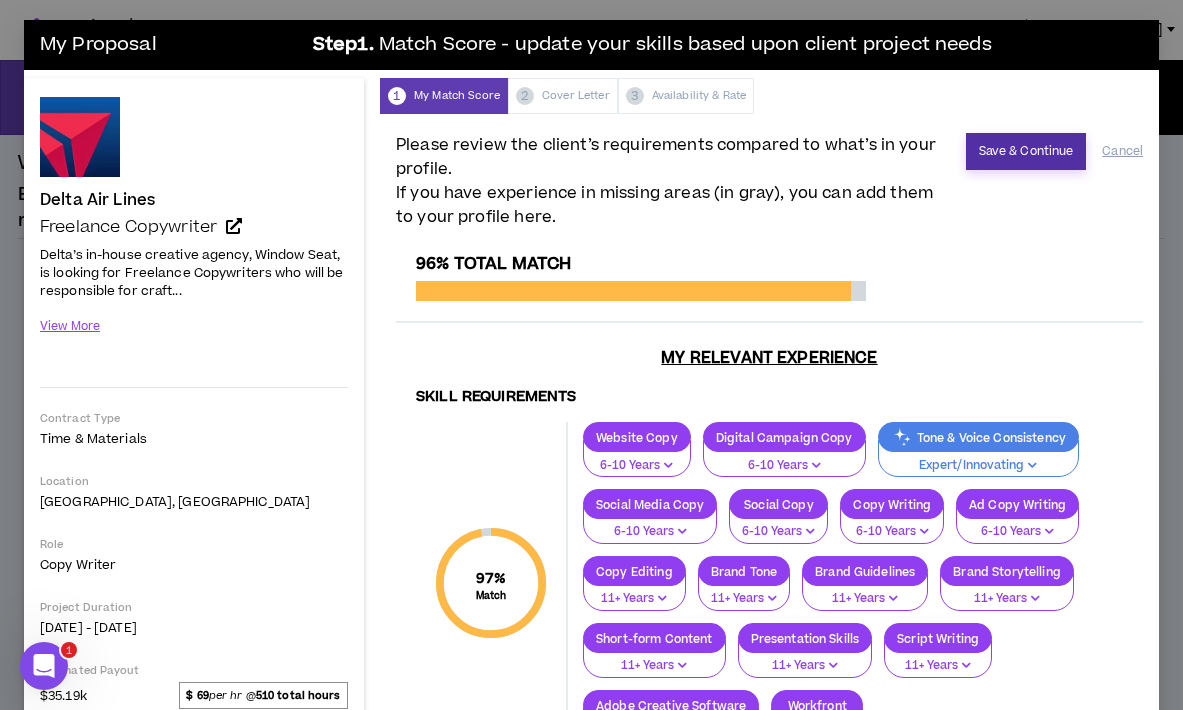 click on "Save & Continue" at bounding box center (1026, 151) 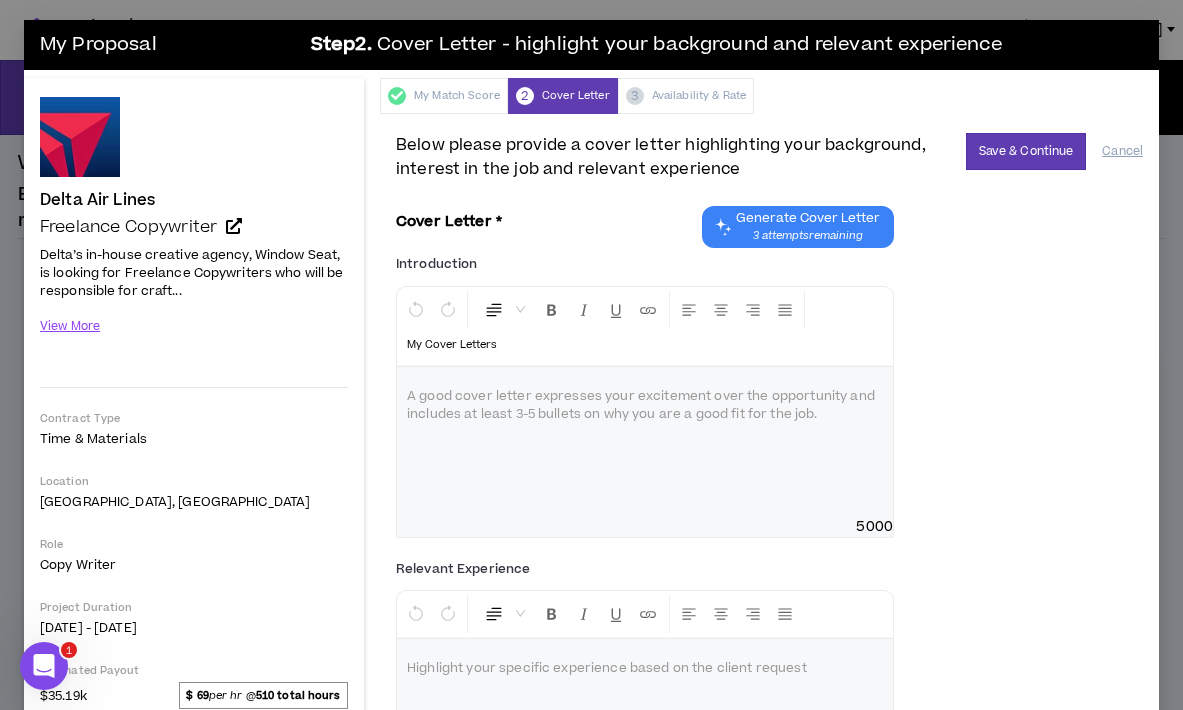 click at bounding box center (645, 397) 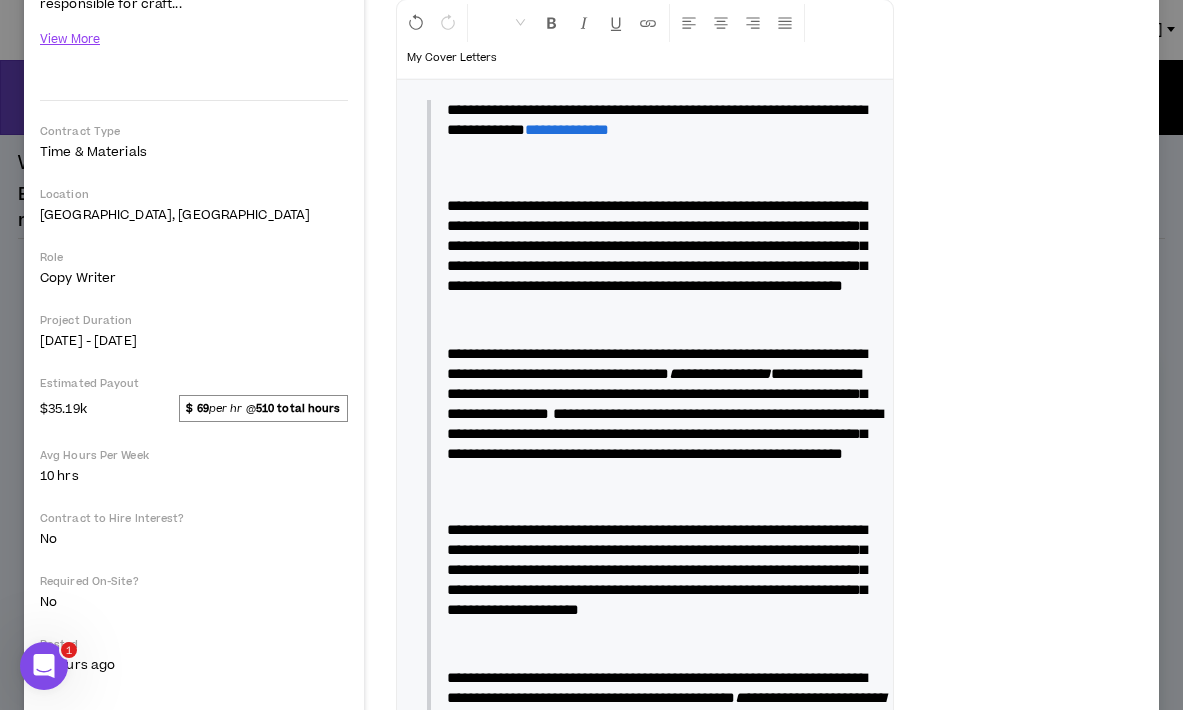 scroll, scrollTop: 282, scrollLeft: 0, axis: vertical 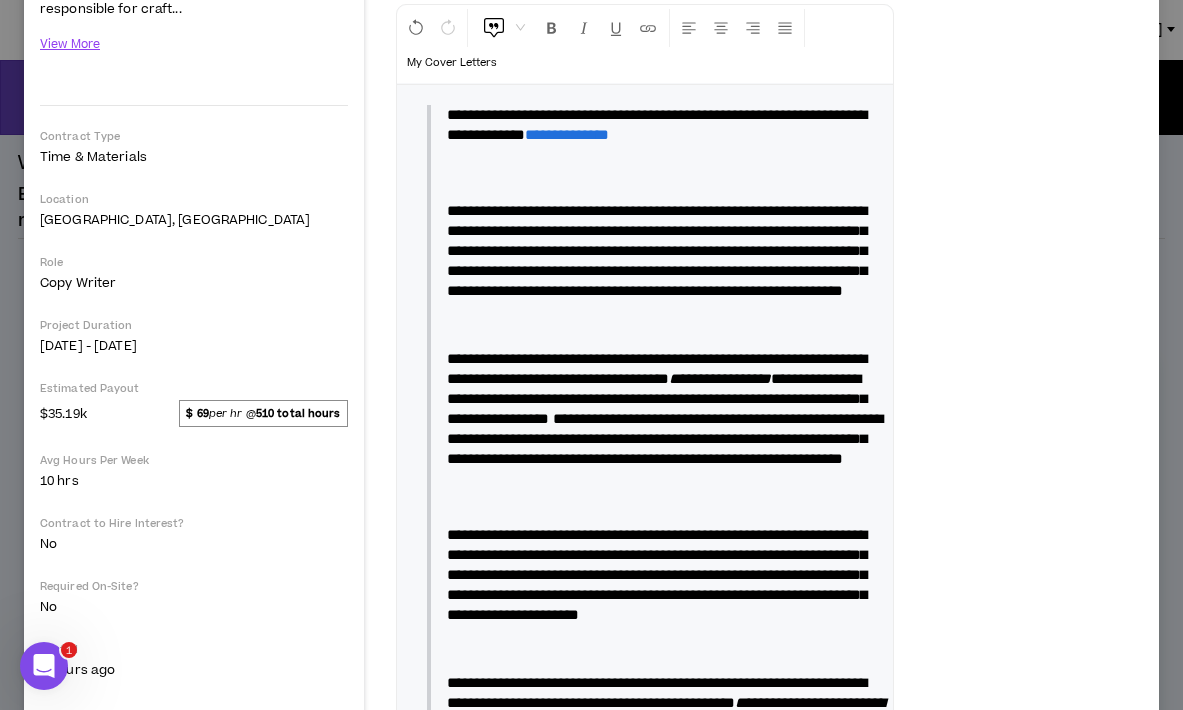 click at bounding box center (665, 173) 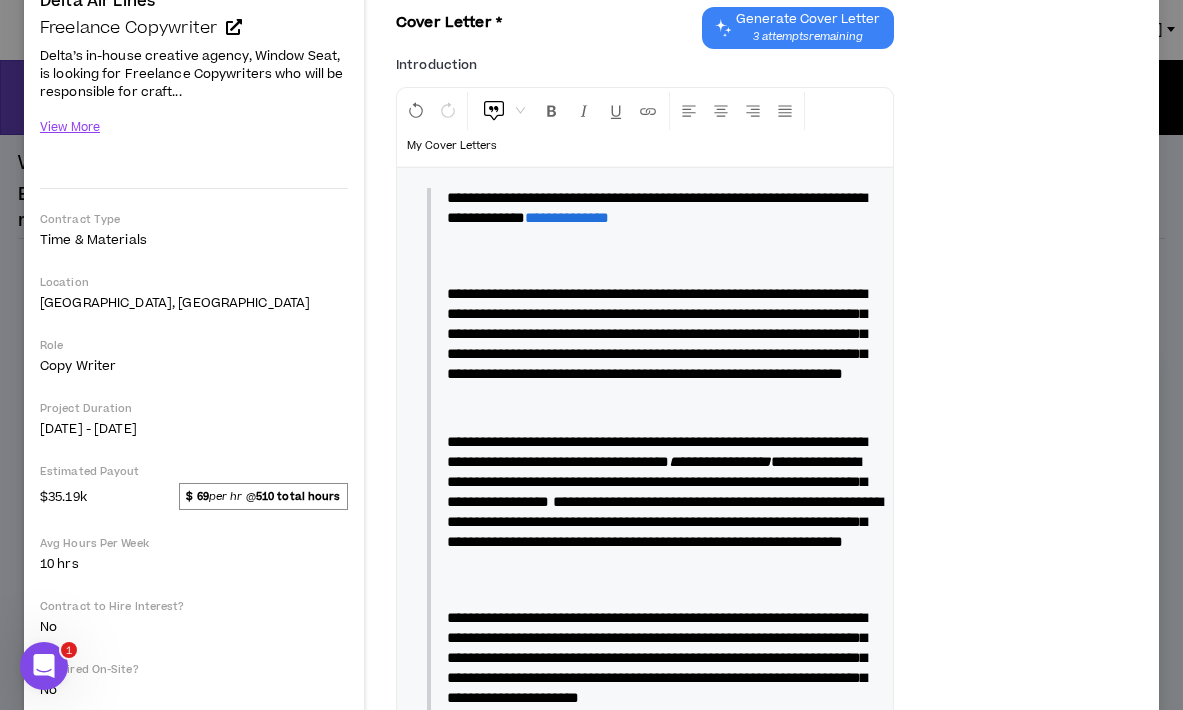 scroll, scrollTop: 196, scrollLeft: 0, axis: vertical 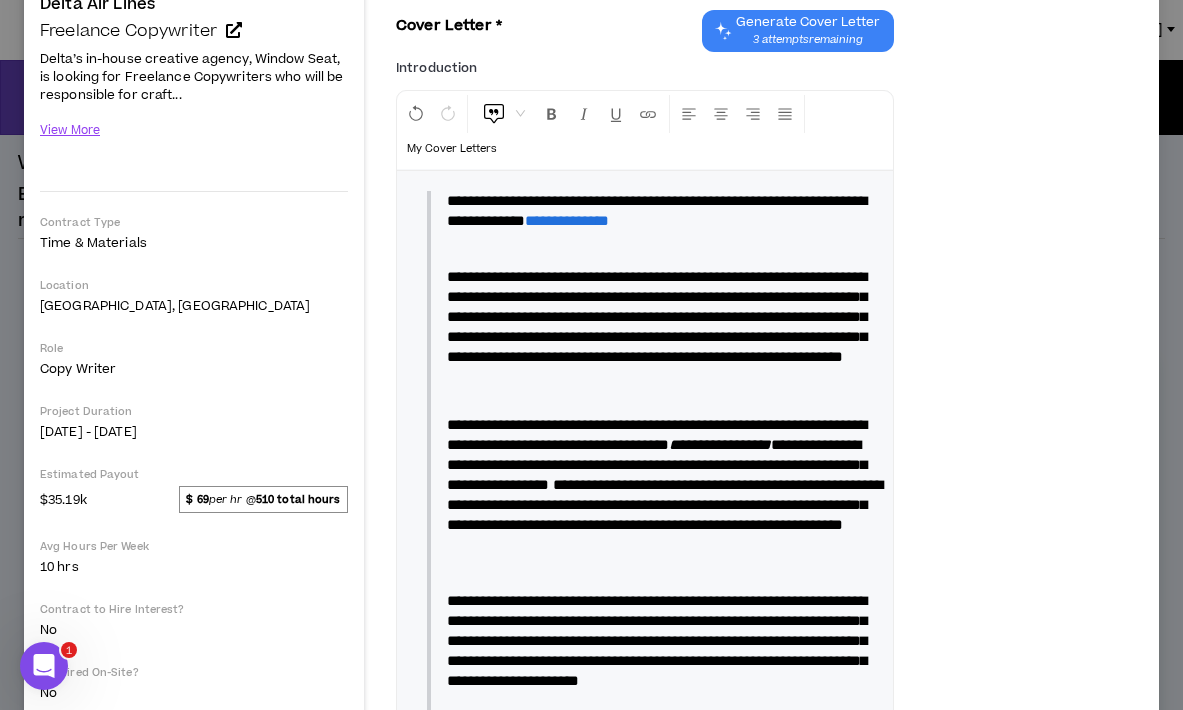click on "**********" at bounding box center [665, 211] 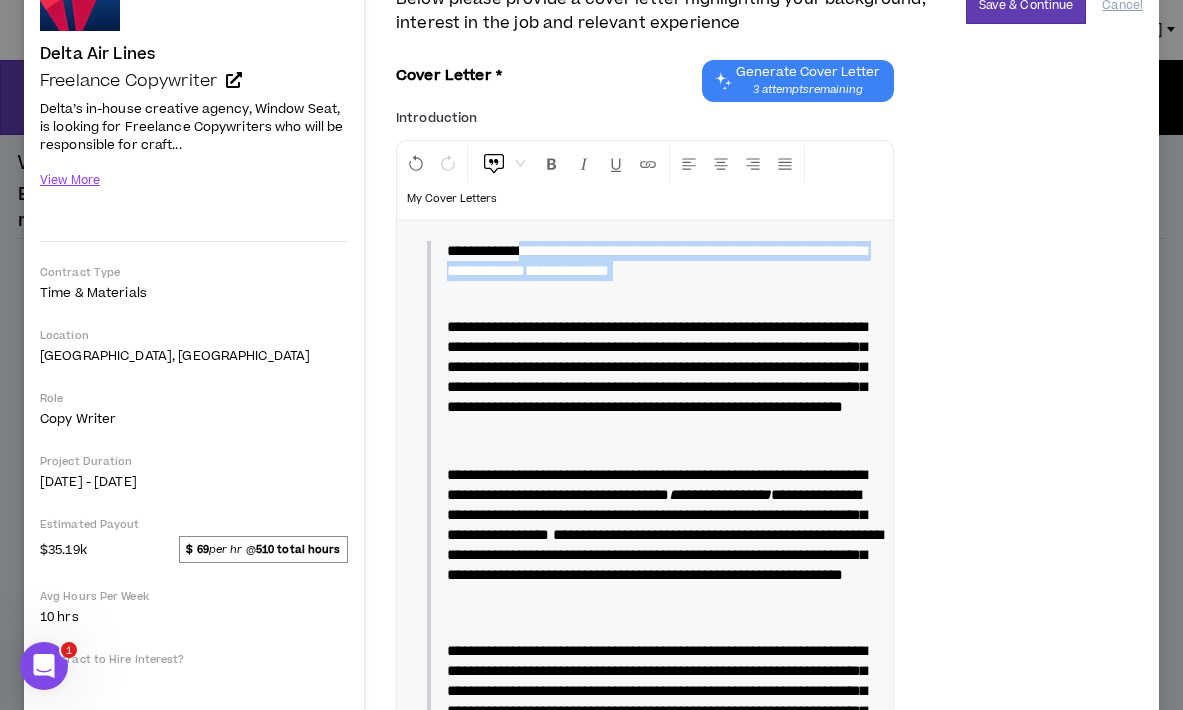 drag, startPoint x: 835, startPoint y: 268, endPoint x: 535, endPoint y: 247, distance: 300.7341 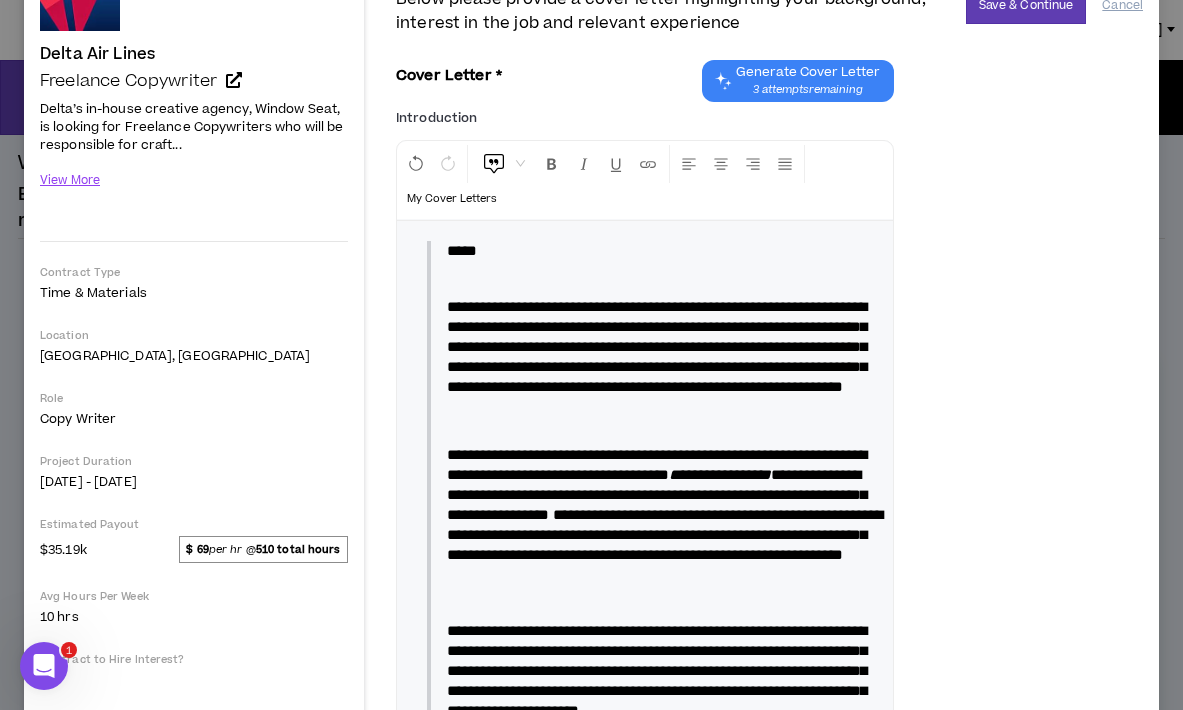 type 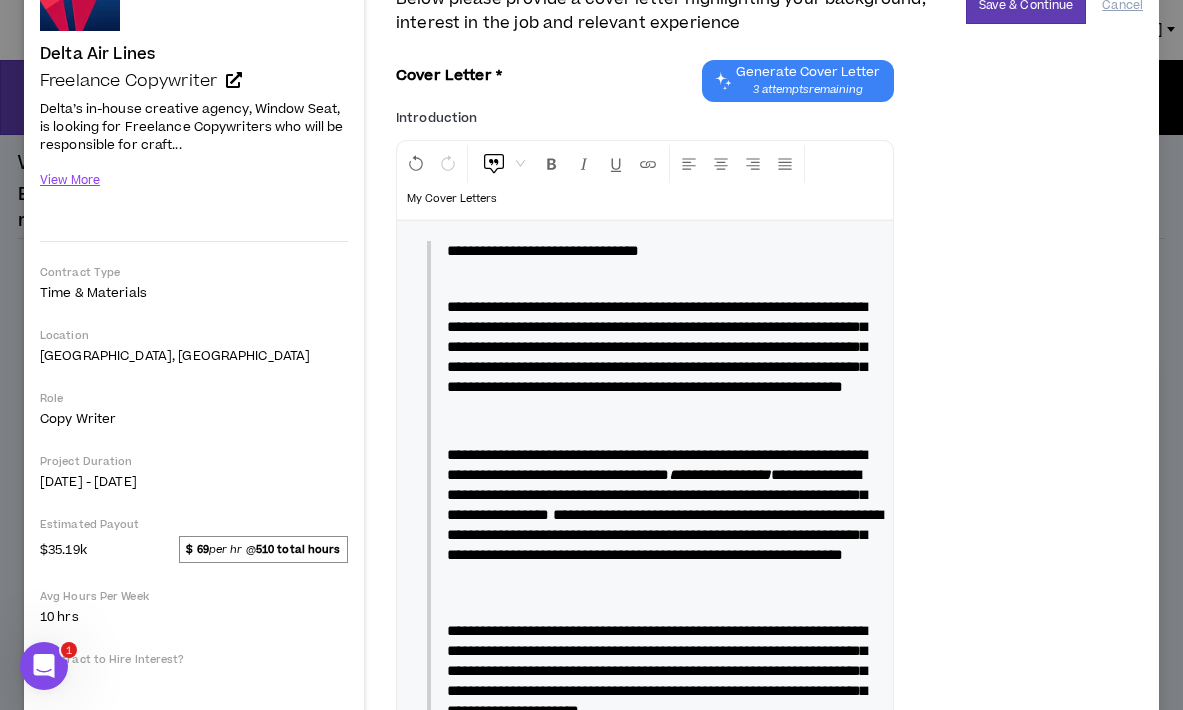 click on "**********" at bounding box center (543, 250) 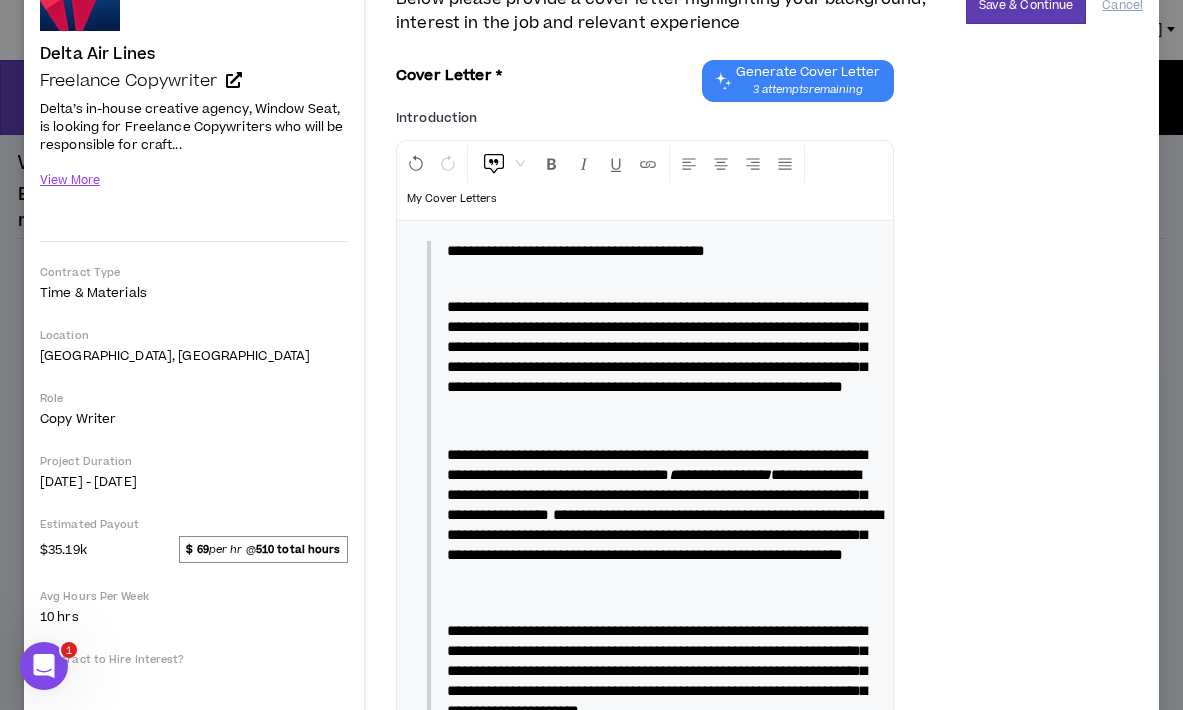 click on "**********" at bounding box center [576, 250] 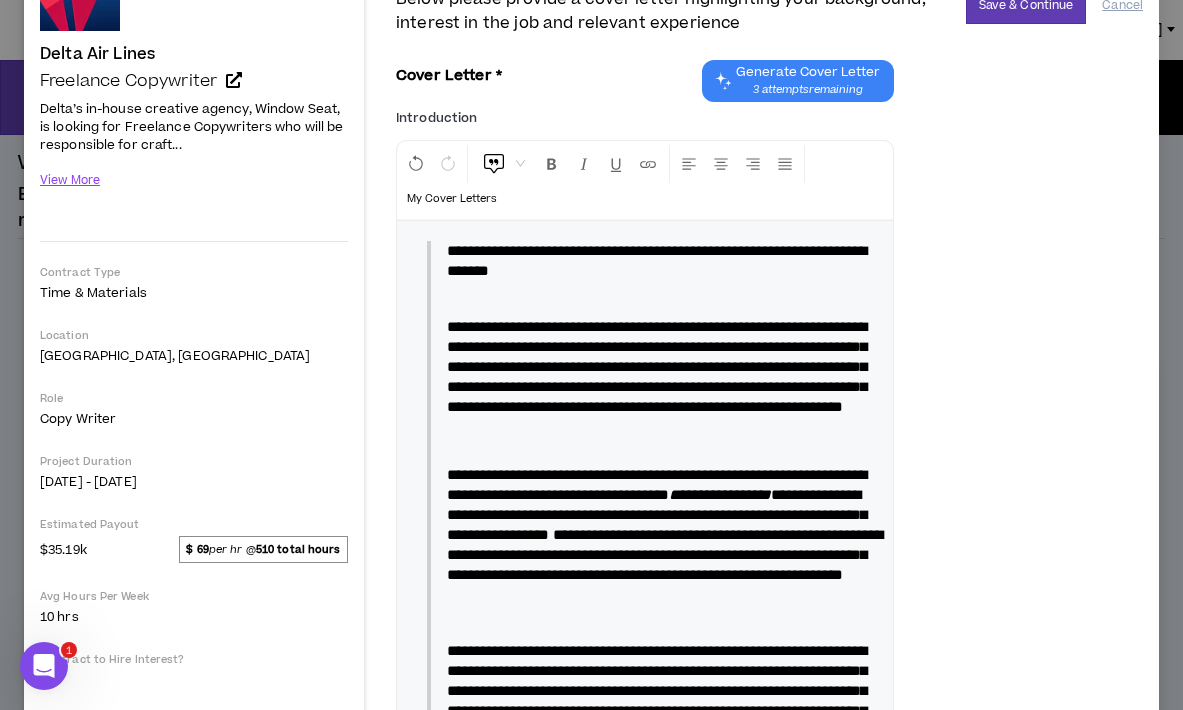 scroll, scrollTop: 161, scrollLeft: 0, axis: vertical 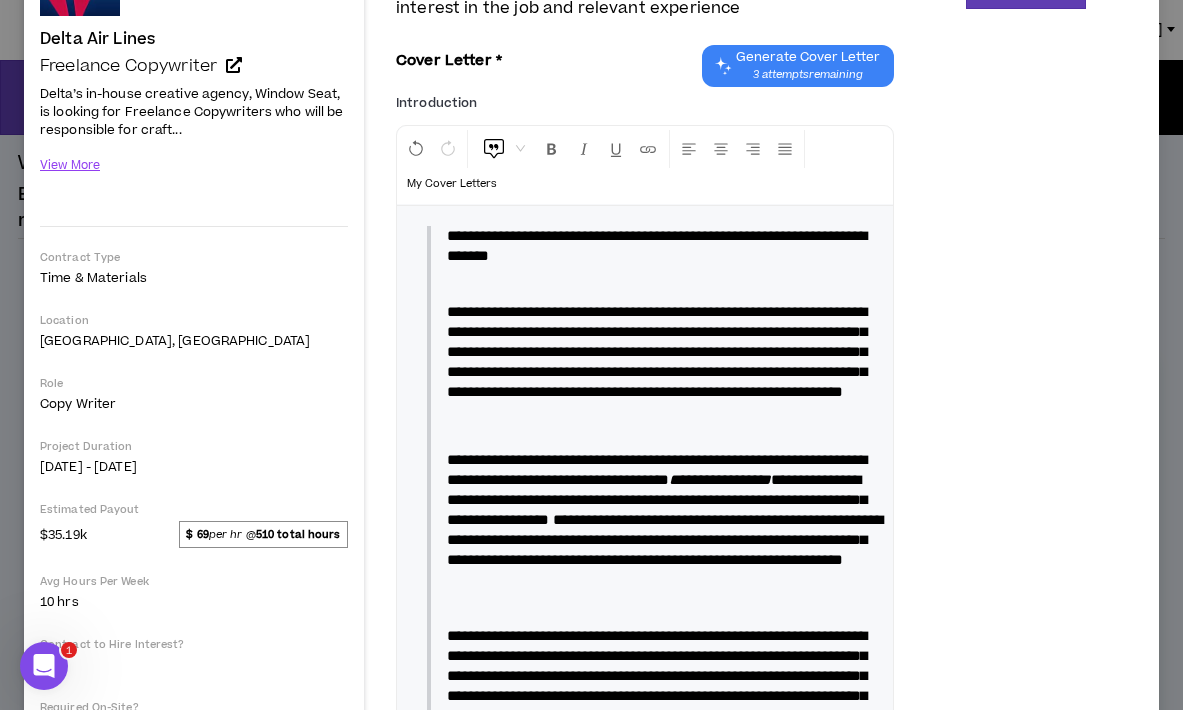 click on "**********" at bounding box center [655, 338] 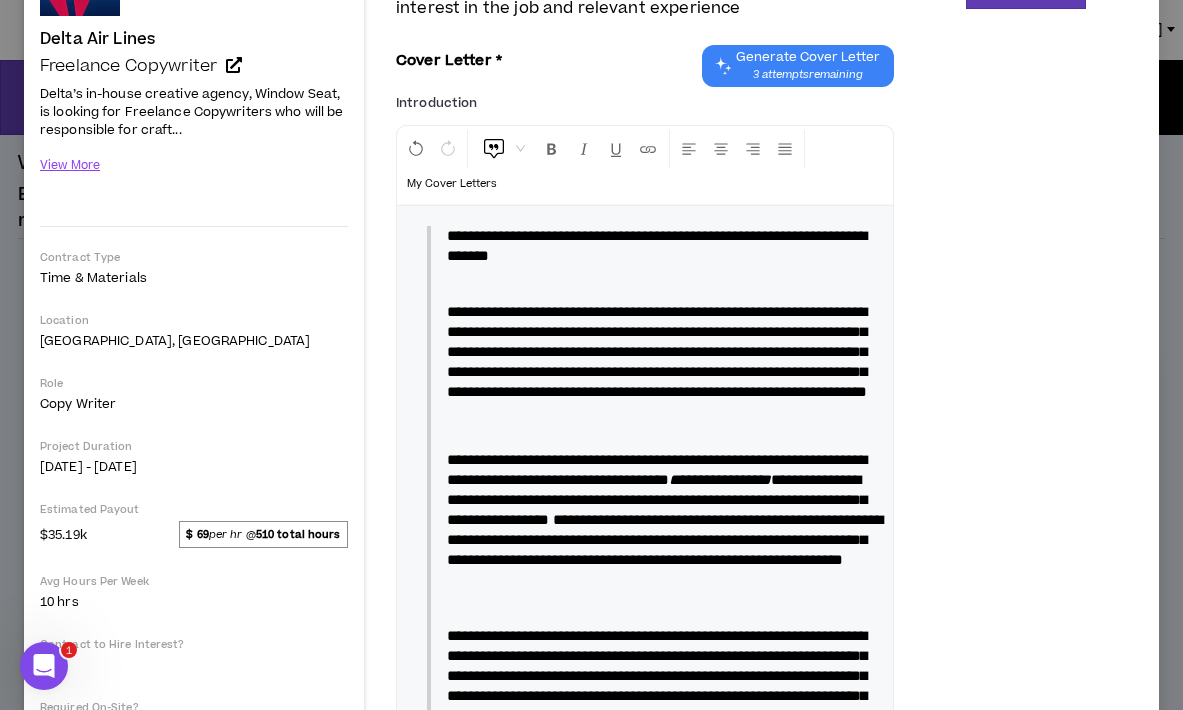 click on "**********" at bounding box center (657, 351) 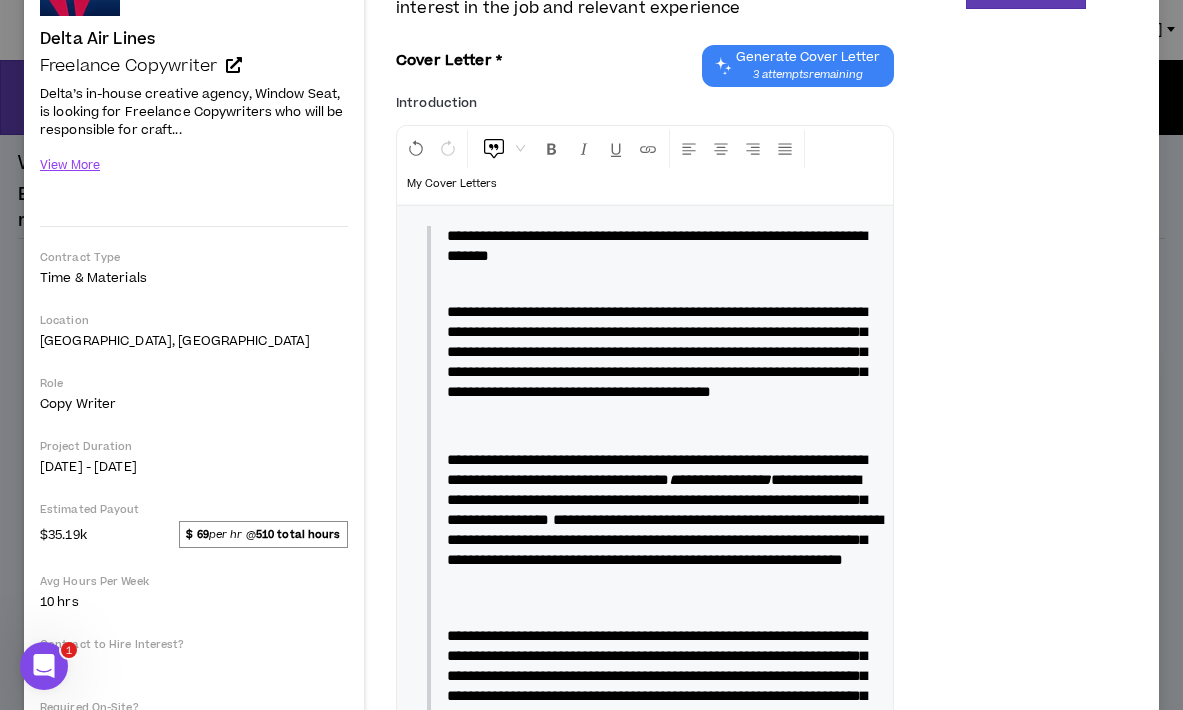 click on "**********" at bounding box center (657, 351) 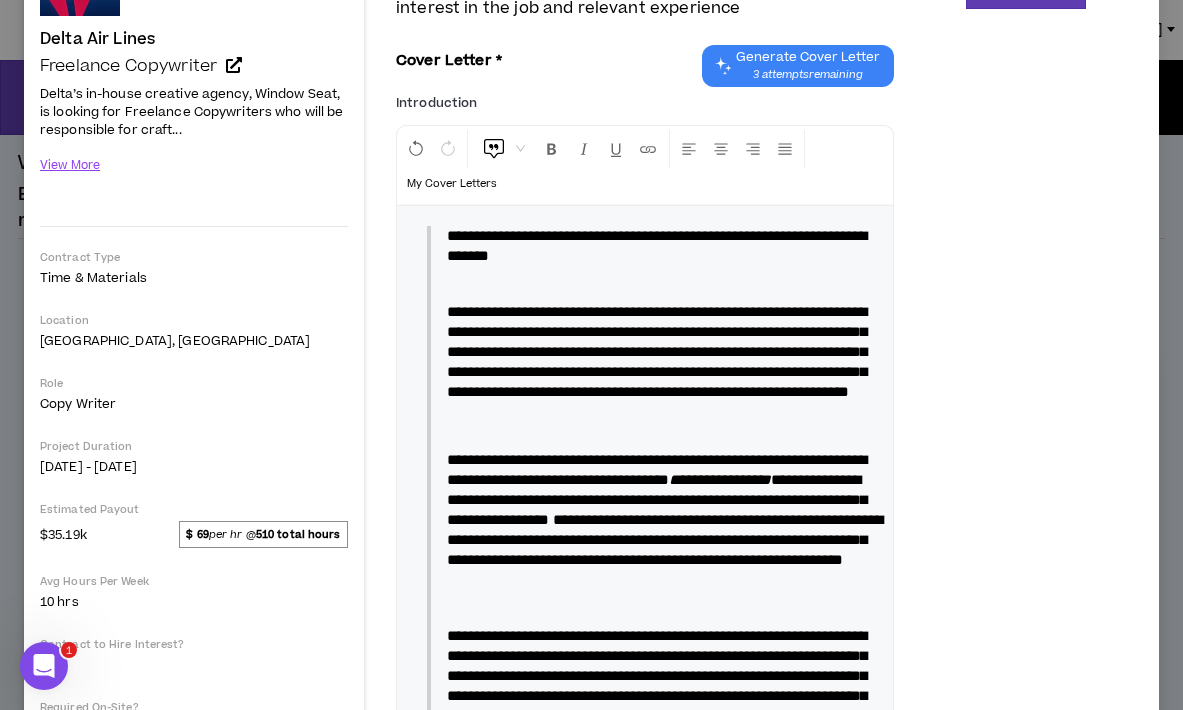 click on "**********" at bounding box center (657, 351) 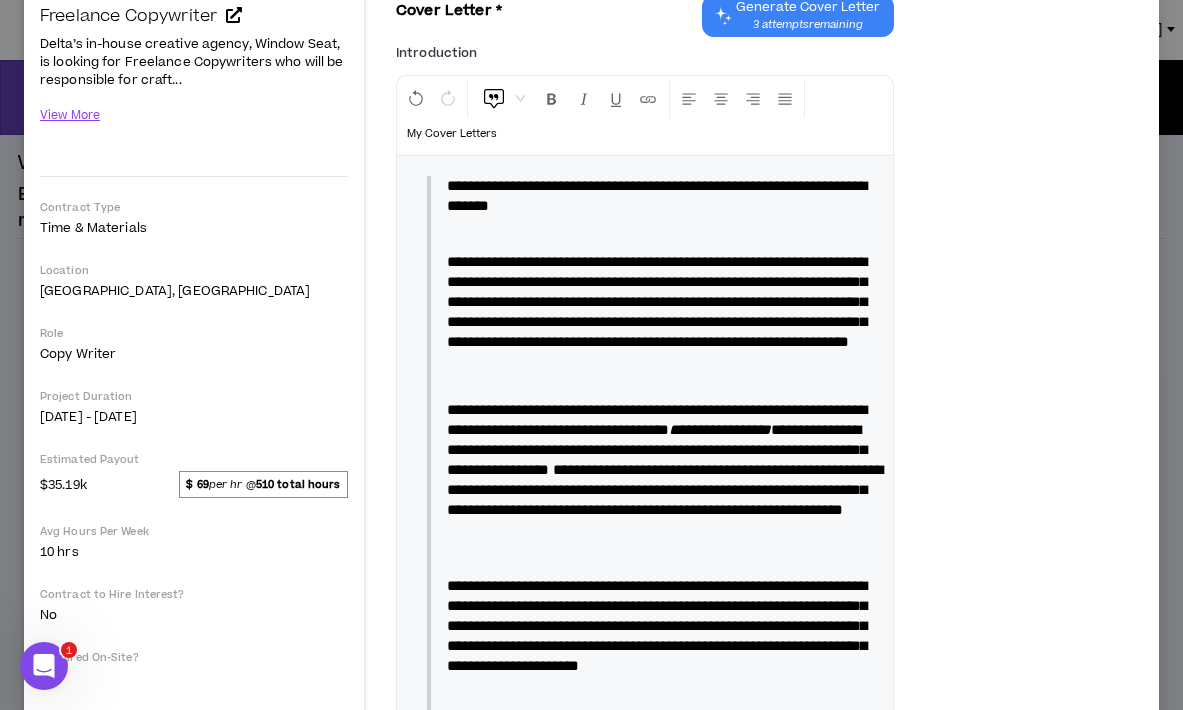 scroll, scrollTop: 212, scrollLeft: 0, axis: vertical 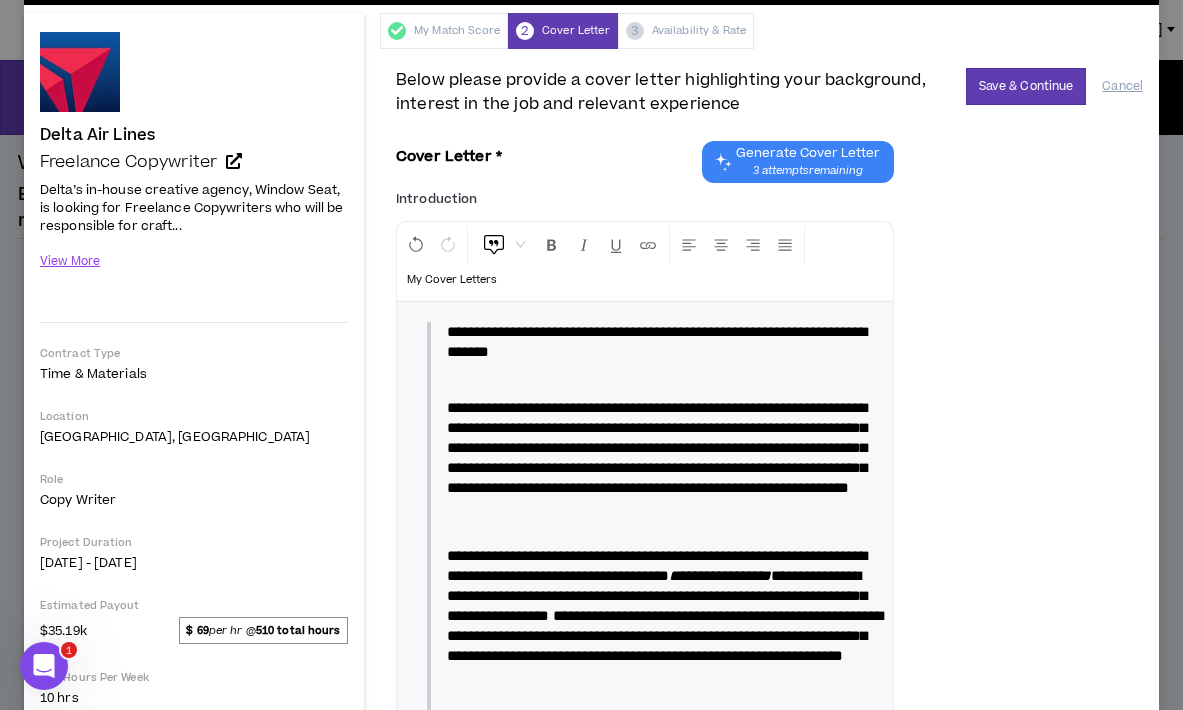 click on "**********" at bounding box center [665, 342] 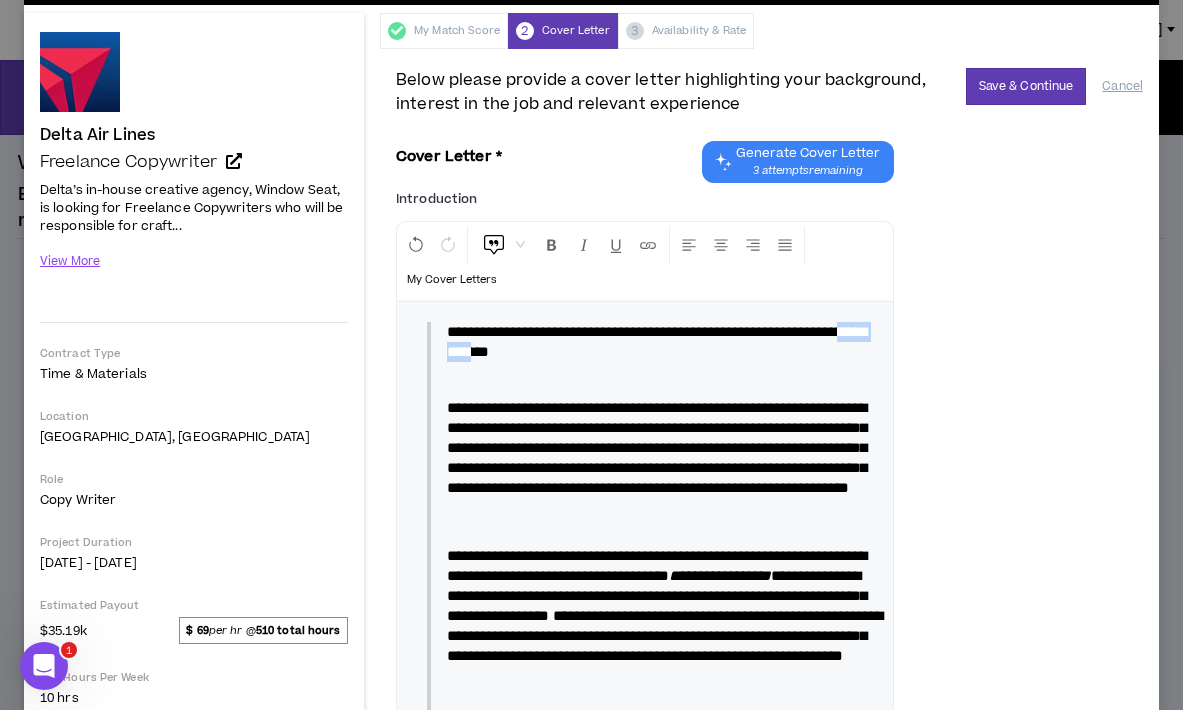 drag, startPoint x: 614, startPoint y: 351, endPoint x: 538, endPoint y: 351, distance: 76 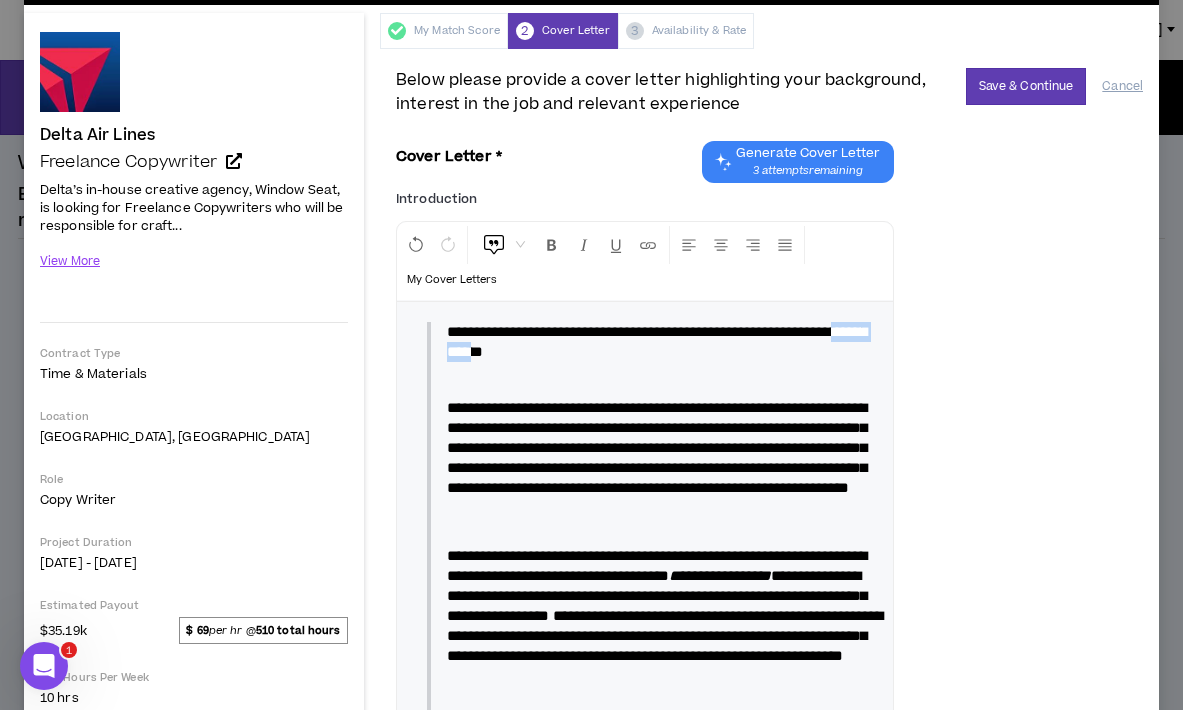 drag, startPoint x: 608, startPoint y: 355, endPoint x: 535, endPoint y: 355, distance: 73 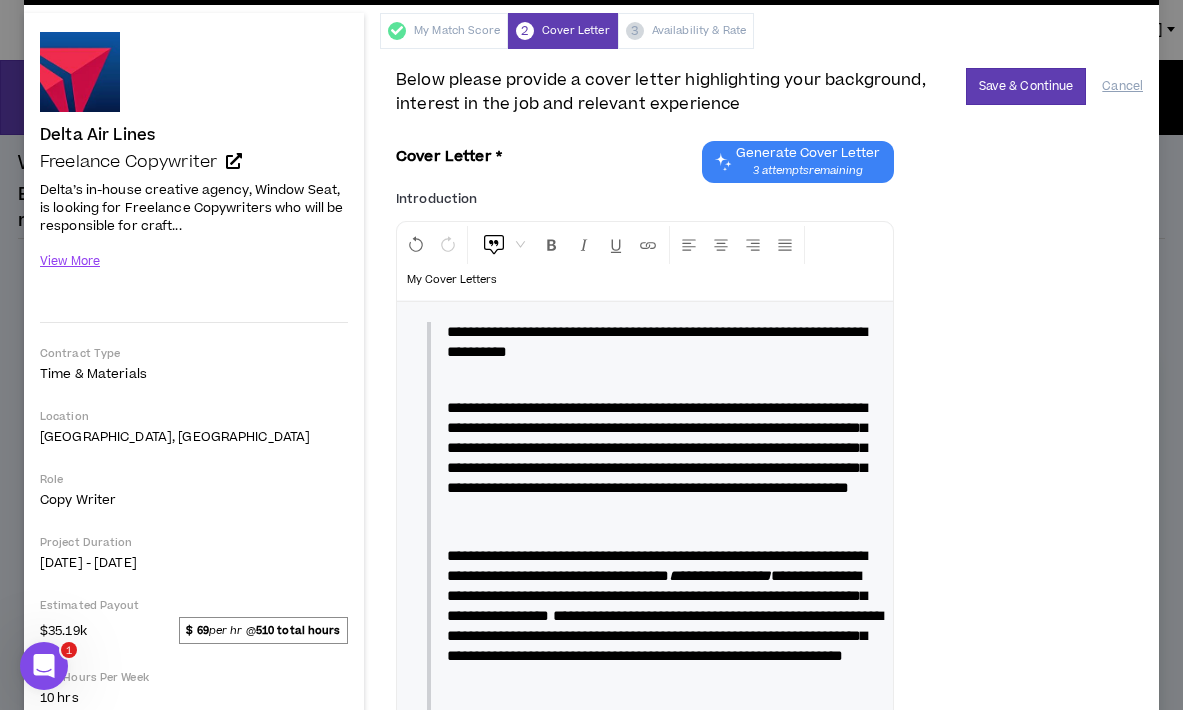 click at bounding box center [665, 380] 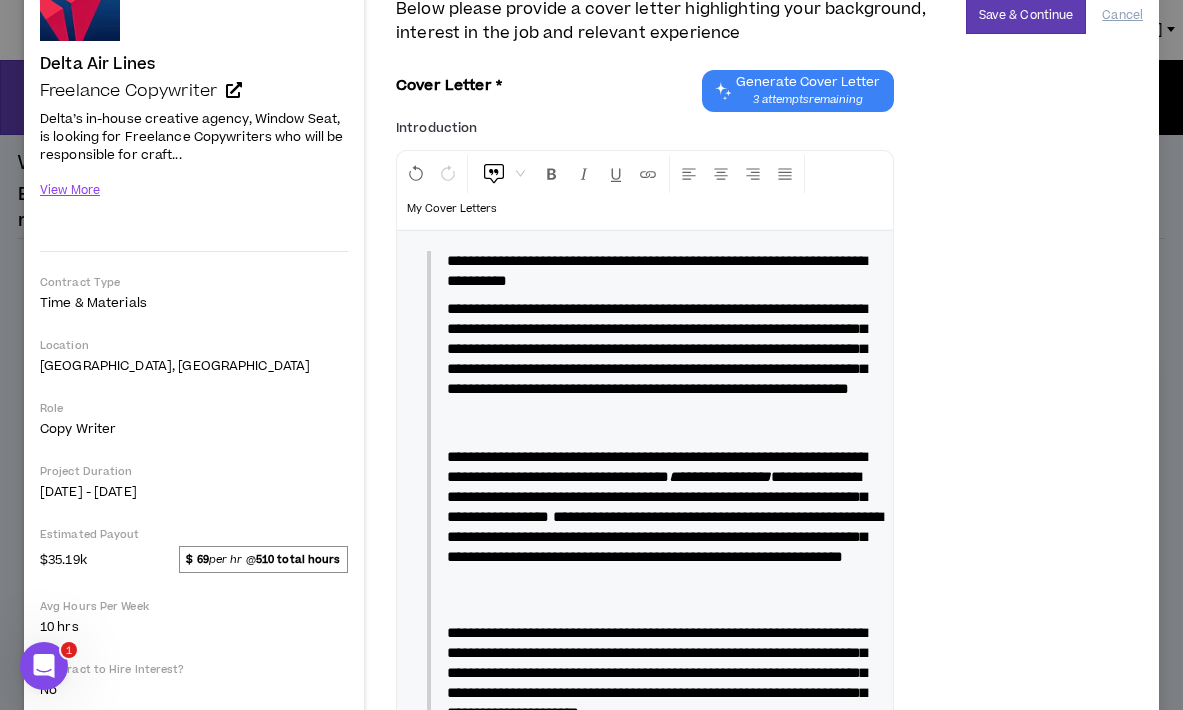 scroll, scrollTop: 141, scrollLeft: 0, axis: vertical 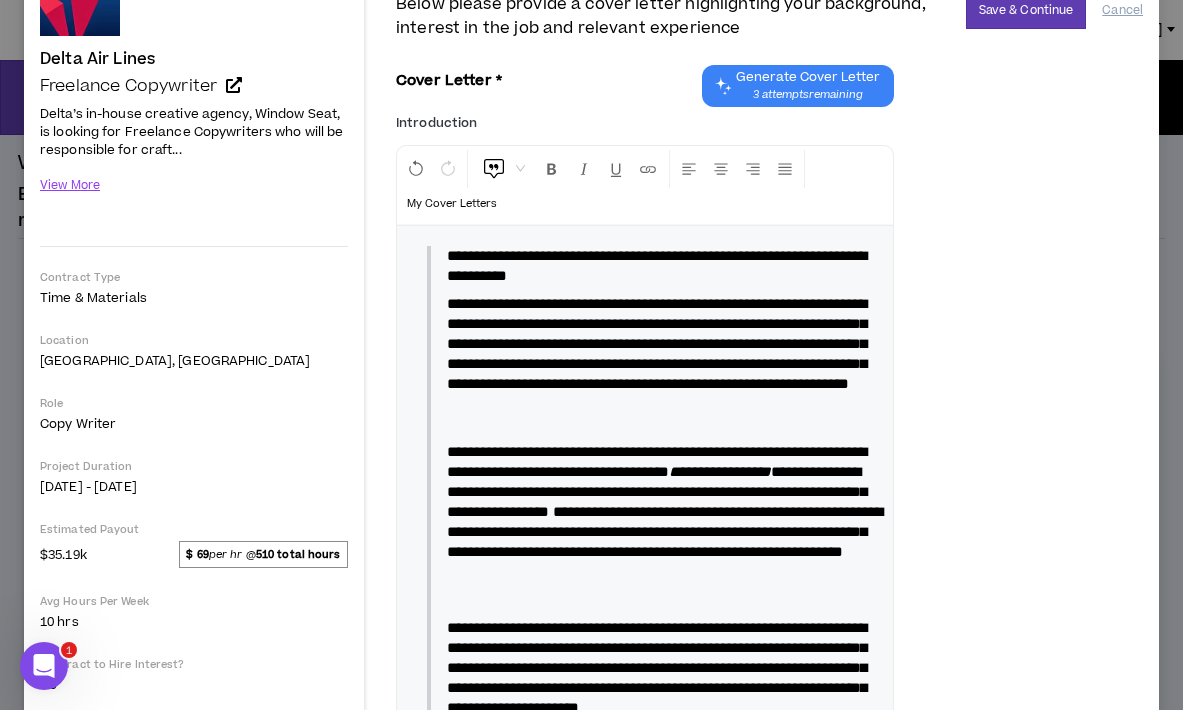 click on "**********" at bounding box center [657, 343] 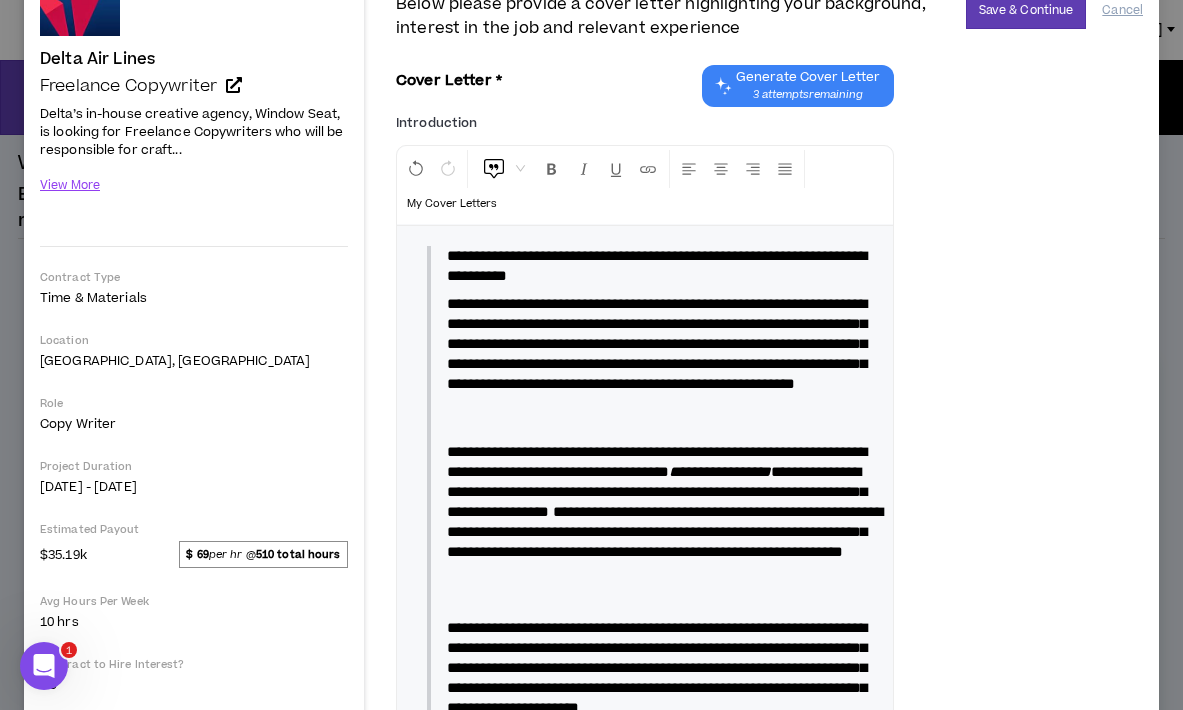 click on "**********" at bounding box center [657, 343] 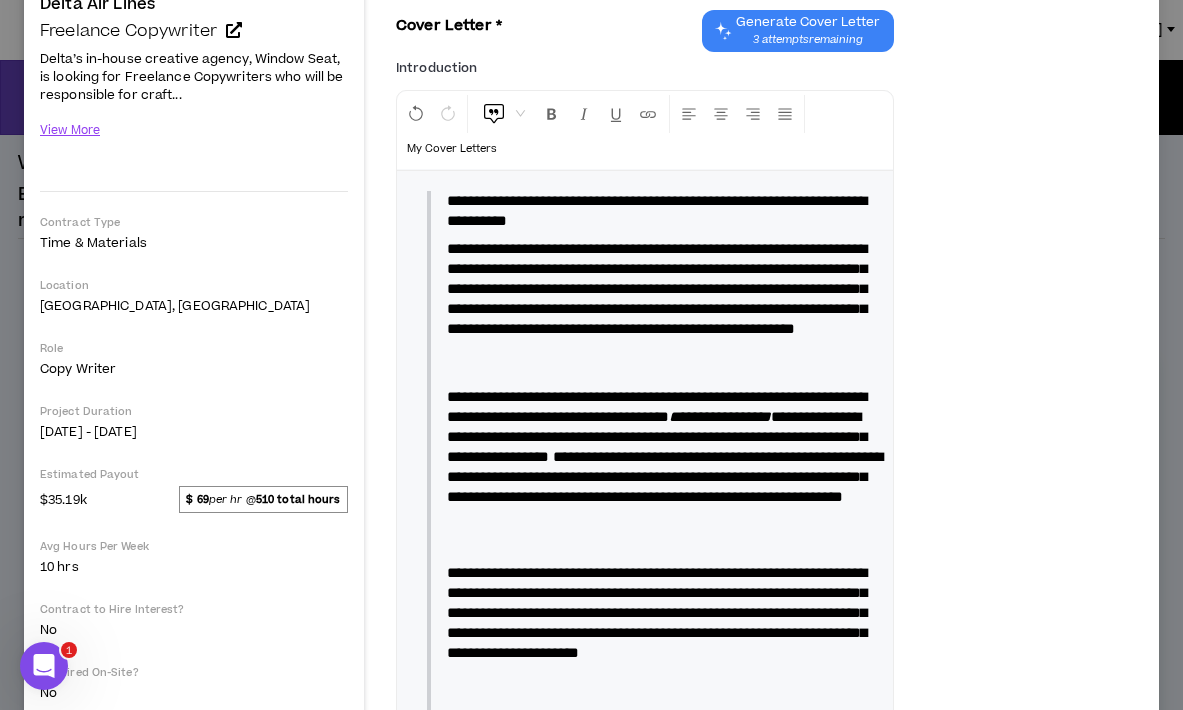 scroll, scrollTop: 201, scrollLeft: 0, axis: vertical 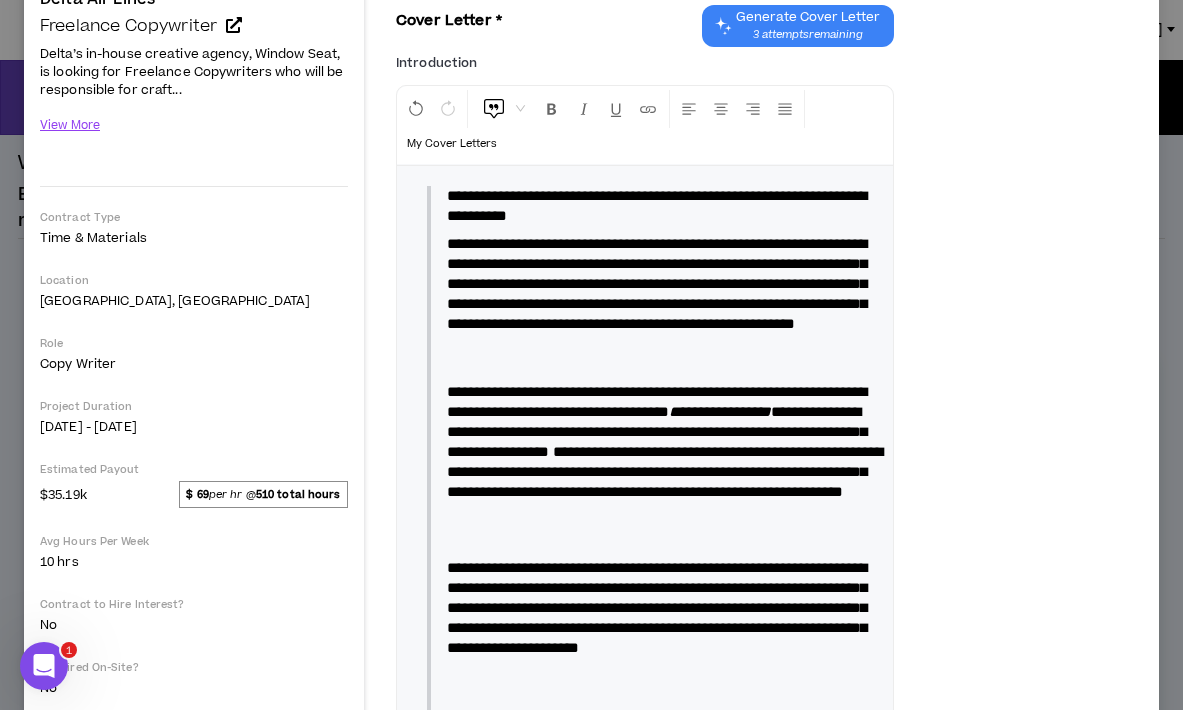 click on "**********" at bounding box center (657, 283) 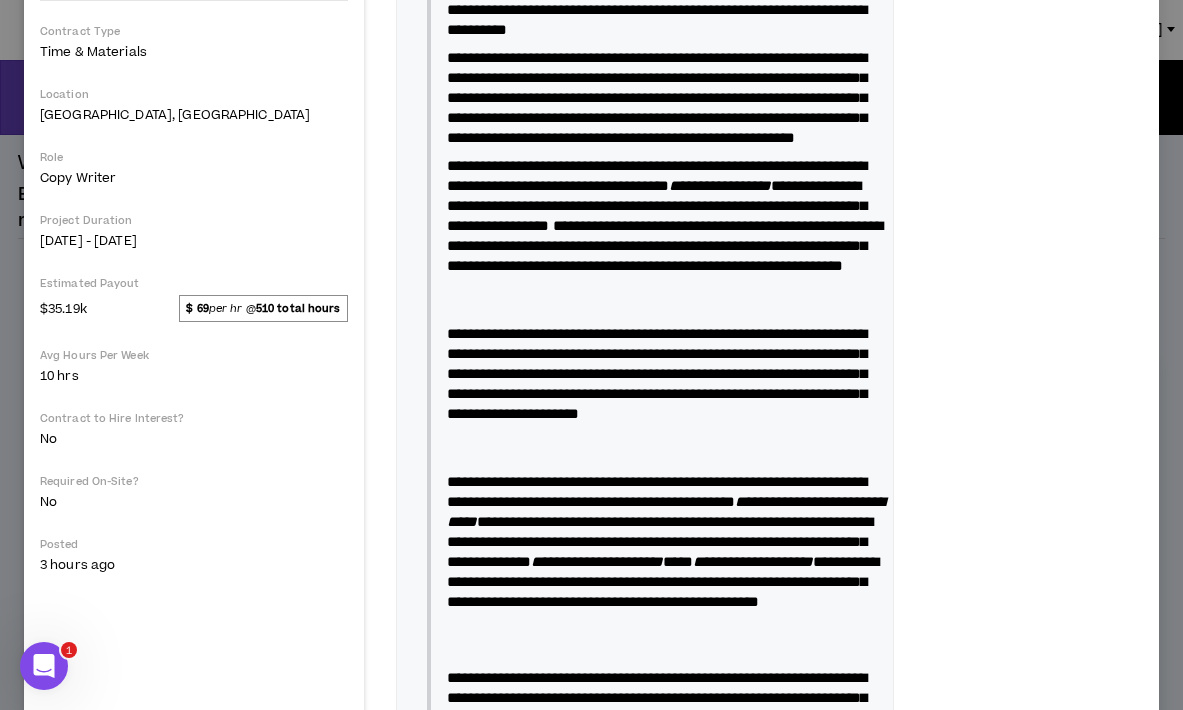 scroll, scrollTop: 393, scrollLeft: 0, axis: vertical 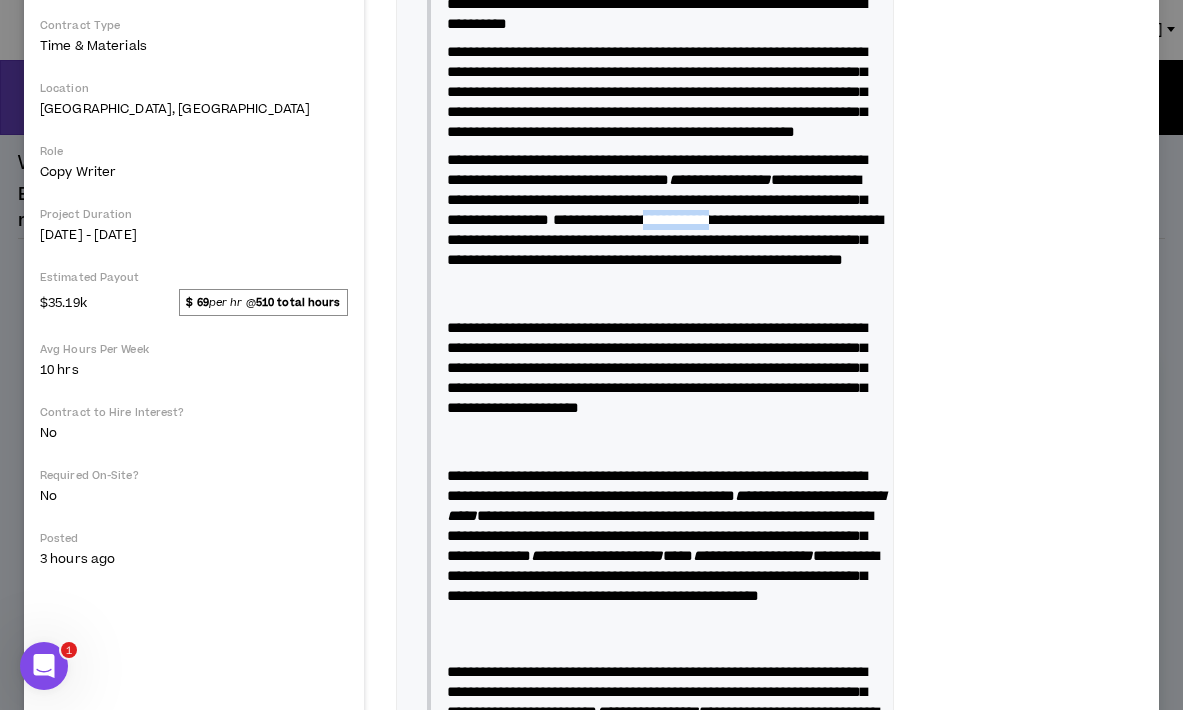 drag, startPoint x: 880, startPoint y: 277, endPoint x: 784, endPoint y: 278, distance: 96.00521 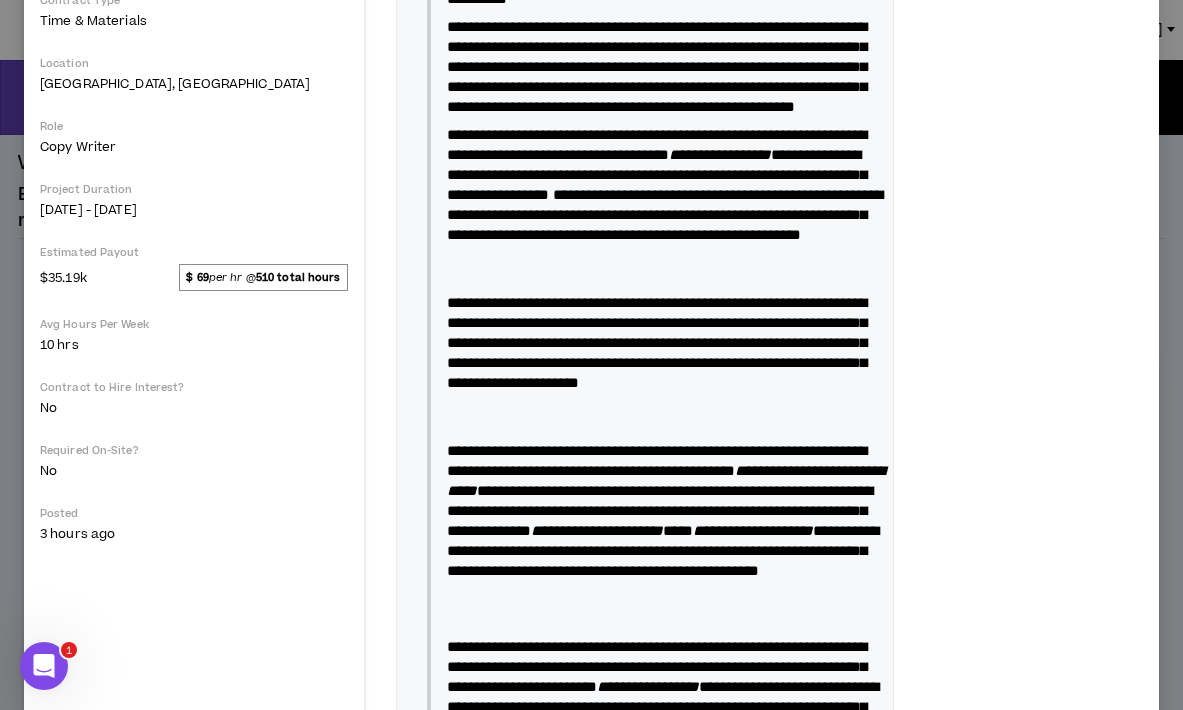 scroll, scrollTop: 428, scrollLeft: 0, axis: vertical 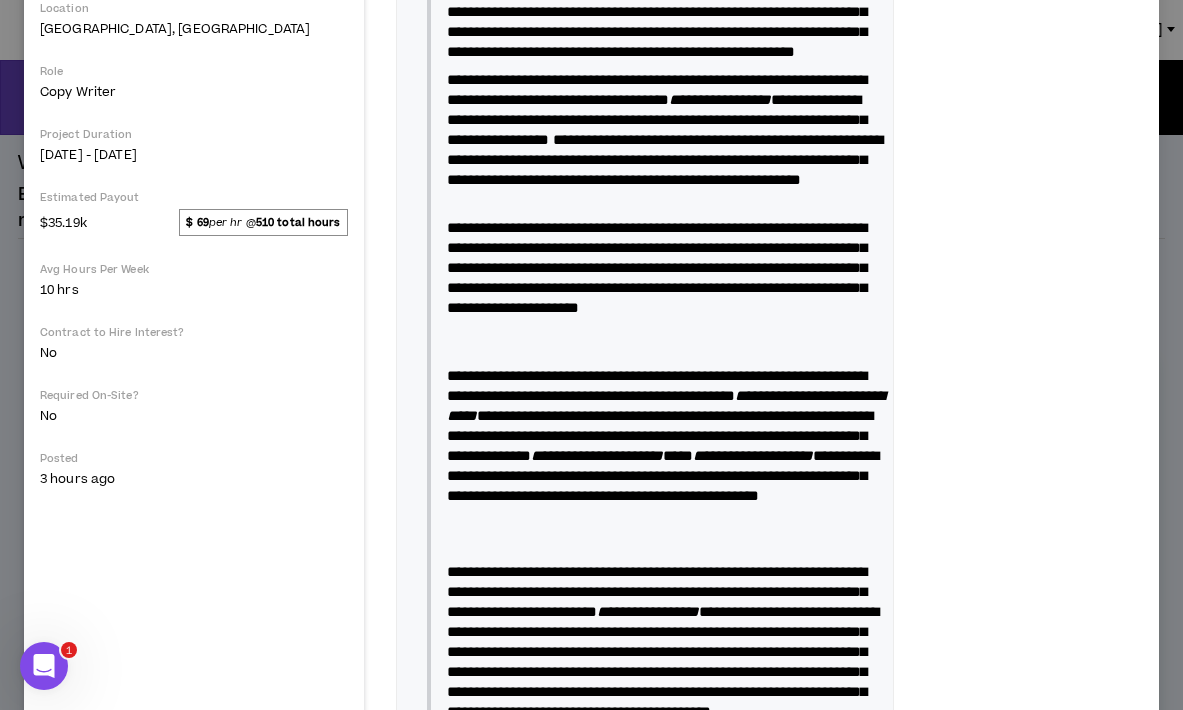 click on "**********" at bounding box center [657, 267] 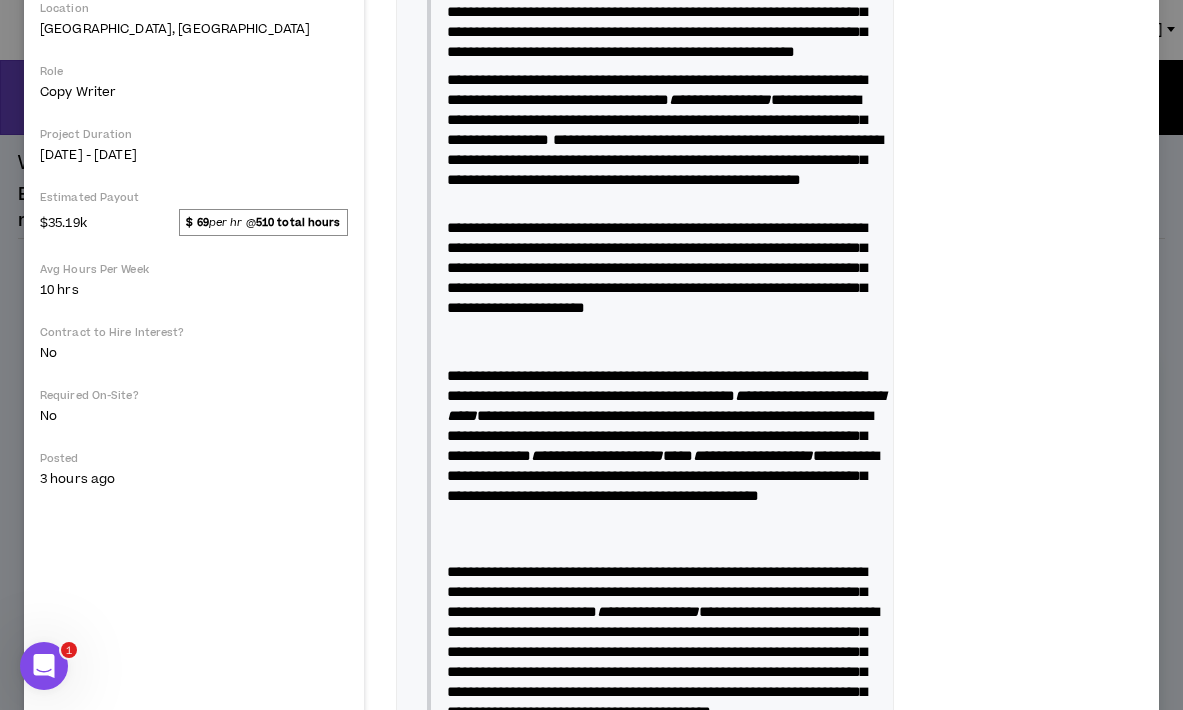 click on "**********" at bounding box center (657, 267) 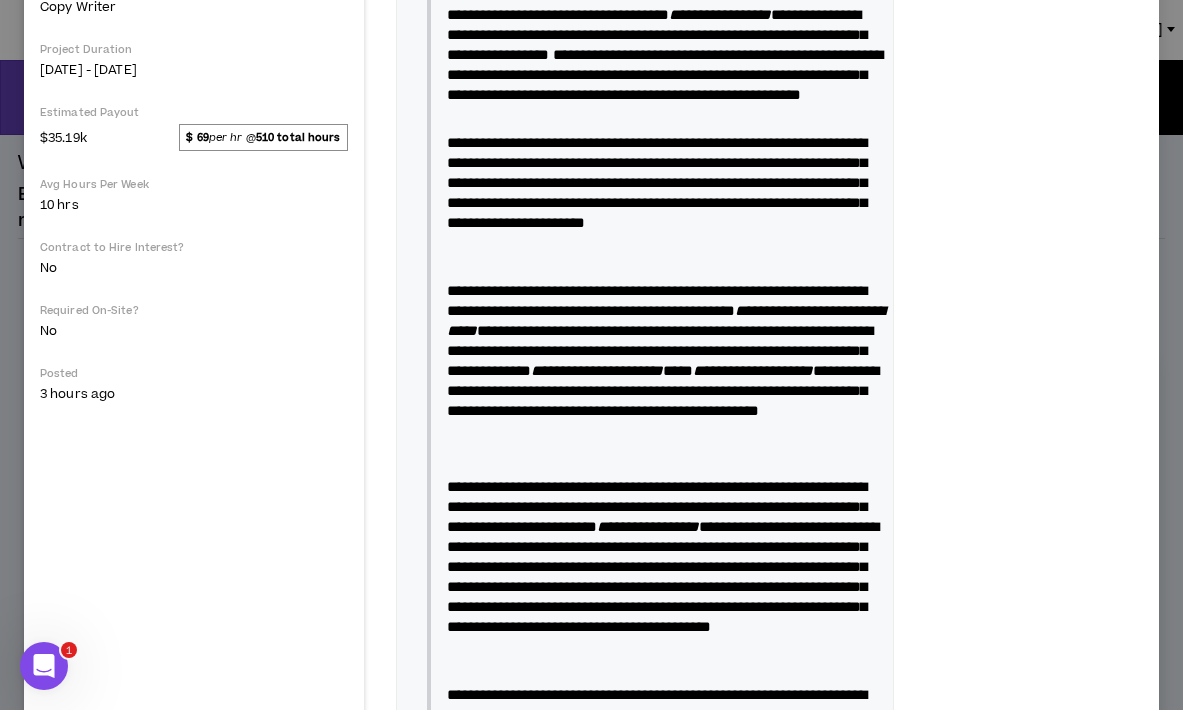 scroll, scrollTop: 570, scrollLeft: 0, axis: vertical 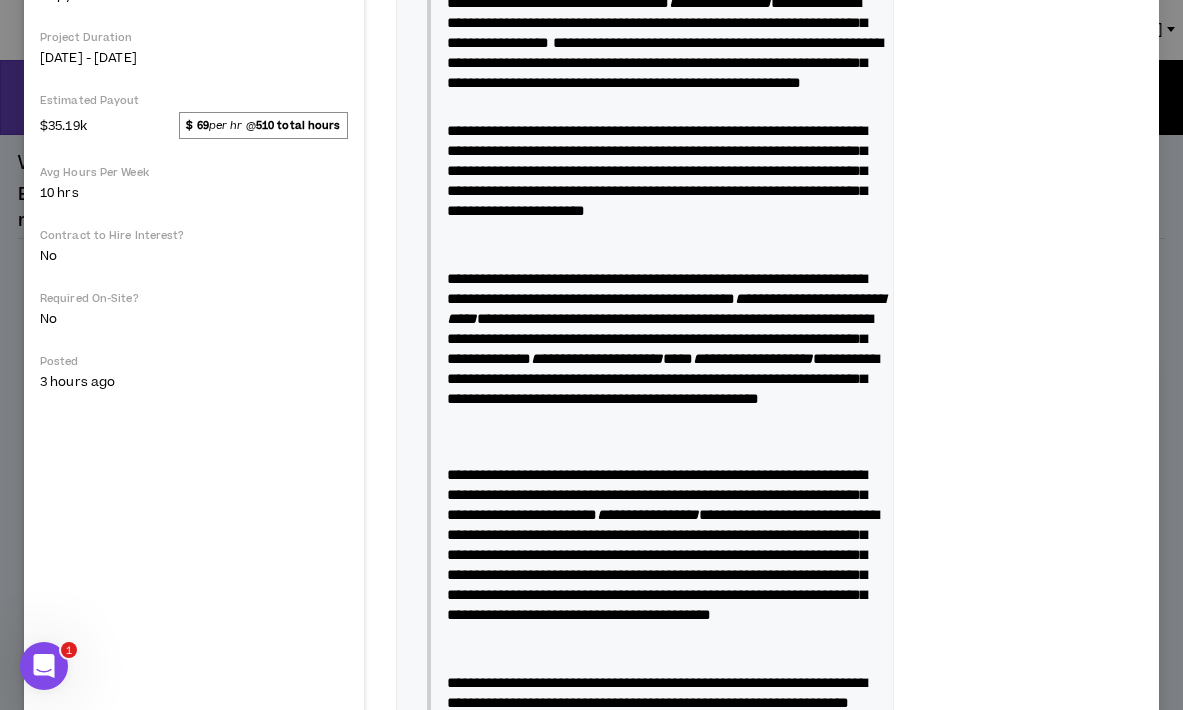 click on "**********" at bounding box center (657, 288) 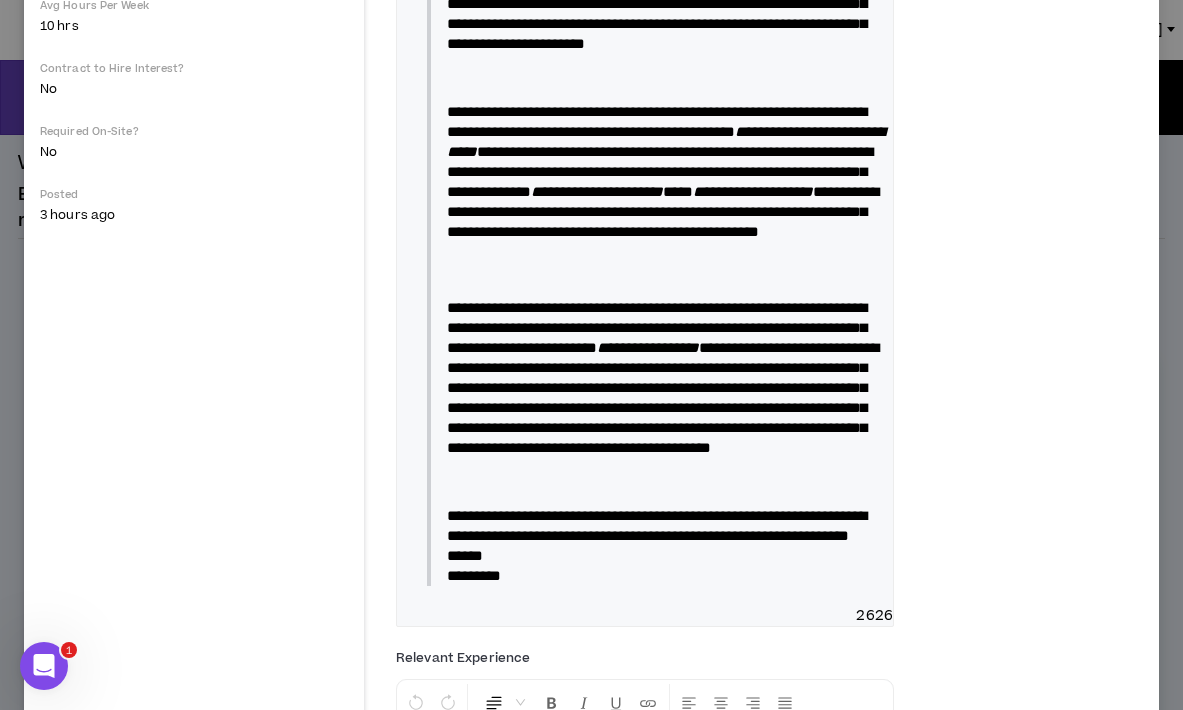 scroll, scrollTop: 738, scrollLeft: 0, axis: vertical 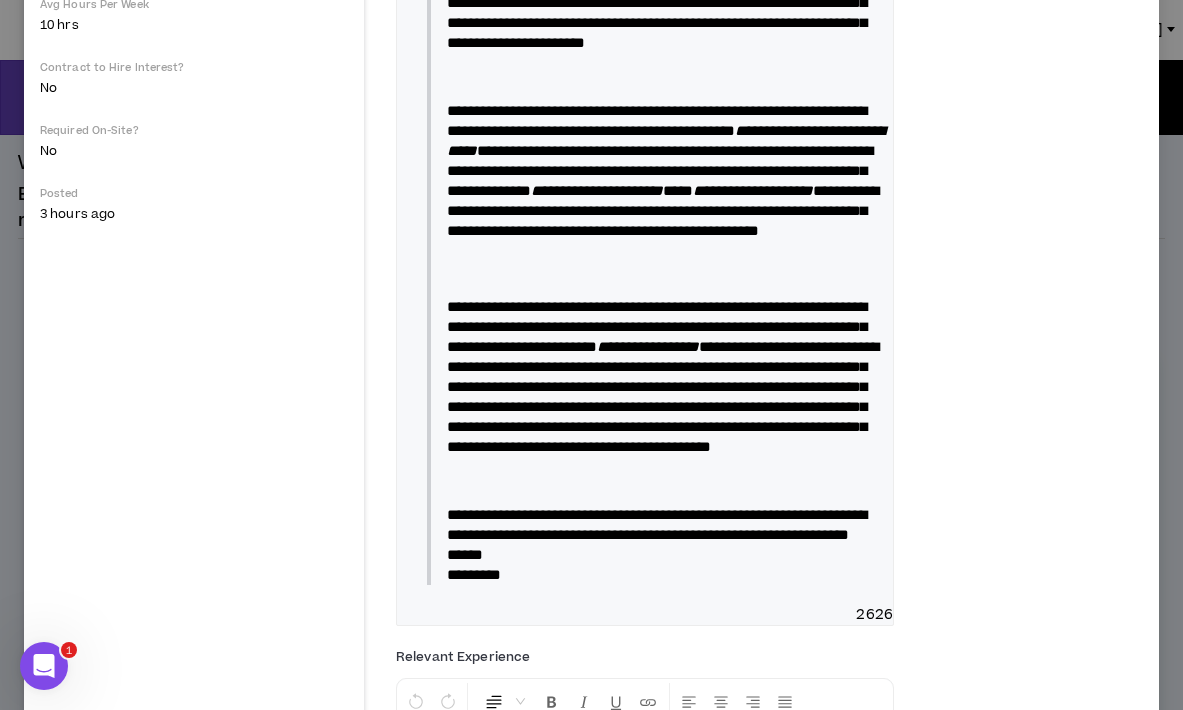 click on "**********" at bounding box center [663, 210] 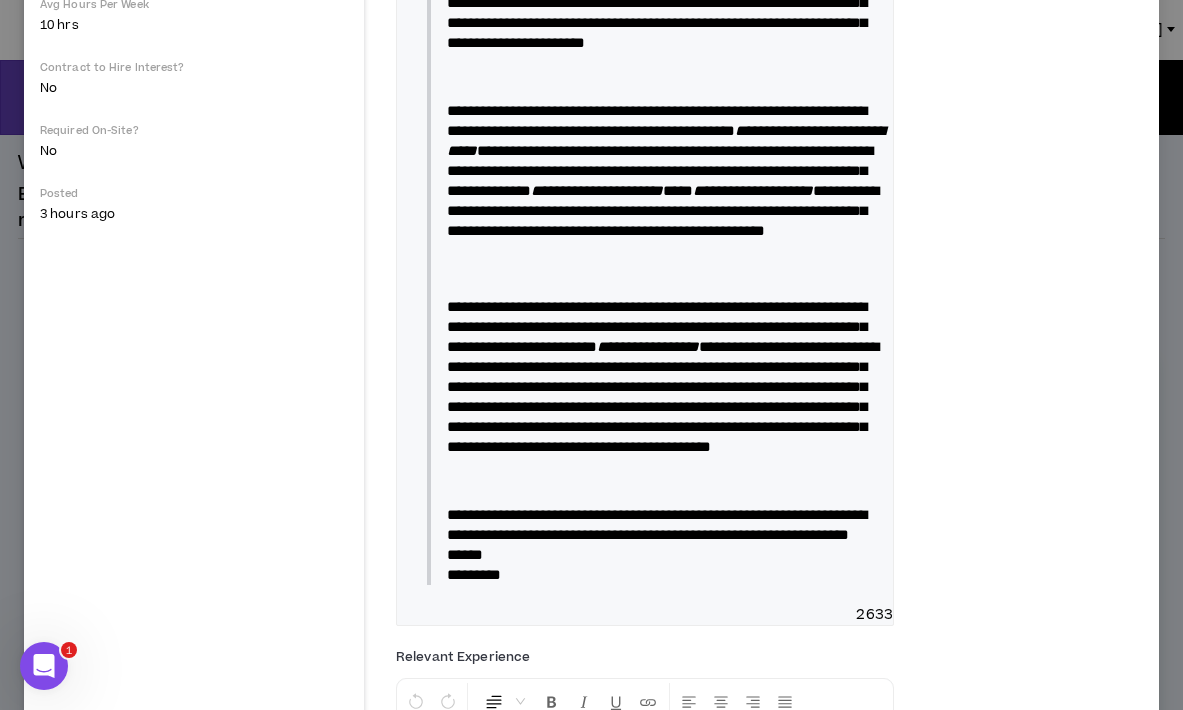 click on "**********" at bounding box center (663, 210) 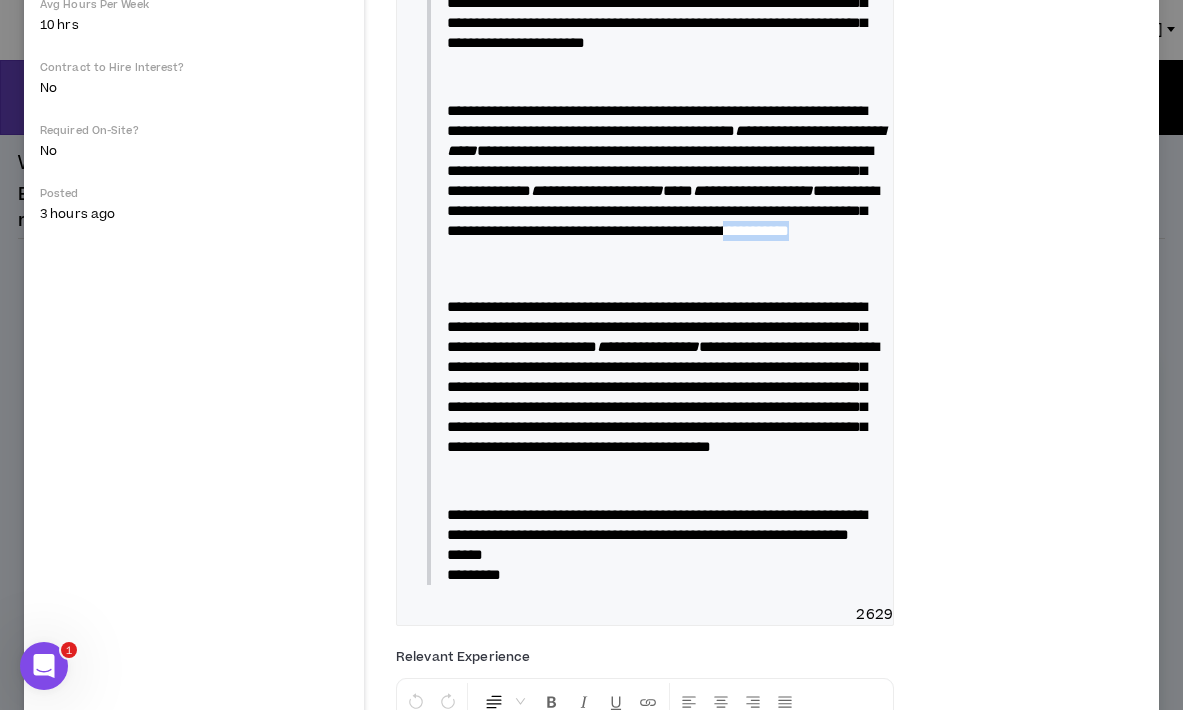 drag, startPoint x: 860, startPoint y: 412, endPoint x: 763, endPoint y: 409, distance: 97.04638 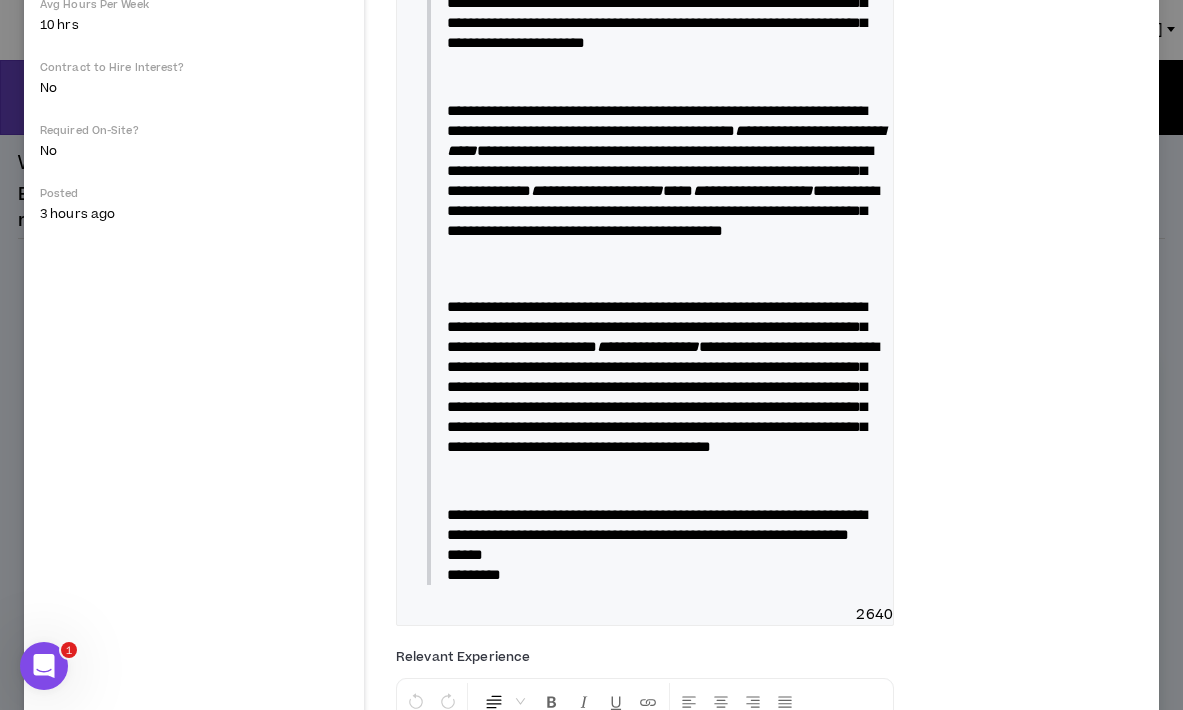 click on "**********" at bounding box center [663, 210] 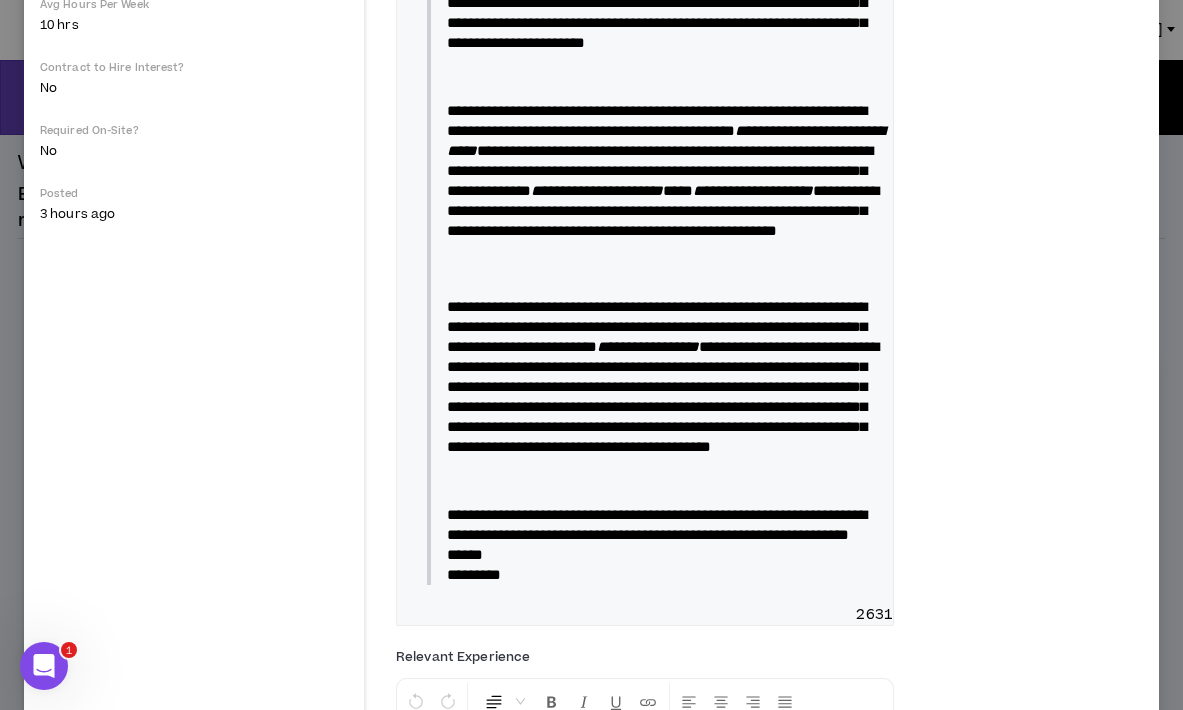 click on "**********" at bounding box center (657, 326) 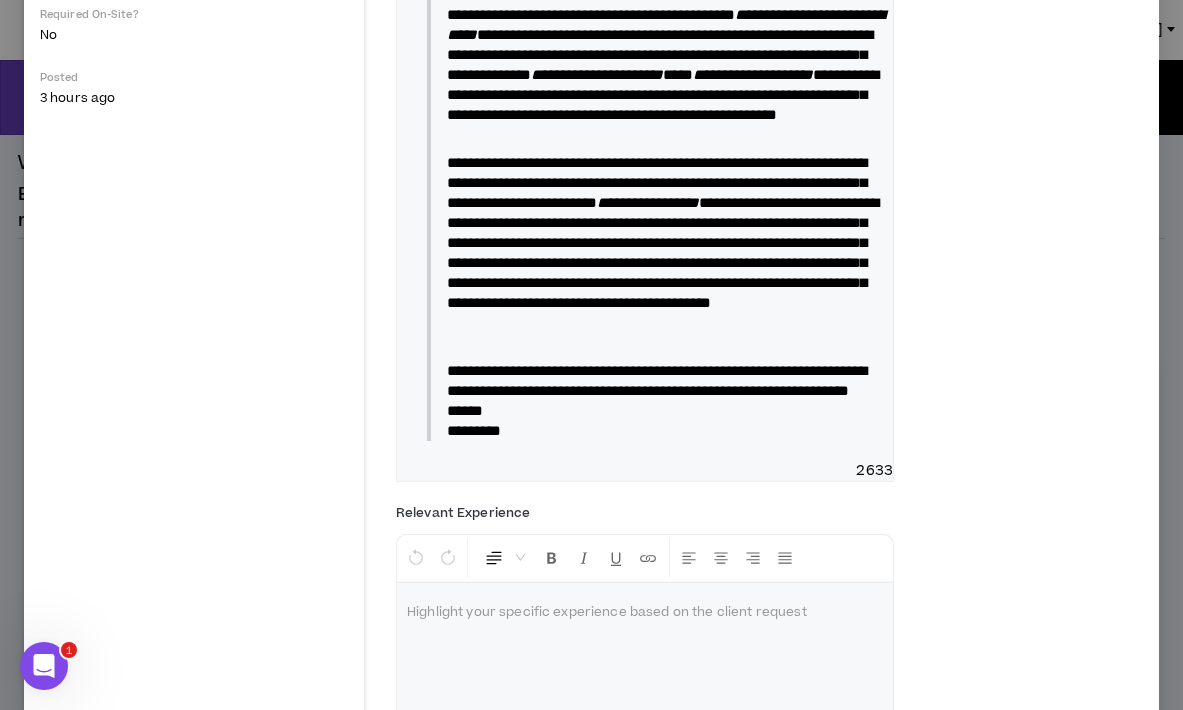 scroll, scrollTop: 860, scrollLeft: 0, axis: vertical 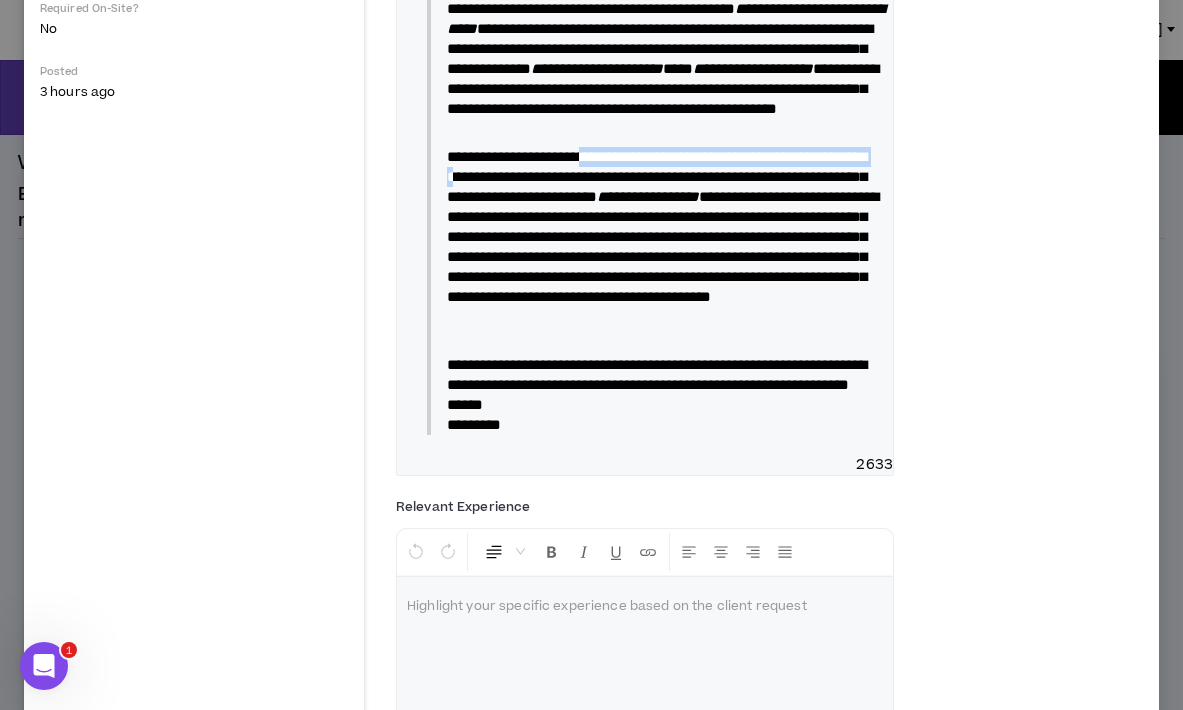 drag, startPoint x: 594, startPoint y: 358, endPoint x: 625, endPoint y: 342, distance: 34.88553 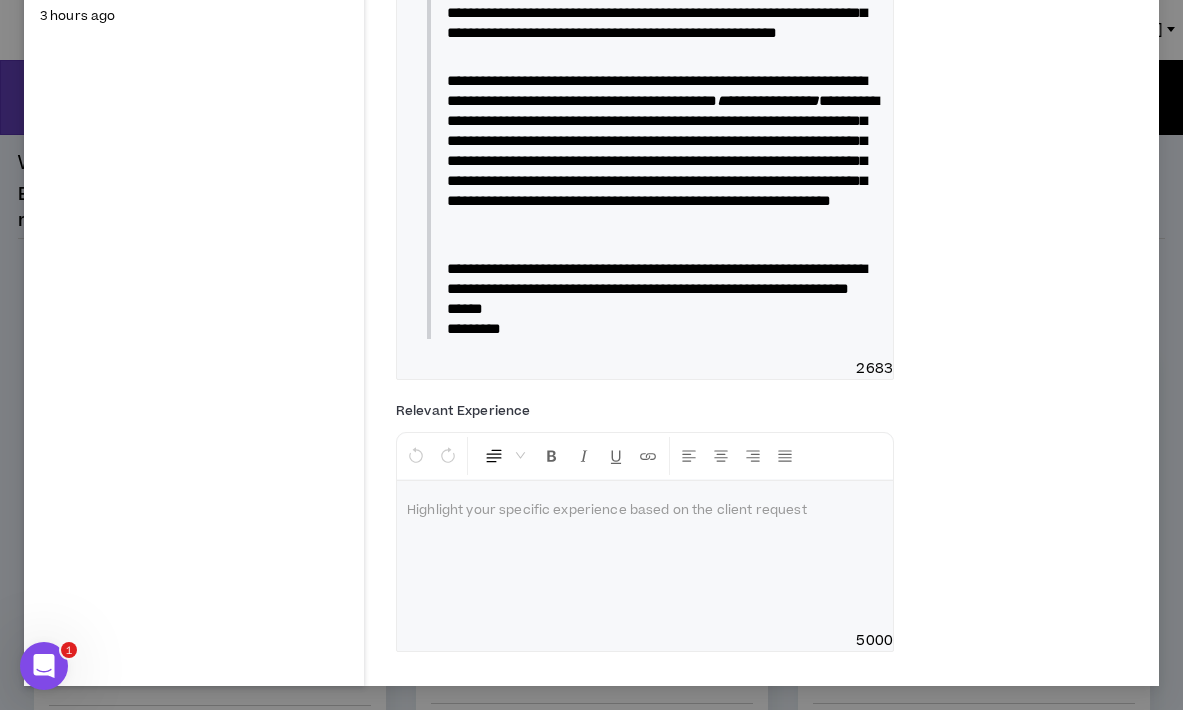 scroll, scrollTop: 1001, scrollLeft: 0, axis: vertical 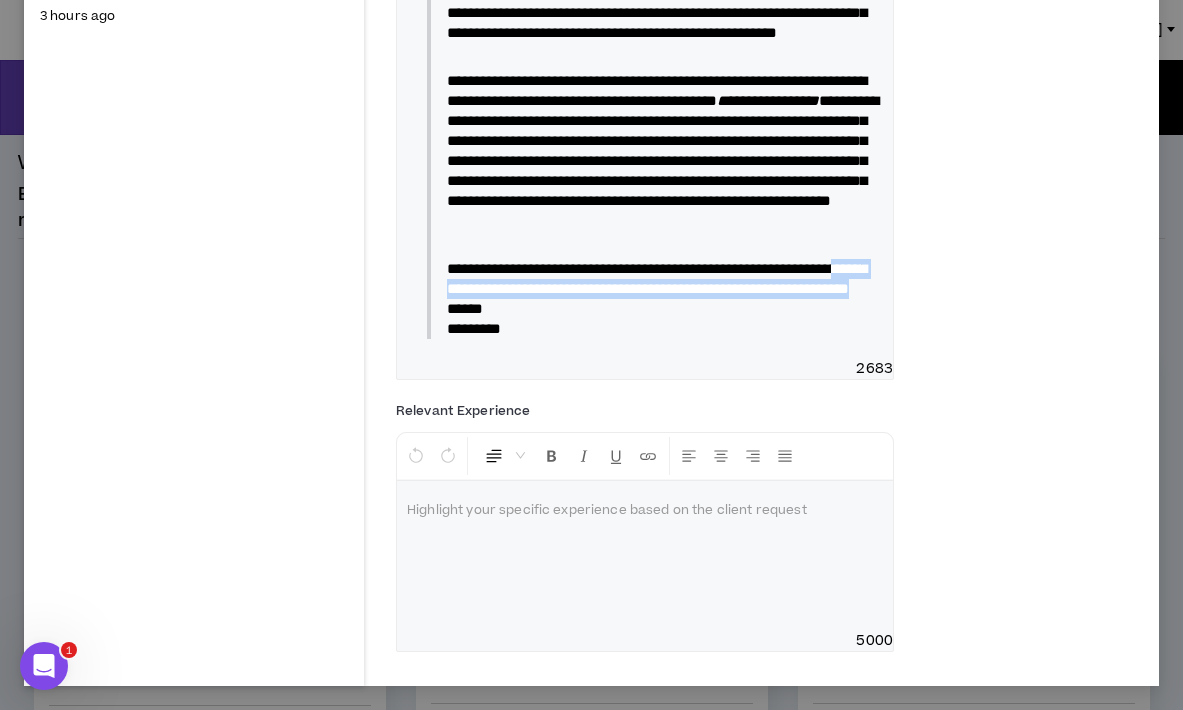 drag, startPoint x: 776, startPoint y: 295, endPoint x: 548, endPoint y: 262, distance: 230.37578 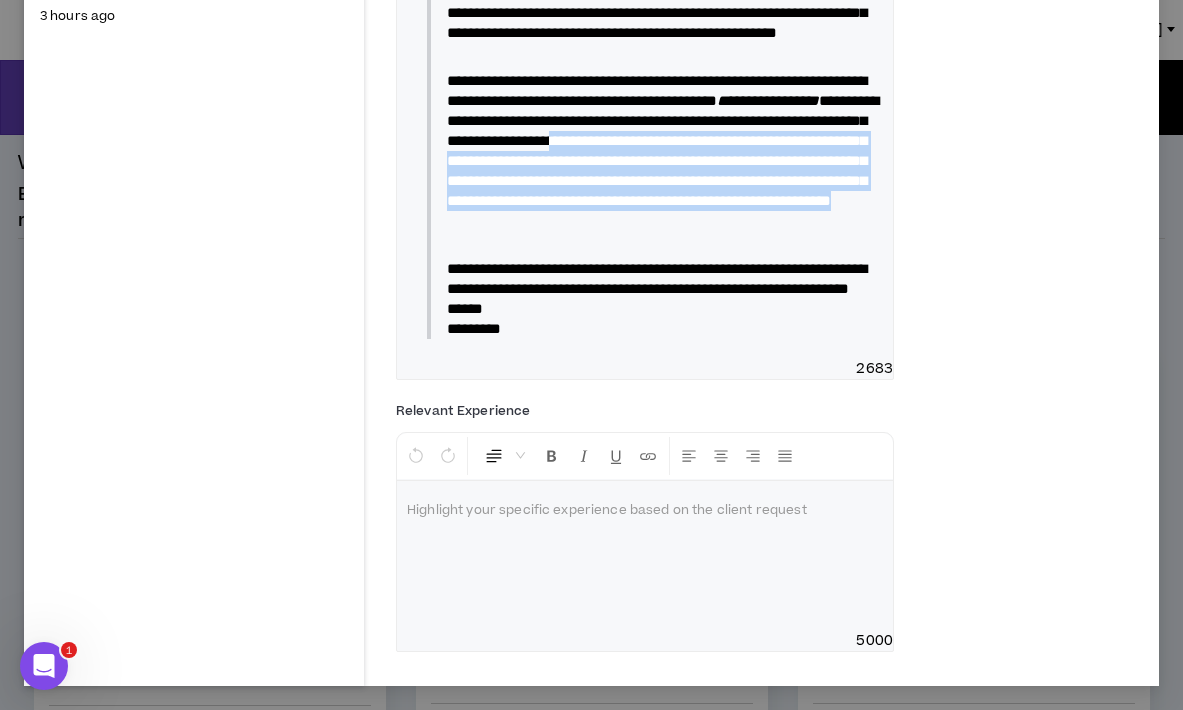 drag, startPoint x: 639, startPoint y: 218, endPoint x: 773, endPoint y: 320, distance: 168.40428 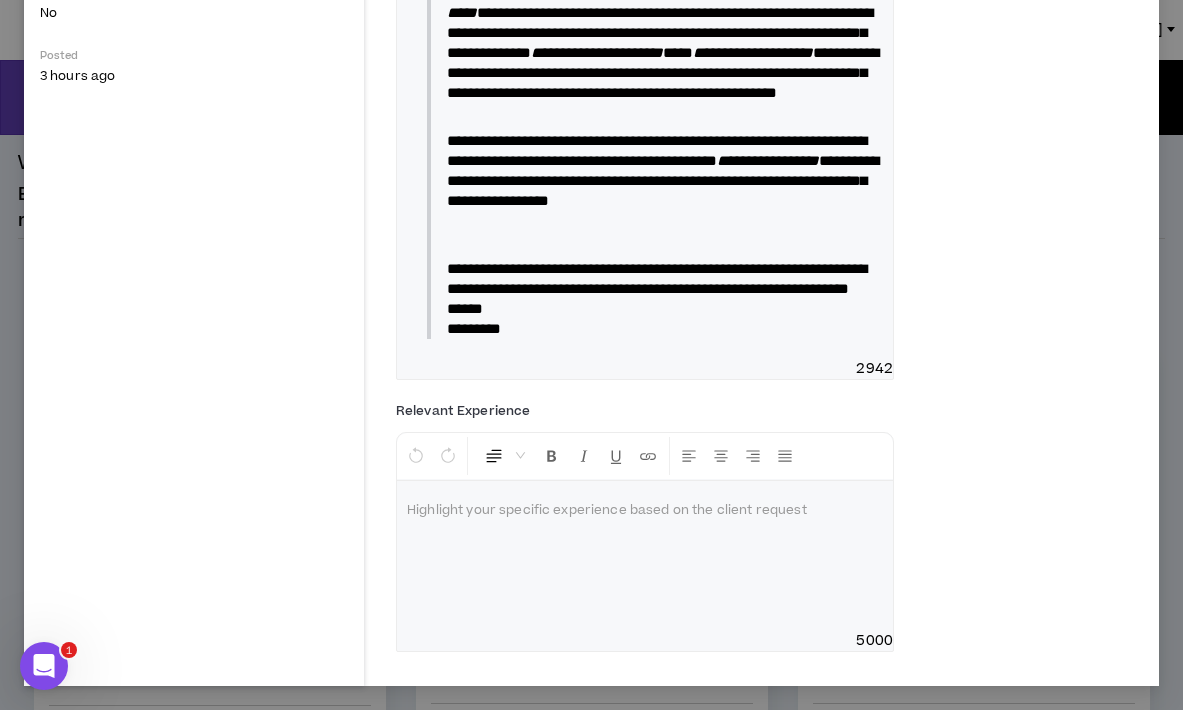 click on "**********" at bounding box center [657, 150] 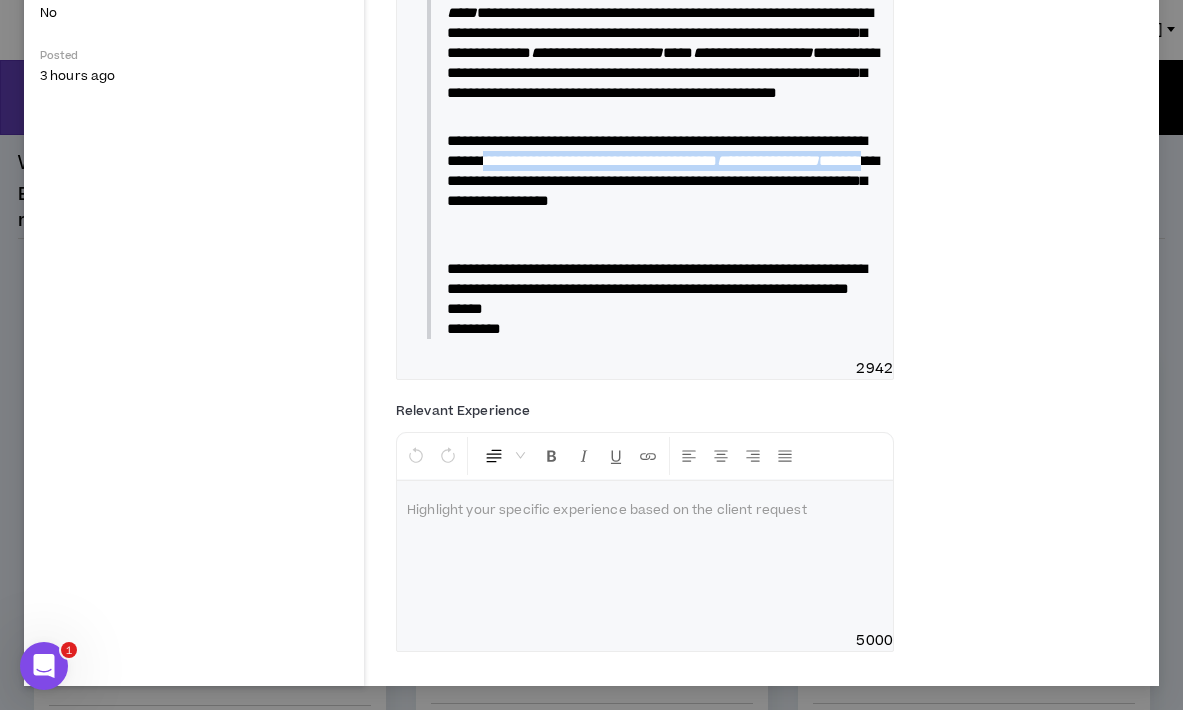 drag, startPoint x: 694, startPoint y: 176, endPoint x: 612, endPoint y: 158, distance: 83.95237 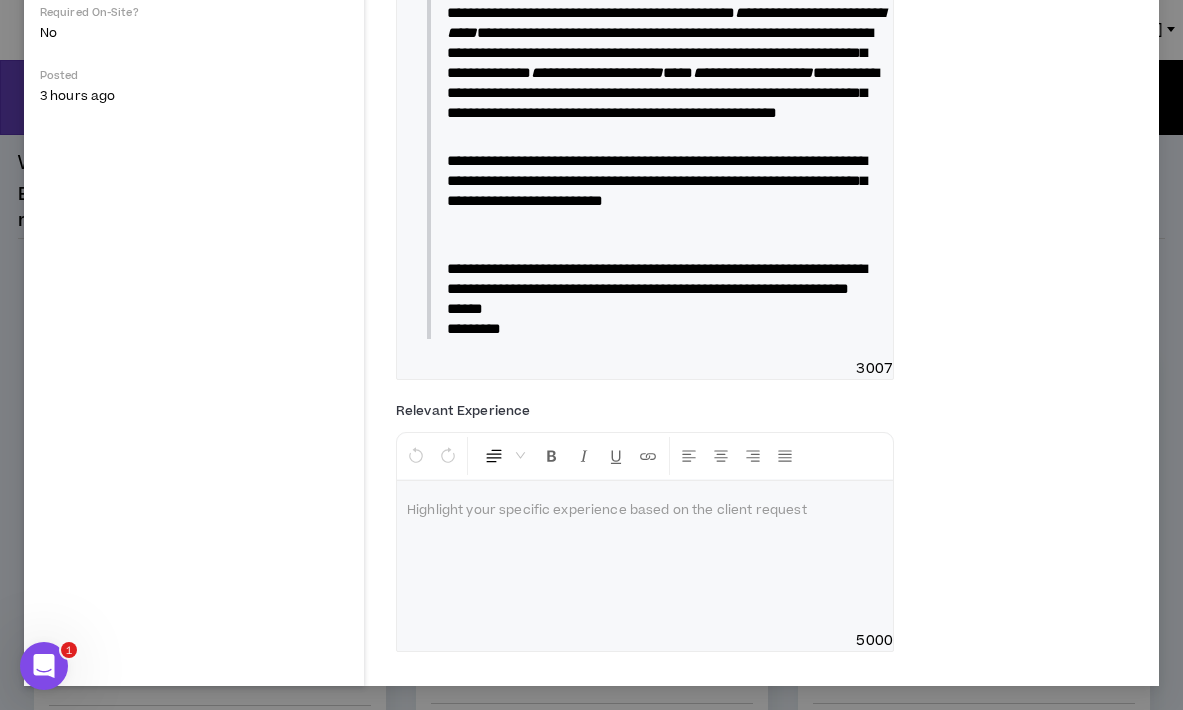 scroll, scrollTop: 1056, scrollLeft: 0, axis: vertical 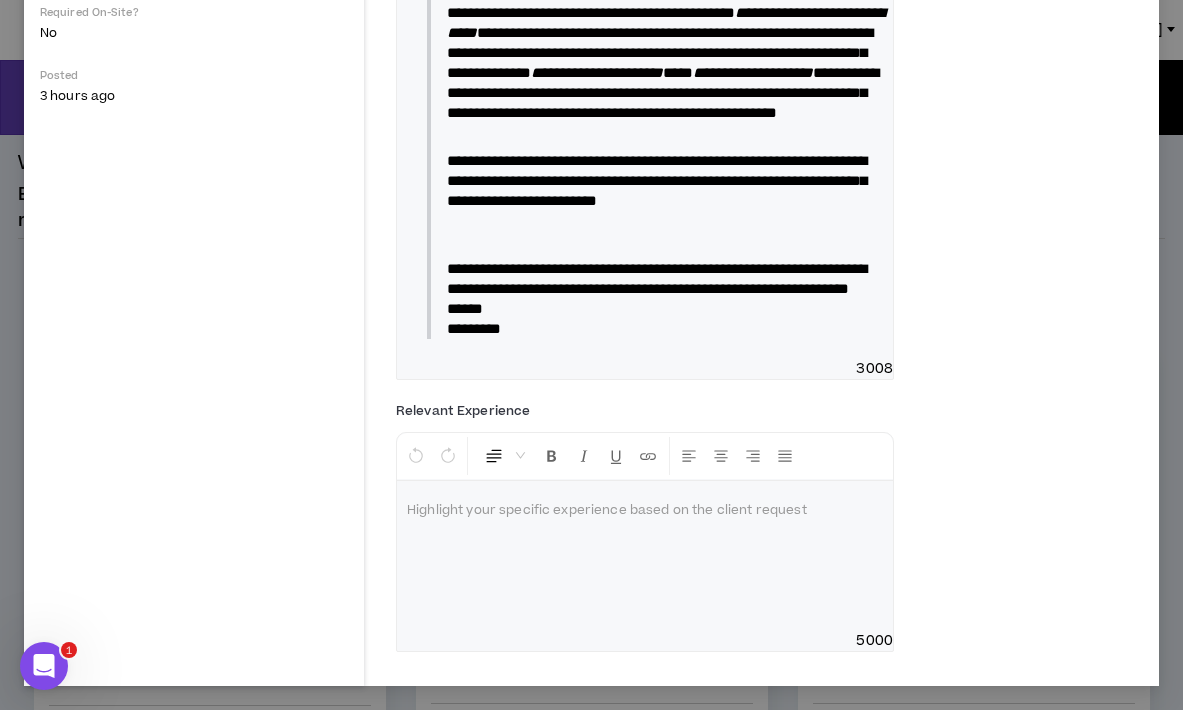 click on "**********" at bounding box center (657, 180) 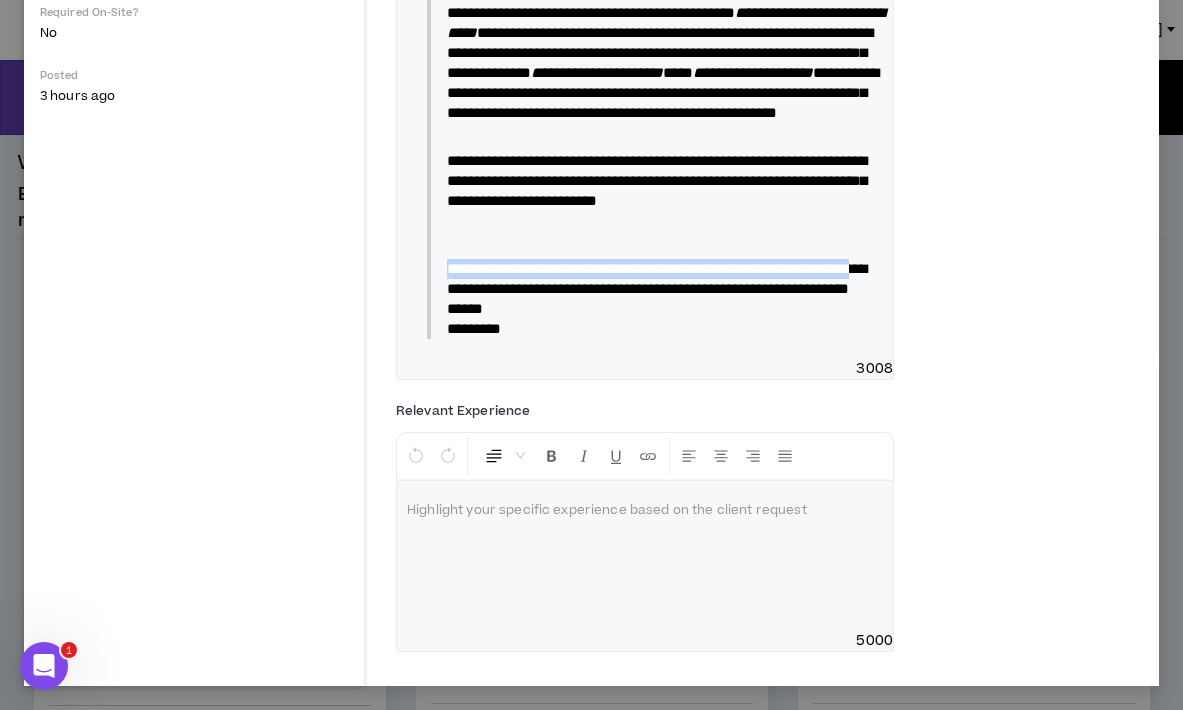 drag, startPoint x: 570, startPoint y: 271, endPoint x: 448, endPoint y: 248, distance: 124.1491 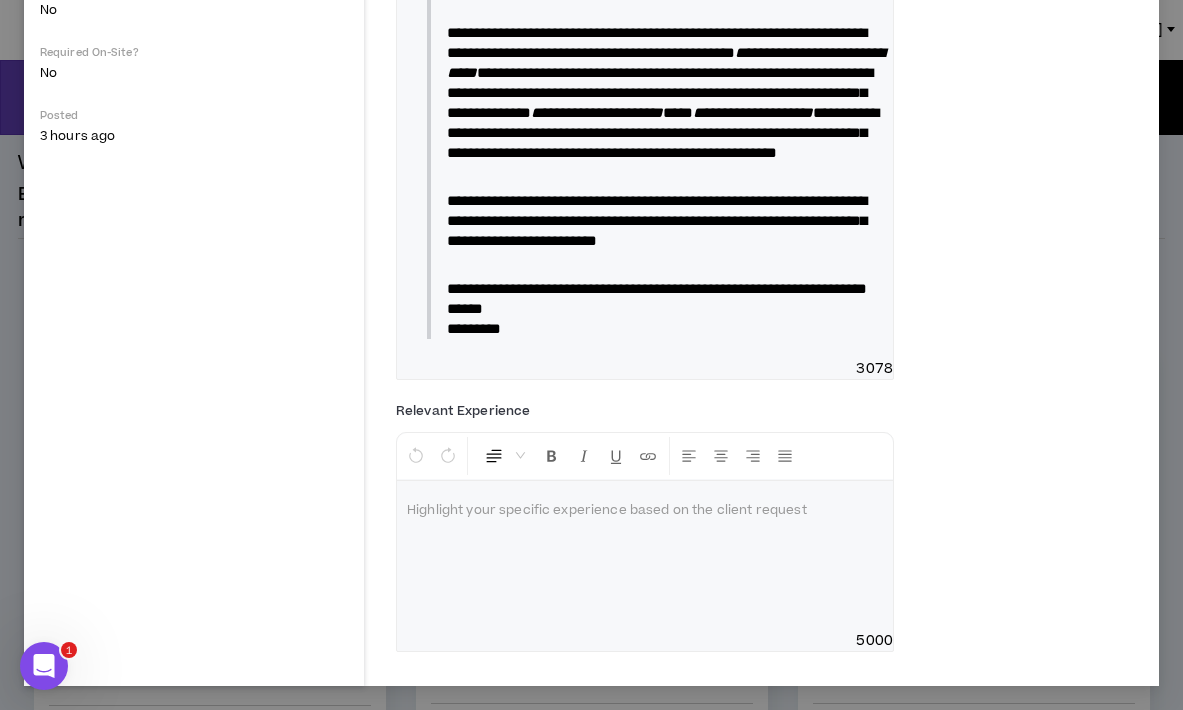 scroll, scrollTop: 1016, scrollLeft: 0, axis: vertical 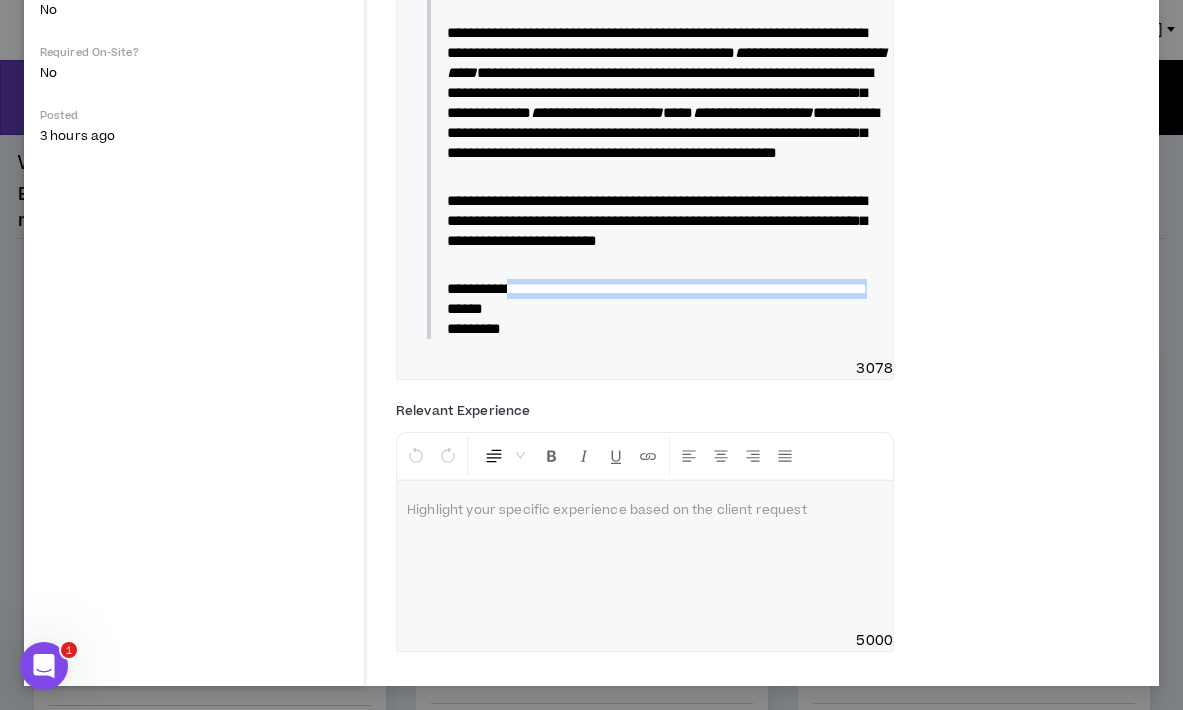 drag, startPoint x: 651, startPoint y: 290, endPoint x: 534, endPoint y: 262, distance: 120.30378 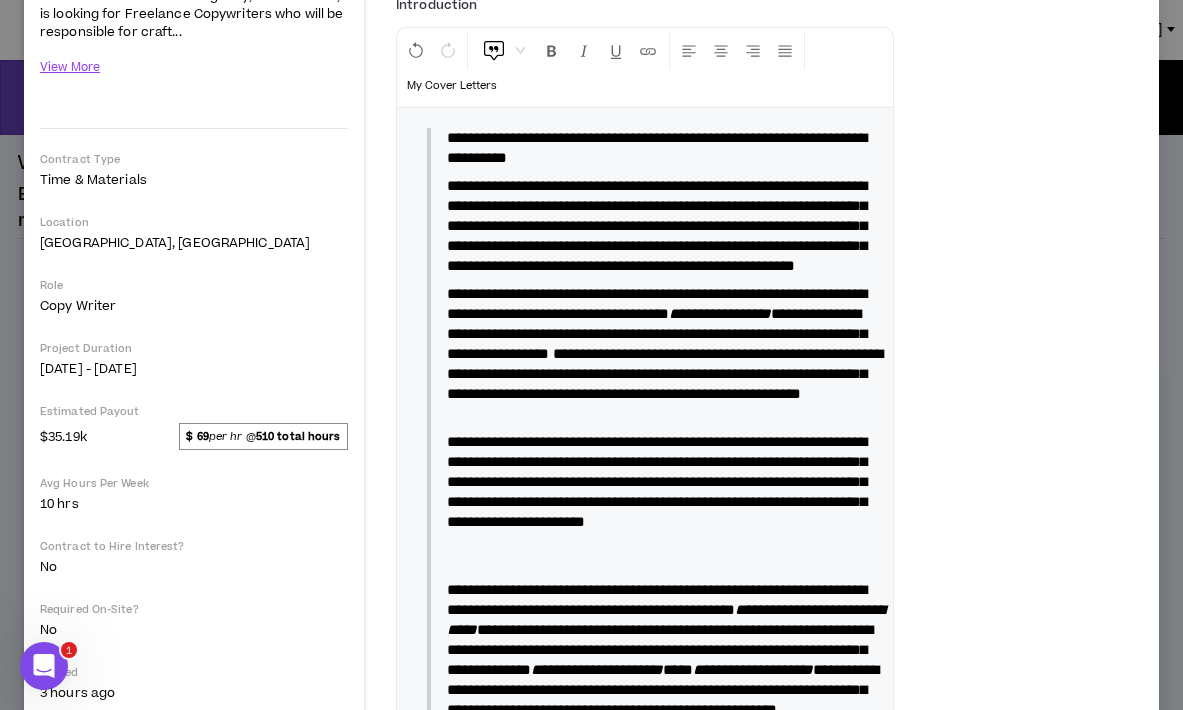 scroll, scrollTop: 261, scrollLeft: 0, axis: vertical 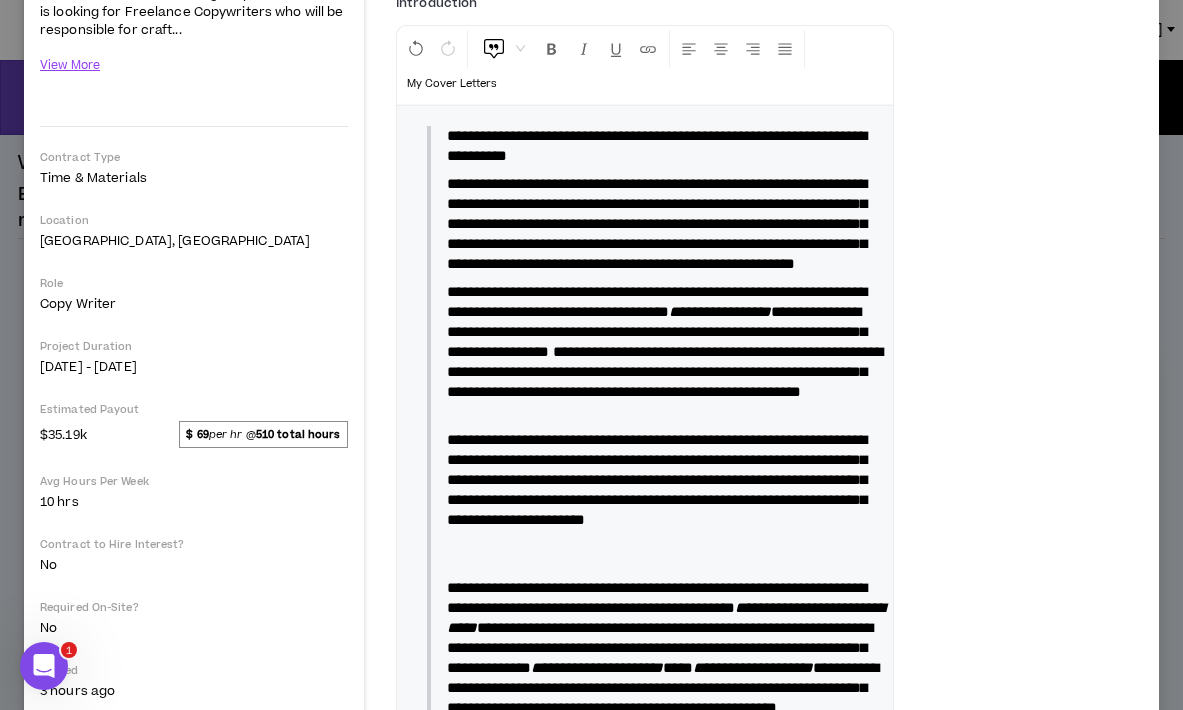 click on "**********" at bounding box center [655, 264] 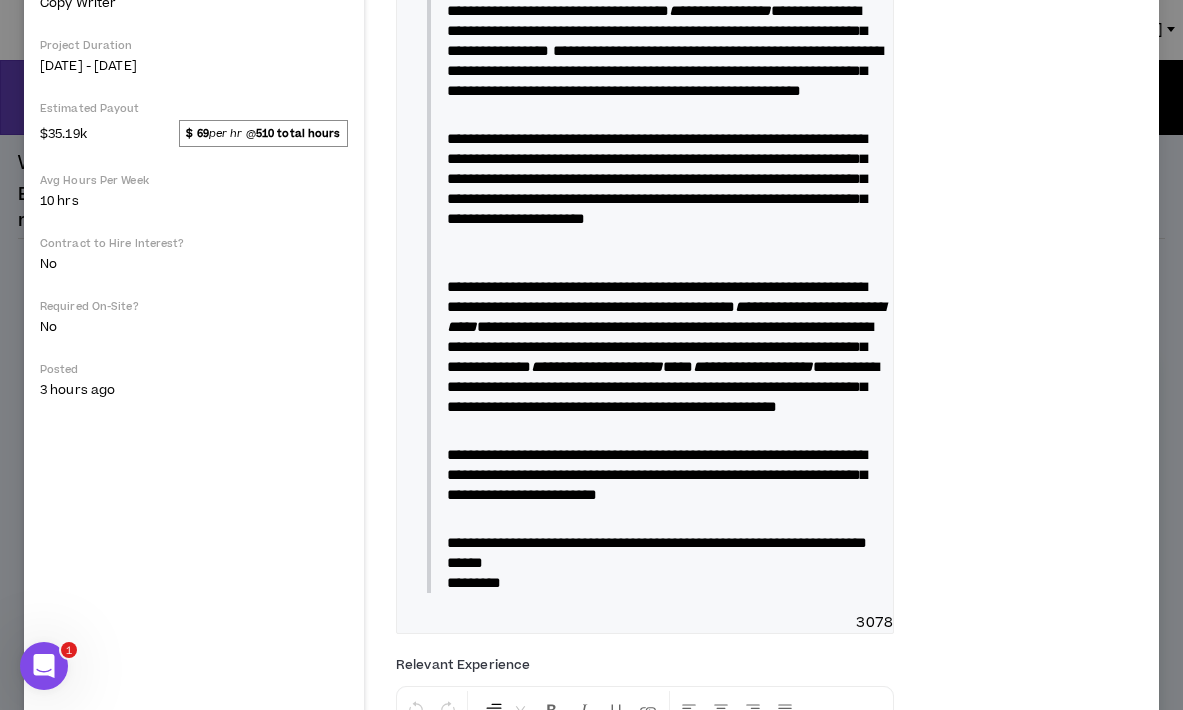 scroll, scrollTop: 565, scrollLeft: 0, axis: vertical 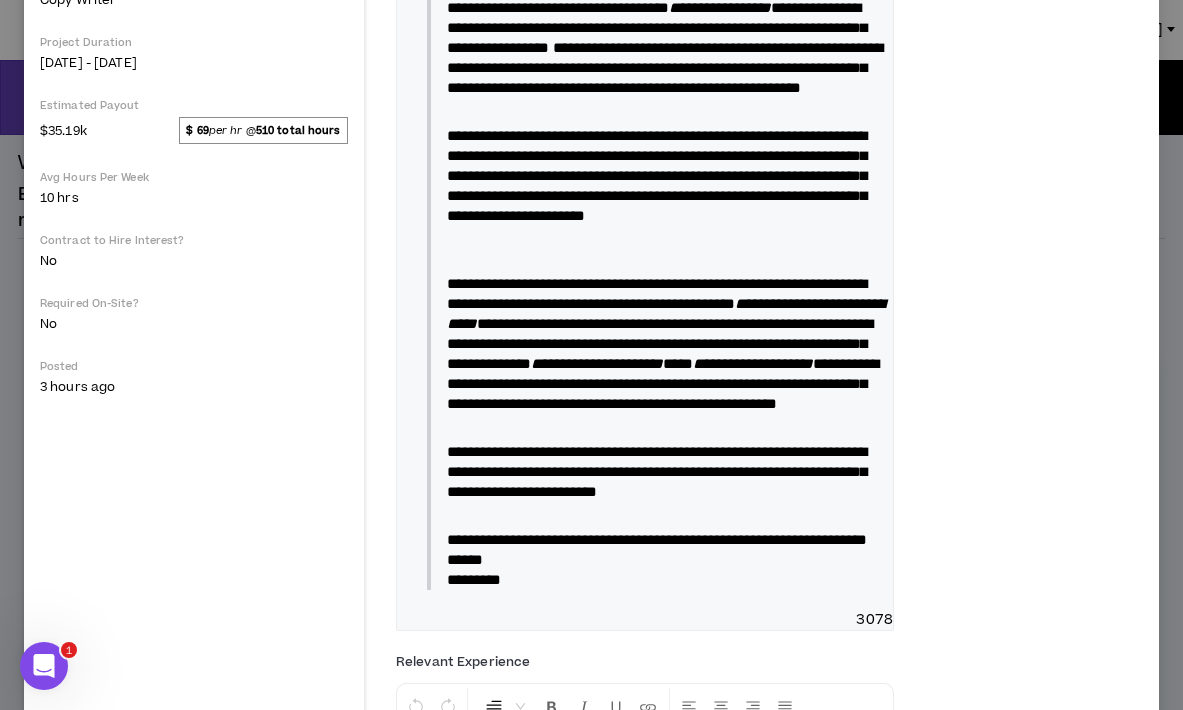 click on "**********" at bounding box center [655, 388] 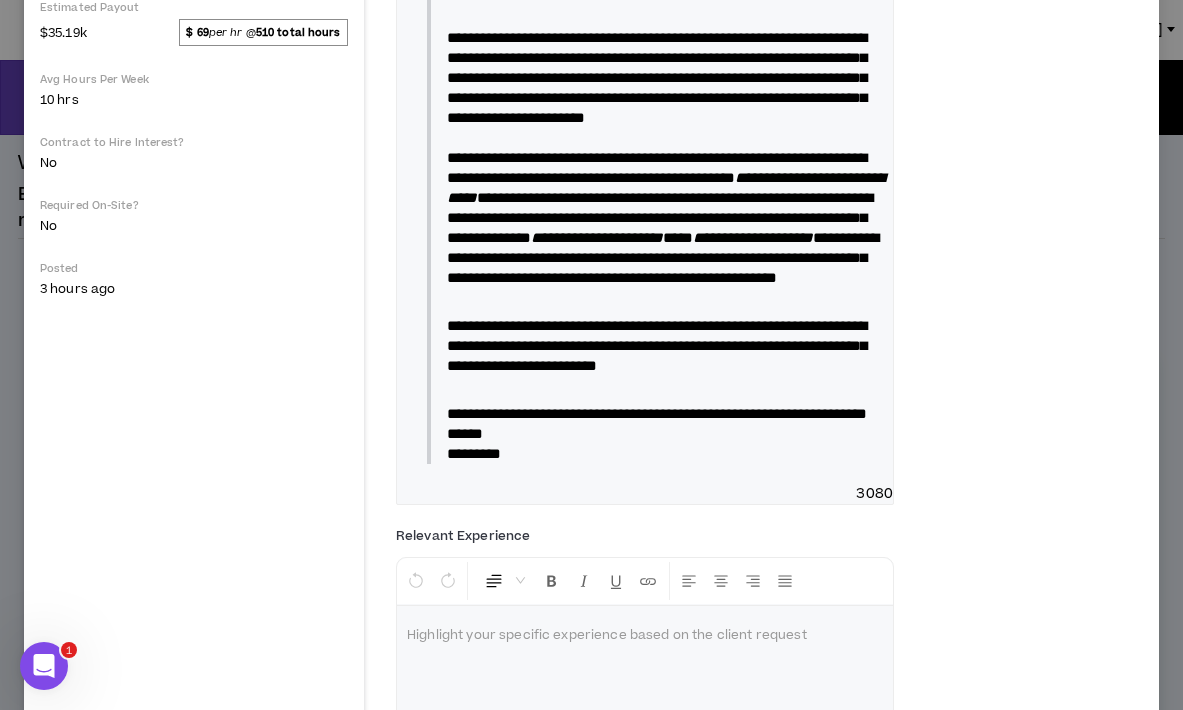 scroll, scrollTop: 707, scrollLeft: 0, axis: vertical 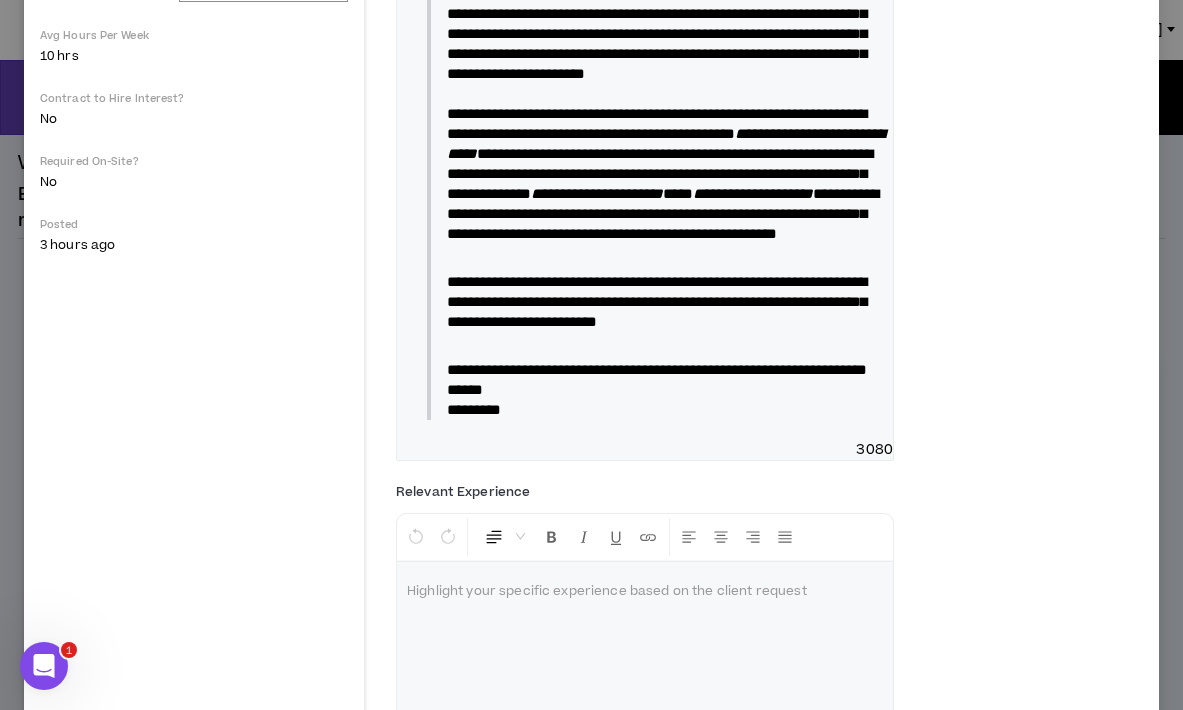 click on "**********" at bounding box center [665, 360] 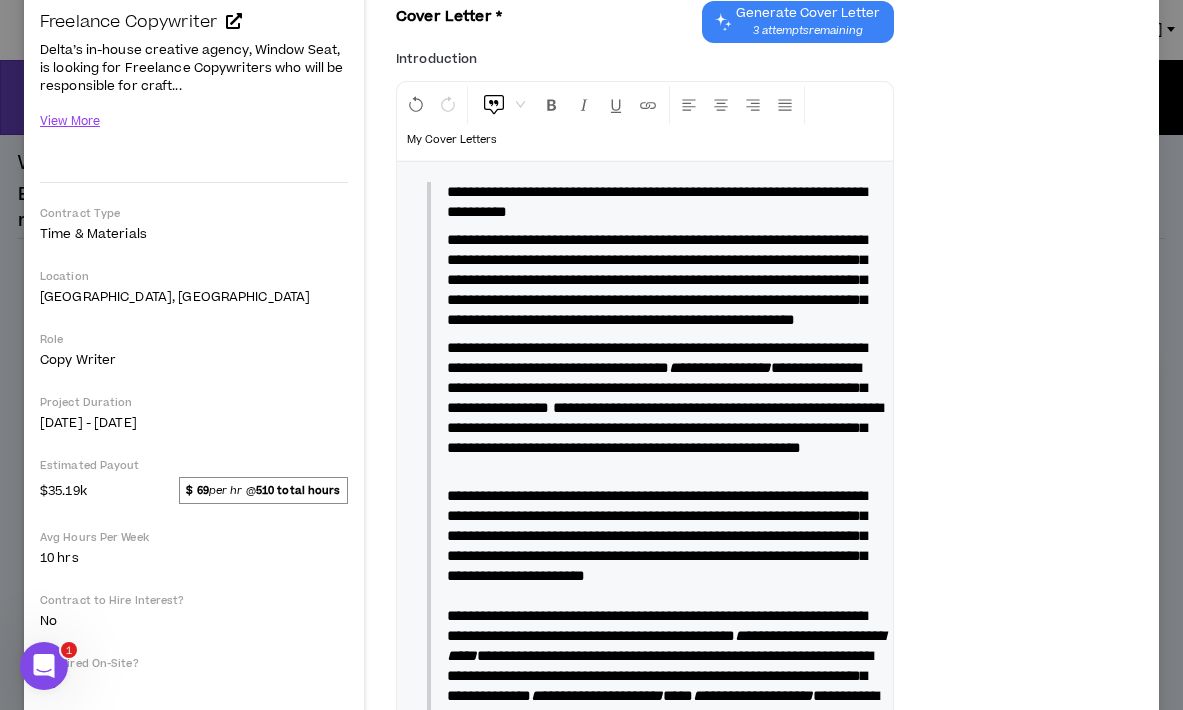 scroll, scrollTop: 145, scrollLeft: 0, axis: vertical 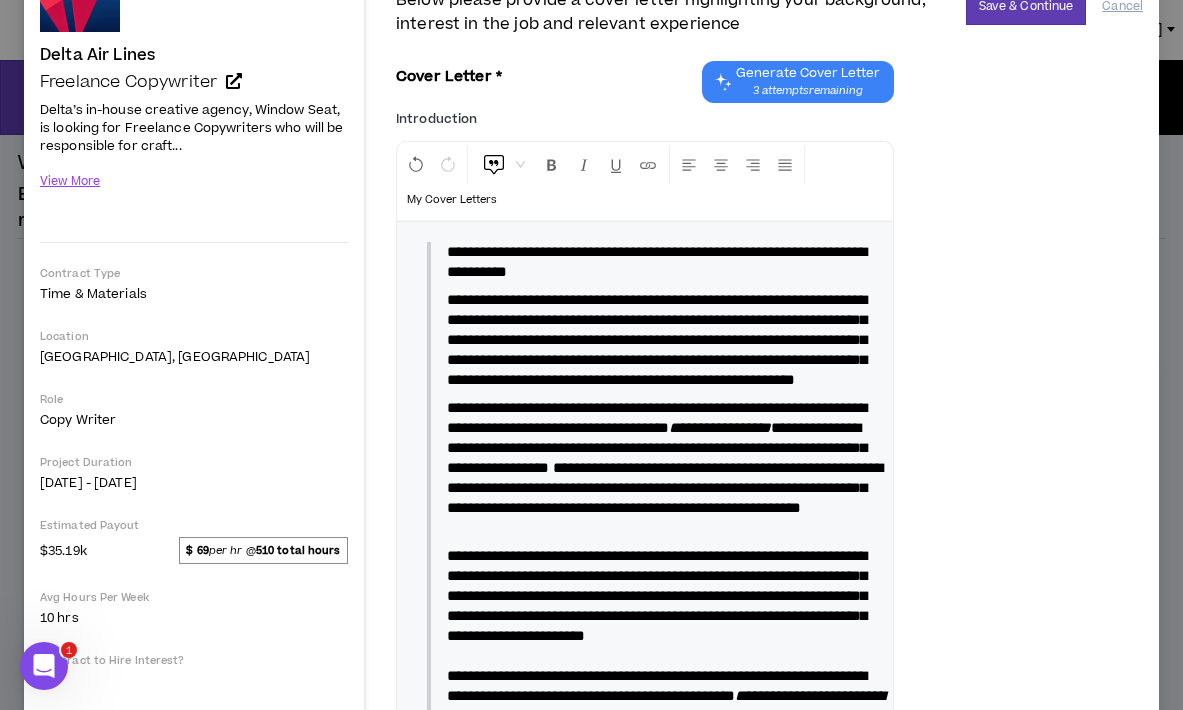 click on "**********" at bounding box center (657, 261) 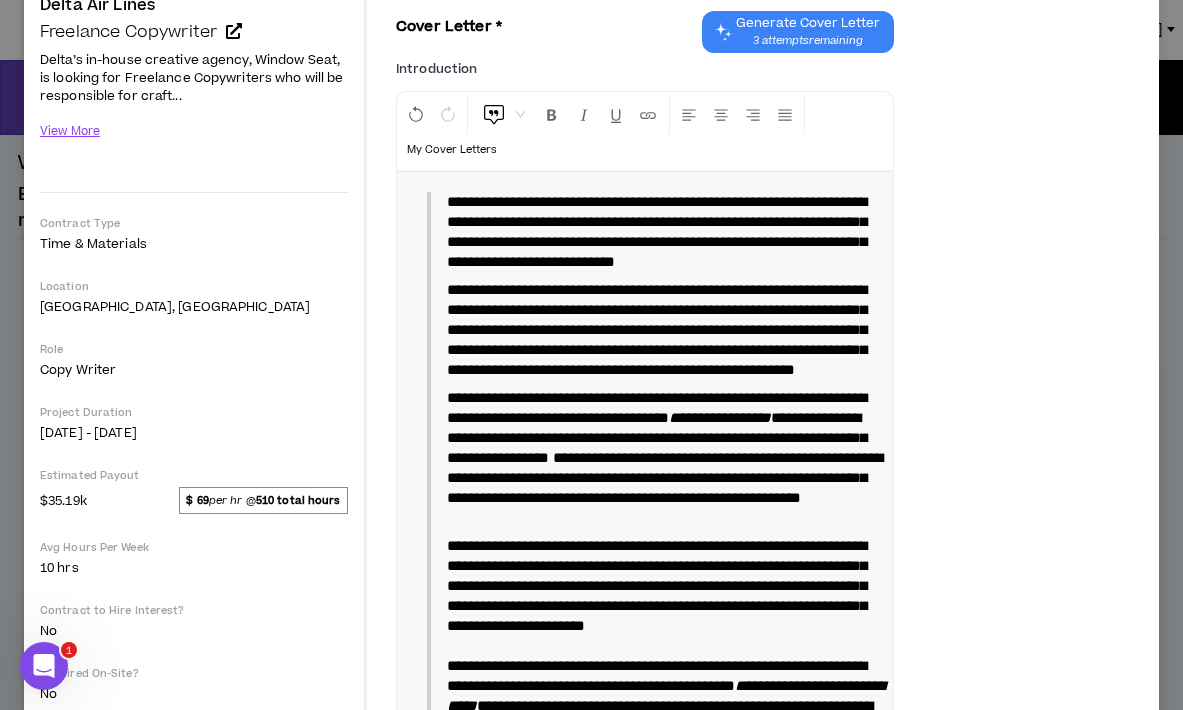 scroll, scrollTop: 198, scrollLeft: 0, axis: vertical 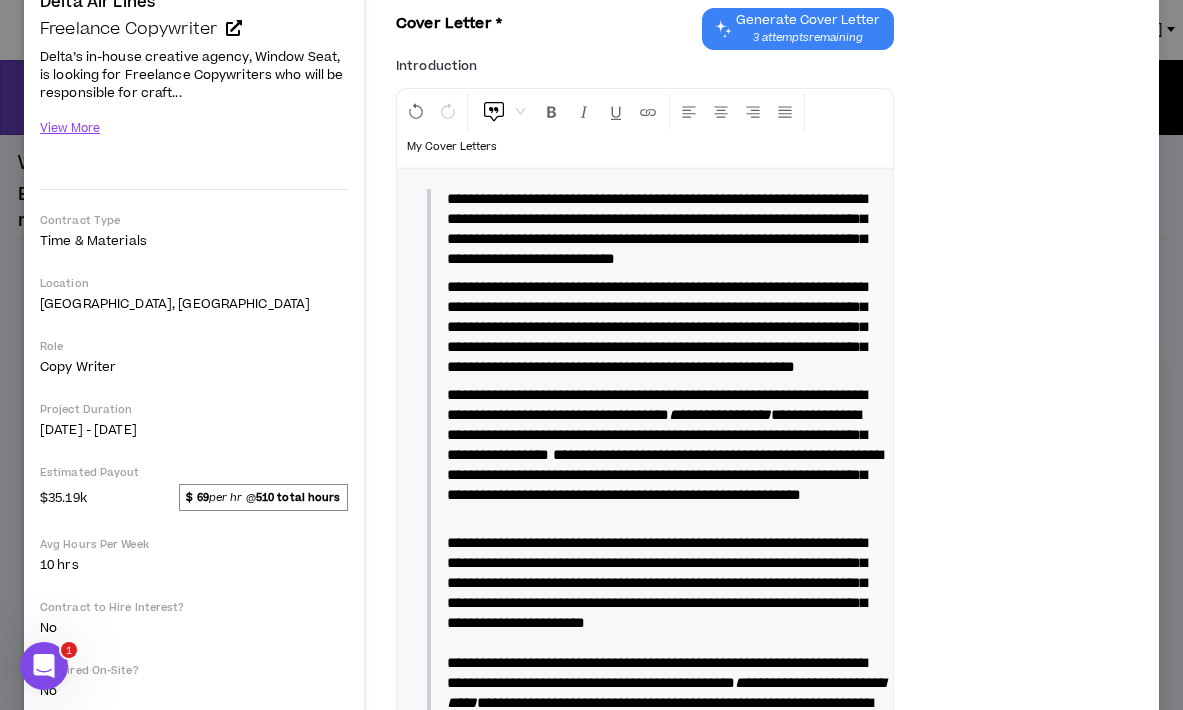 click on "**********" at bounding box center [657, 228] 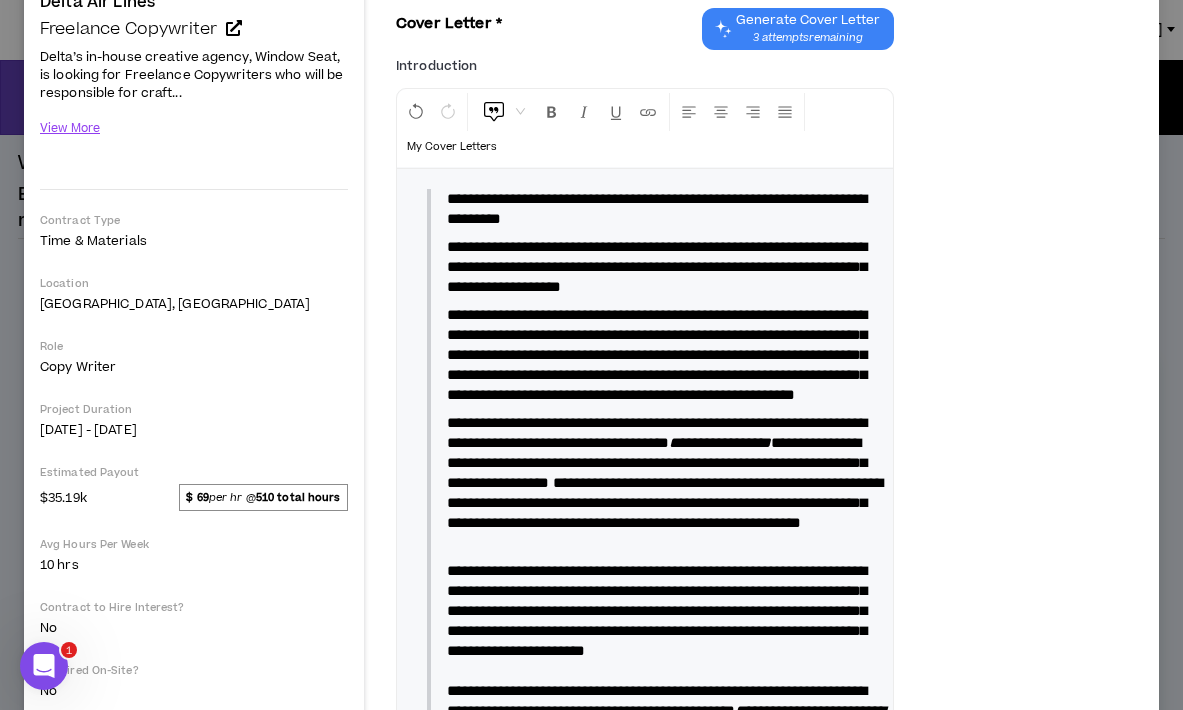 click on "**********" at bounding box center [657, 266] 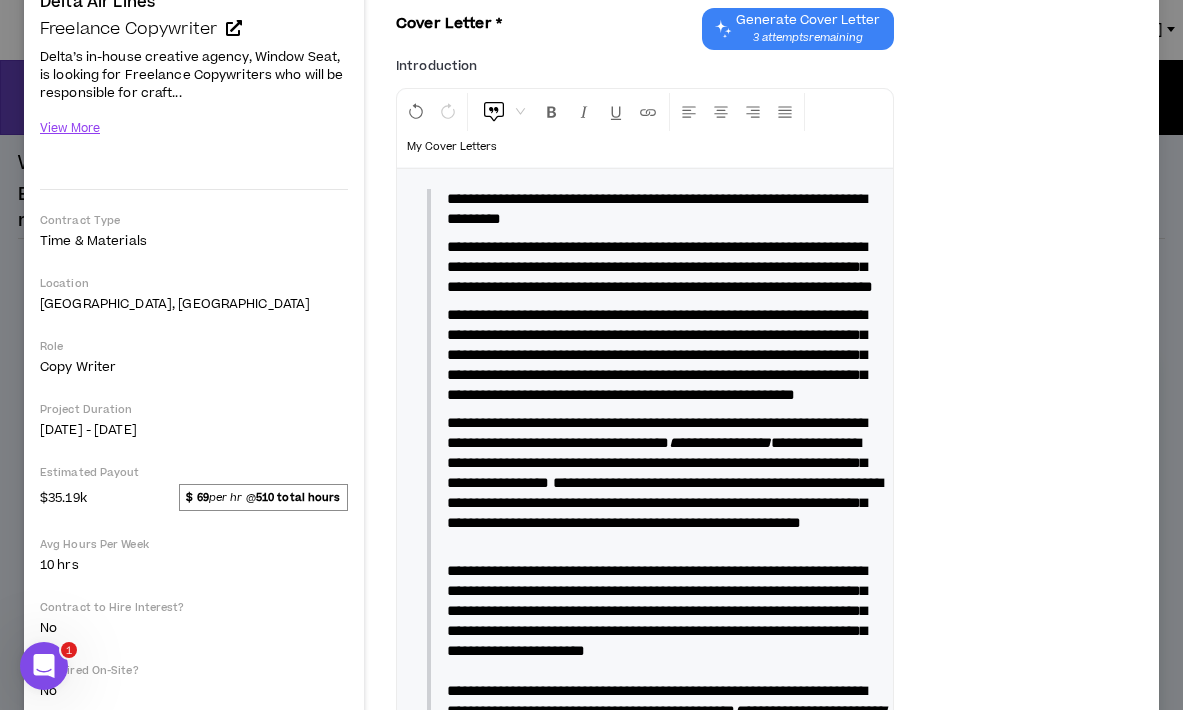 click on "**********" at bounding box center [660, 266] 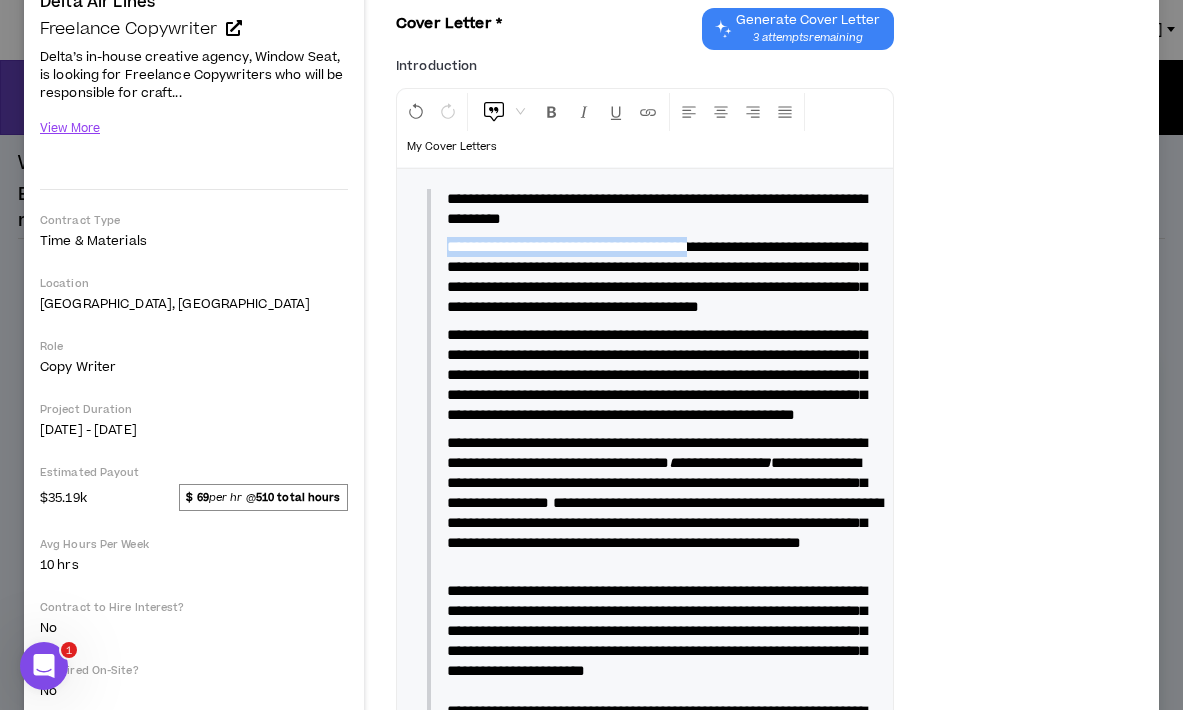 drag, startPoint x: 781, startPoint y: 249, endPoint x: 446, endPoint y: 244, distance: 335.03732 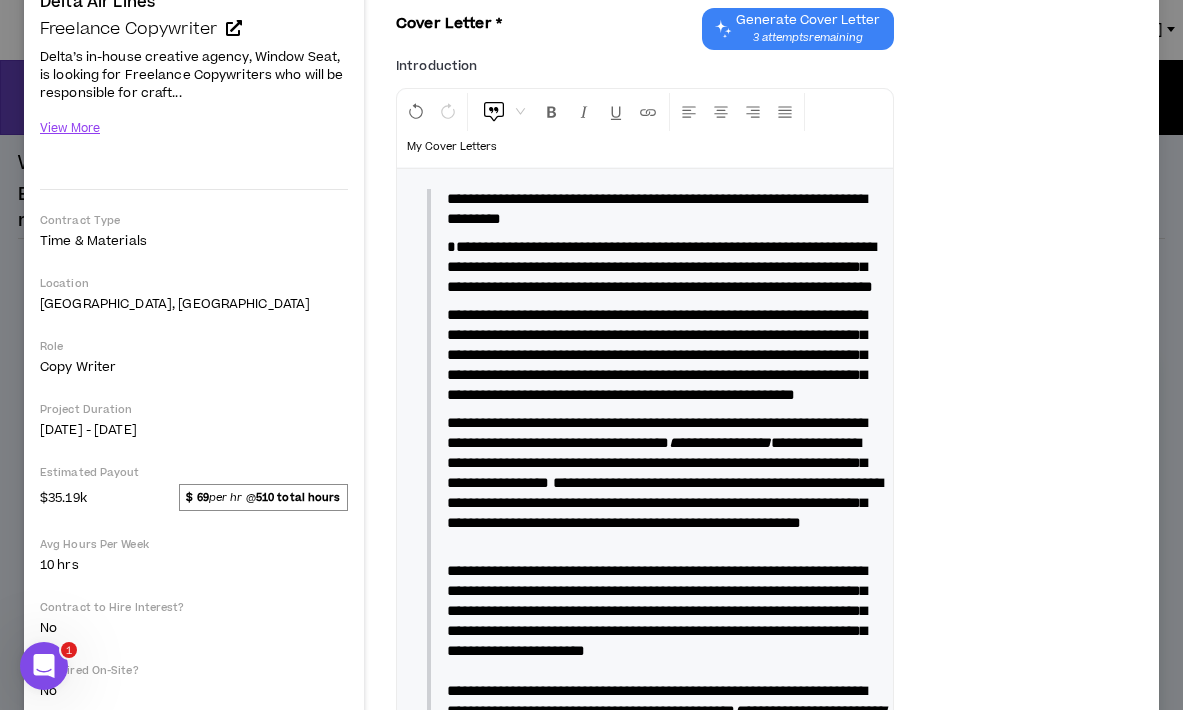 click on "**********" at bounding box center (661, 266) 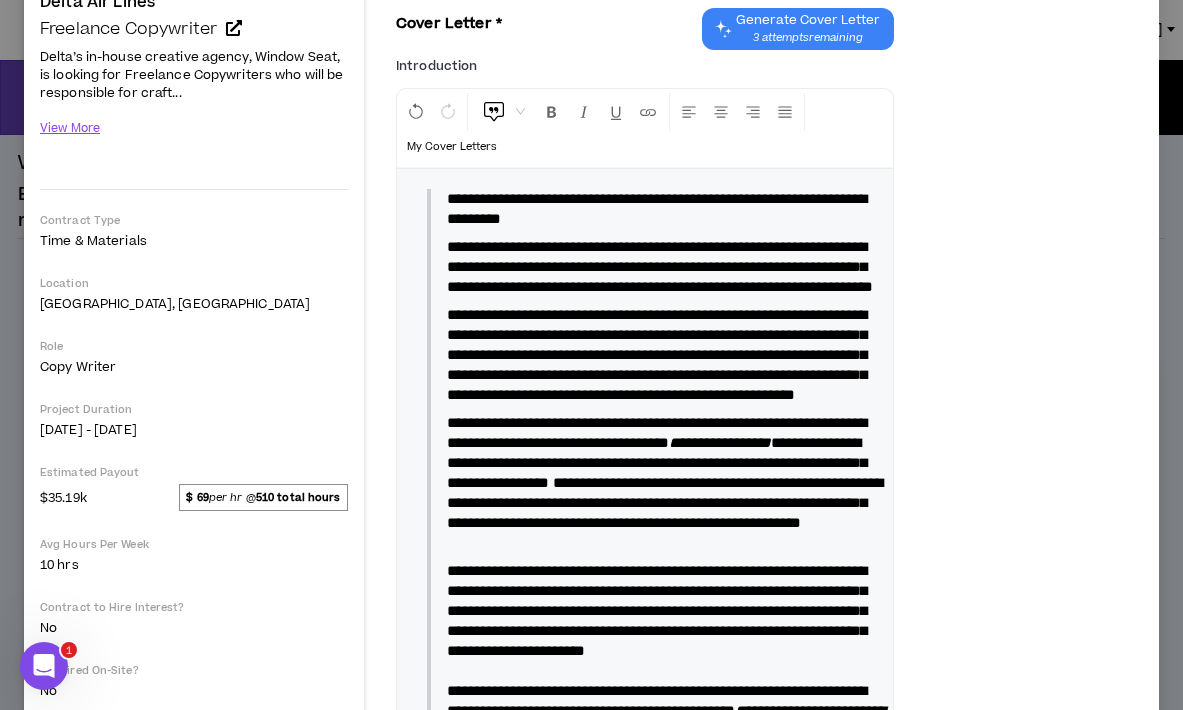 click on "**********" at bounding box center (660, 266) 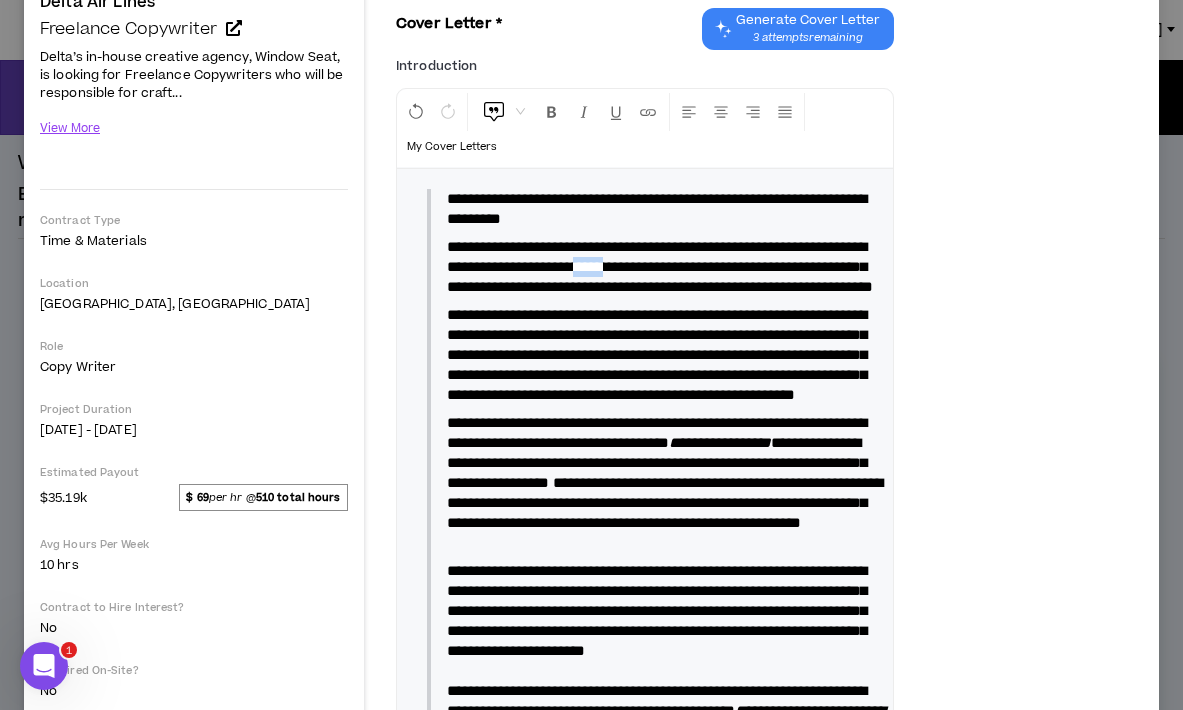 drag, startPoint x: 789, startPoint y: 271, endPoint x: 746, endPoint y: 272, distance: 43.011627 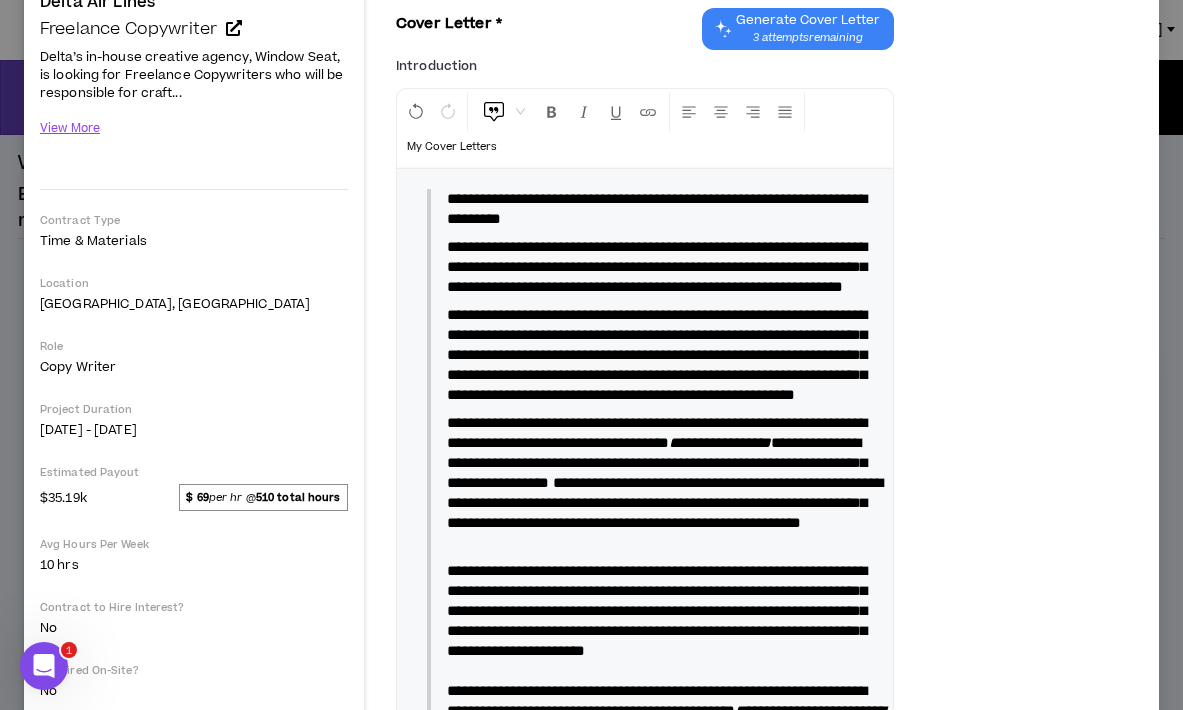 click on "**********" at bounding box center (657, 266) 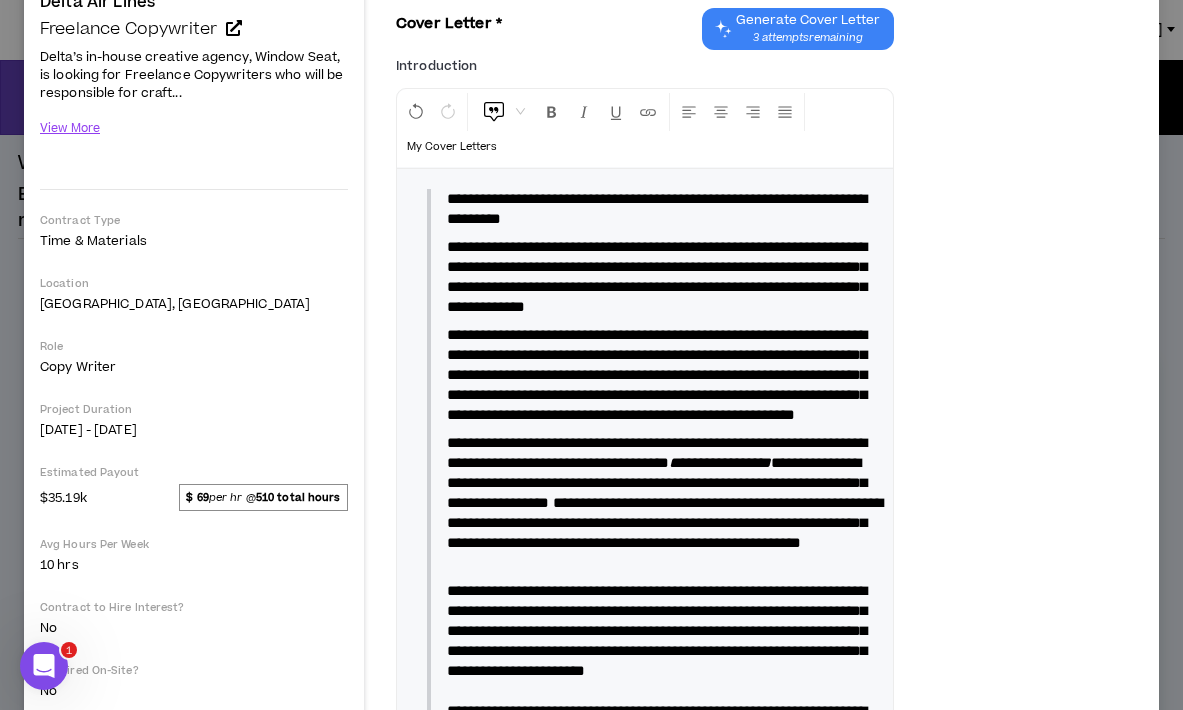 click on "**********" at bounding box center (657, 276) 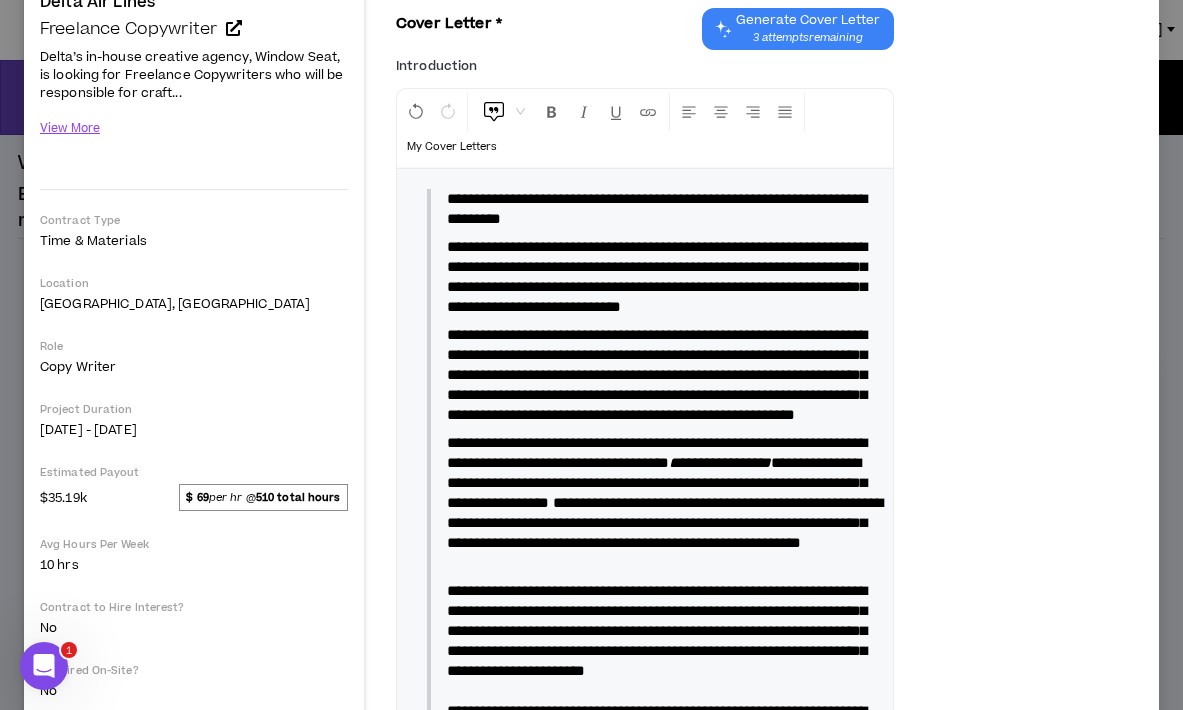 click on "**********" at bounding box center (657, 276) 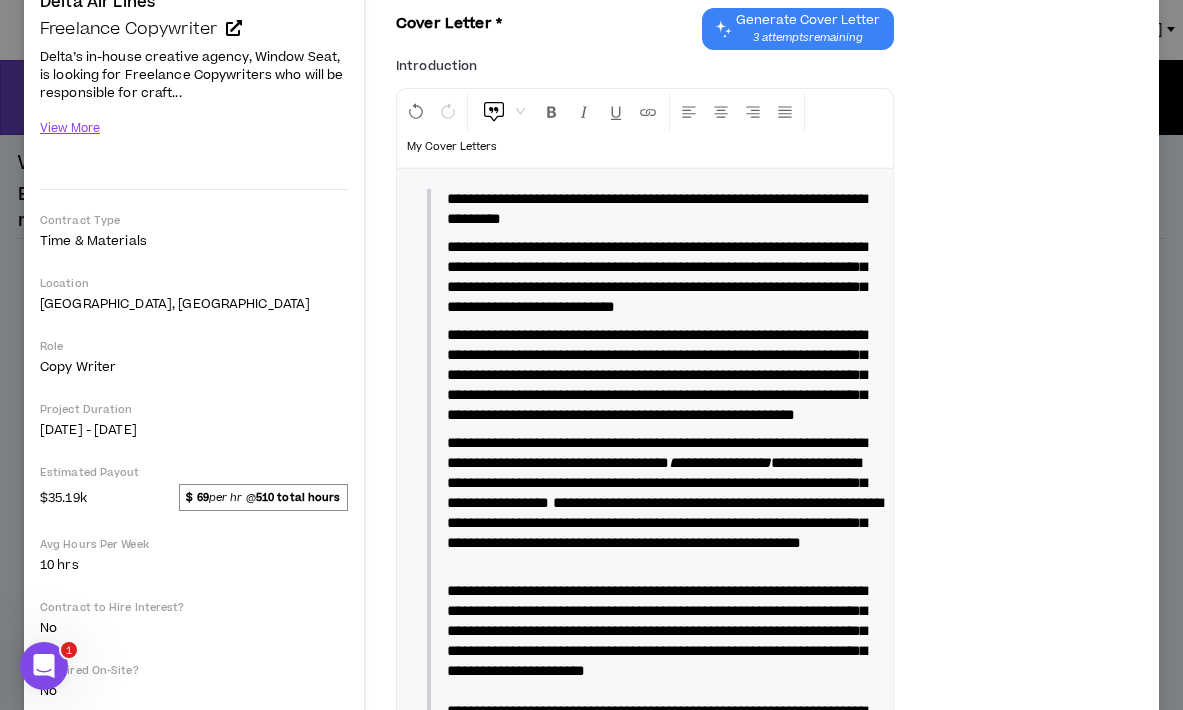click on "**********" at bounding box center [657, 276] 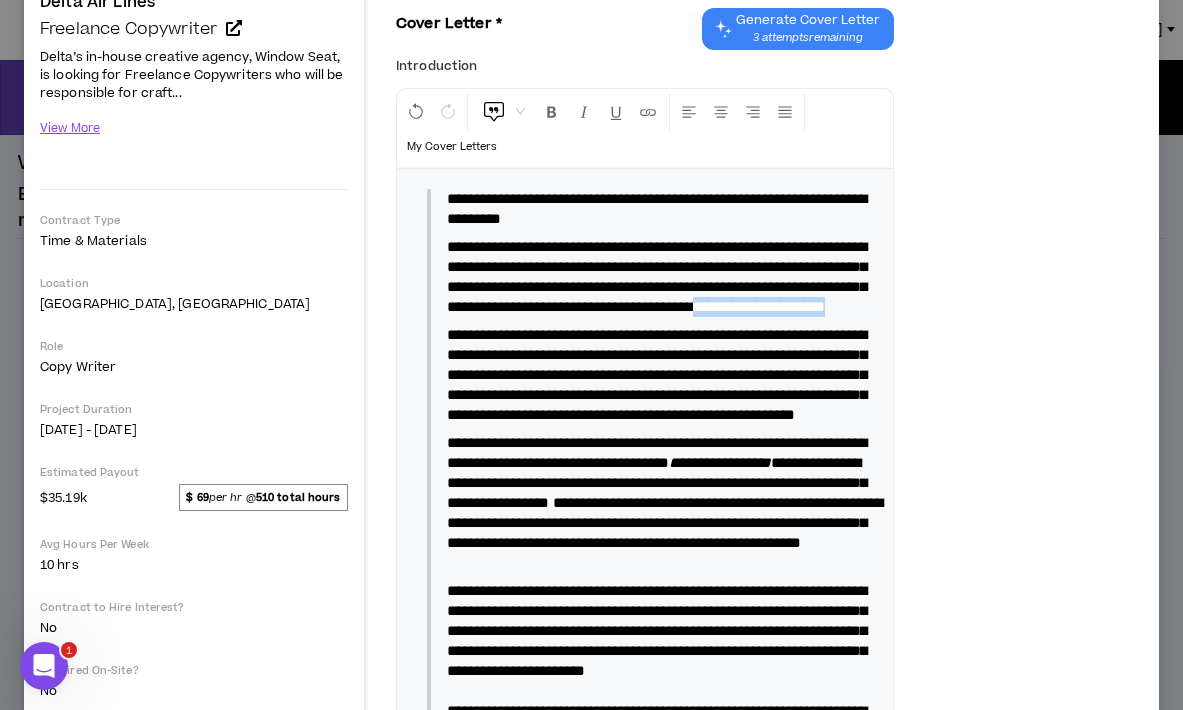 drag, startPoint x: 877, startPoint y: 327, endPoint x: 708, endPoint y: 331, distance: 169.04733 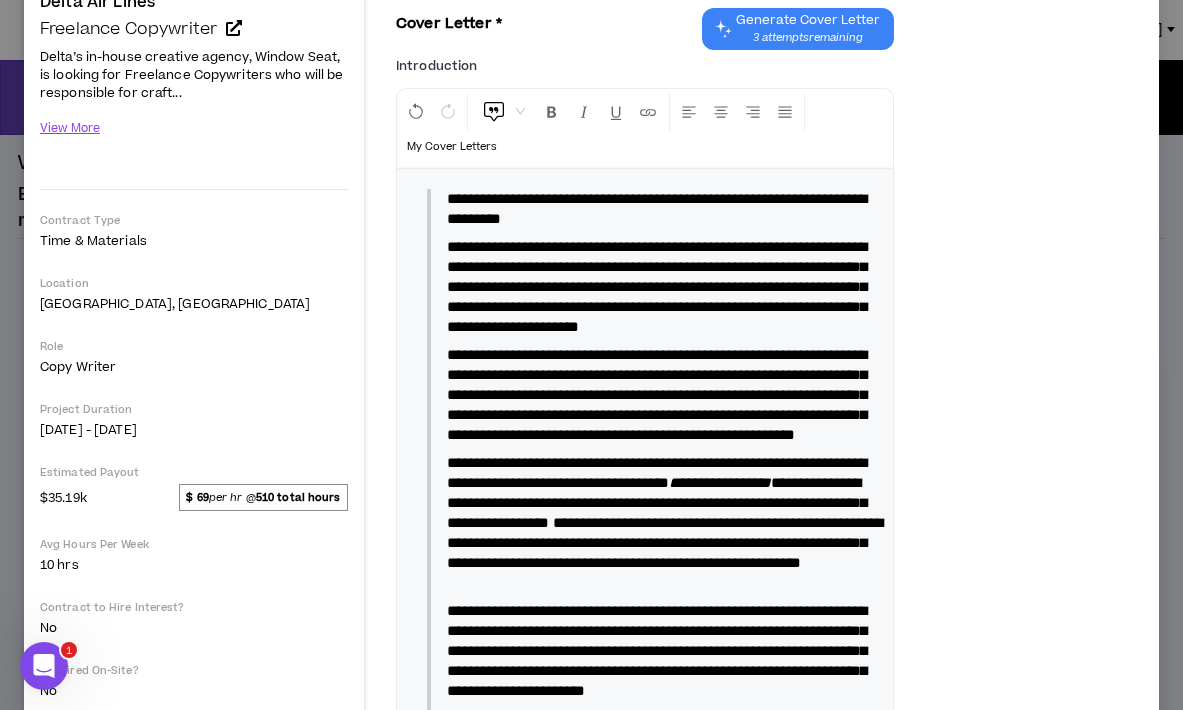 click on "**********" at bounding box center (657, 394) 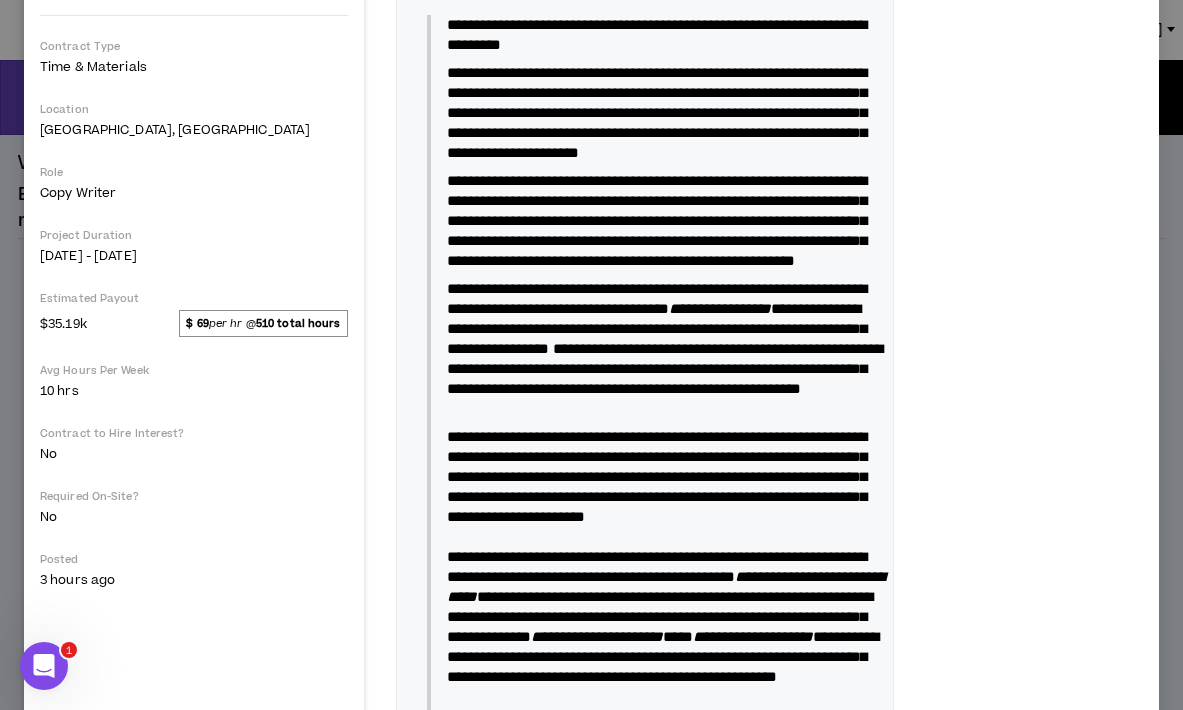 scroll, scrollTop: 385, scrollLeft: 0, axis: vertical 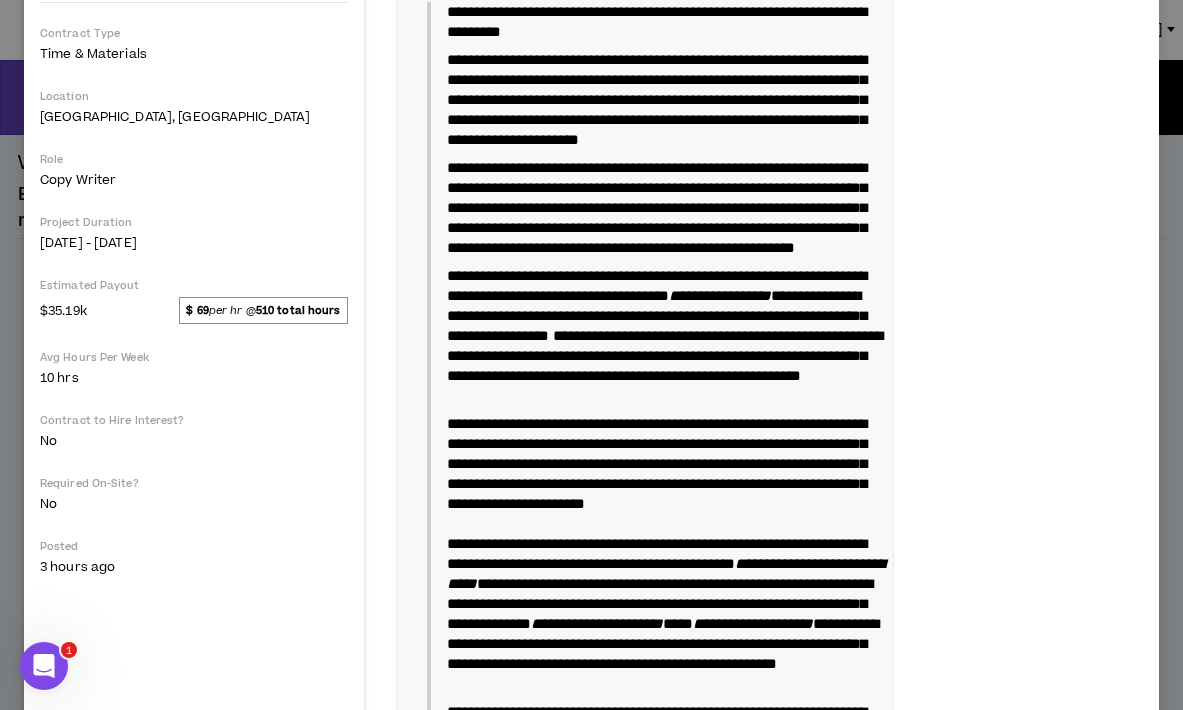 click on "**********" at bounding box center [657, 207] 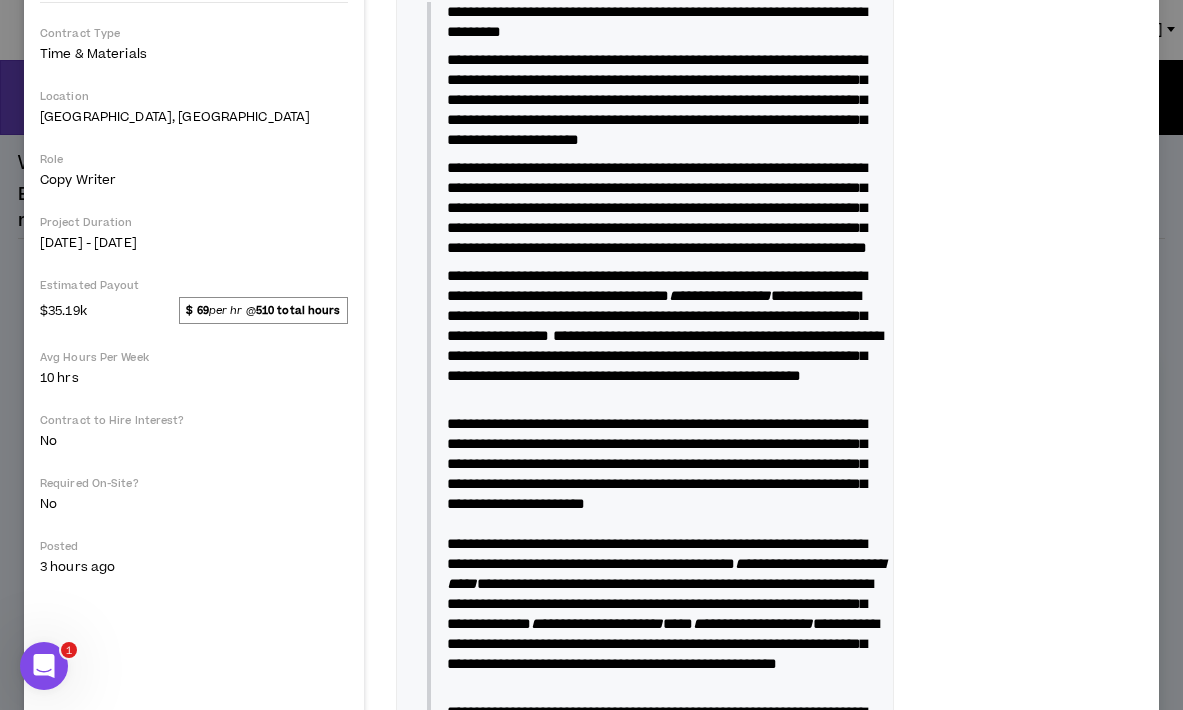 click on "**********" at bounding box center (657, 207) 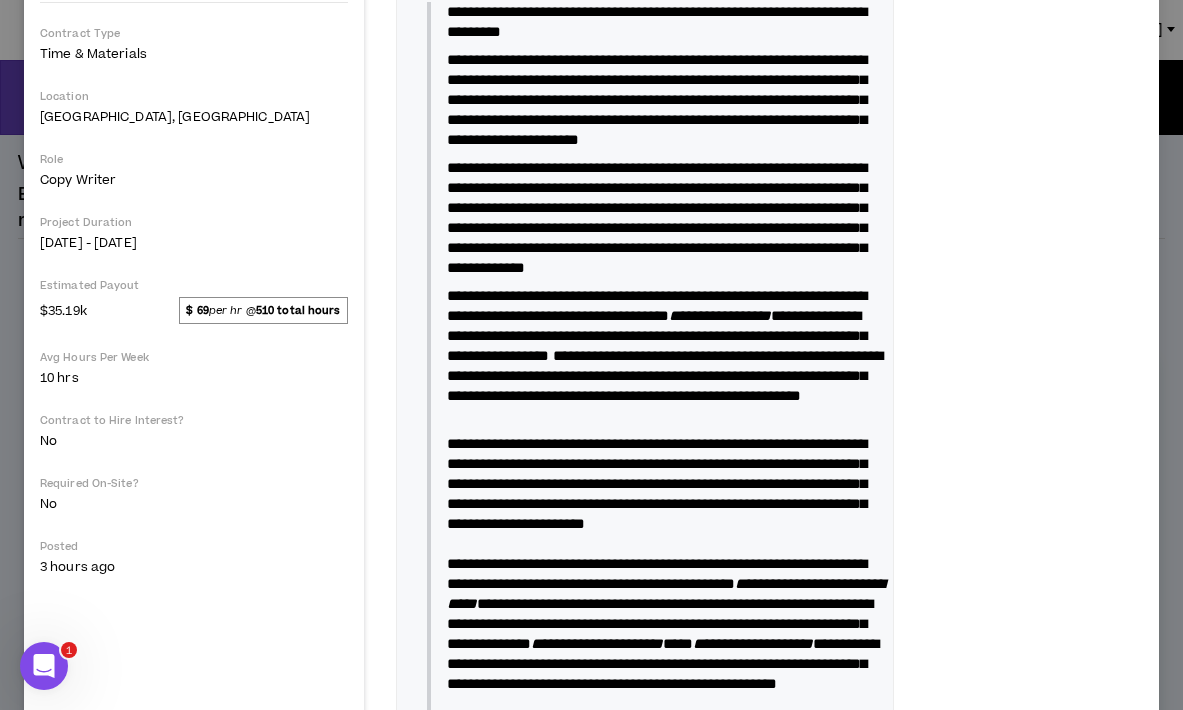 click on "**********" at bounding box center [657, 217] 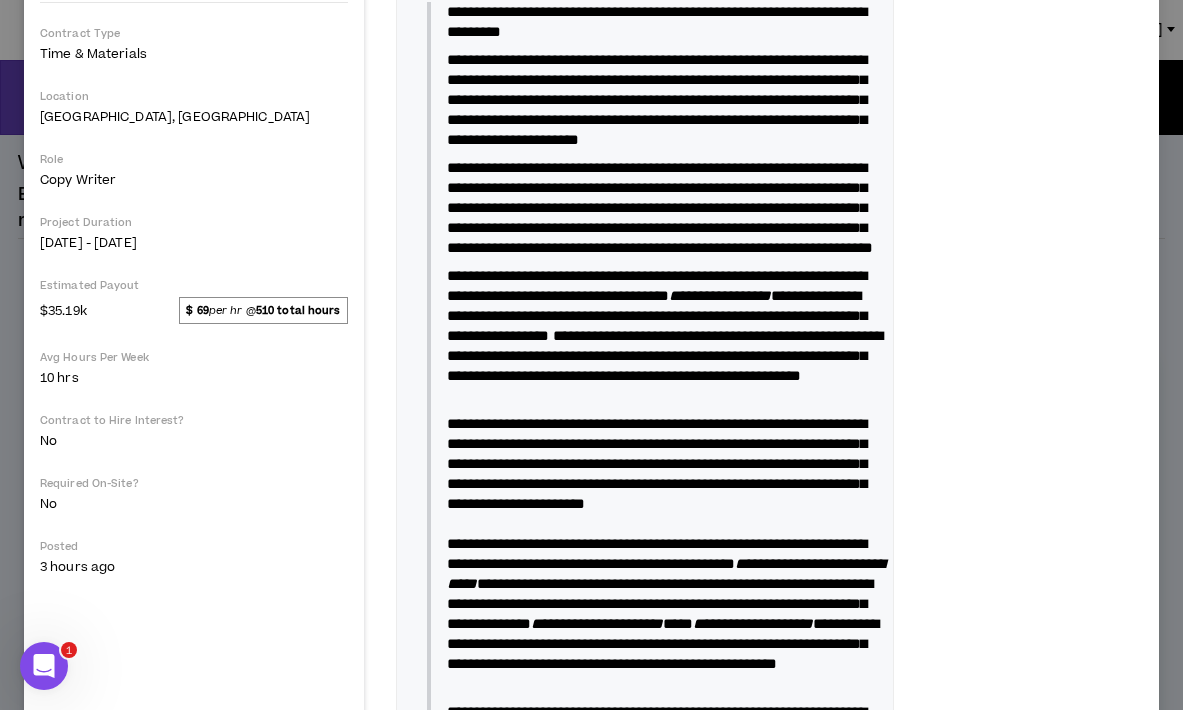 click on "**********" at bounding box center (660, 207) 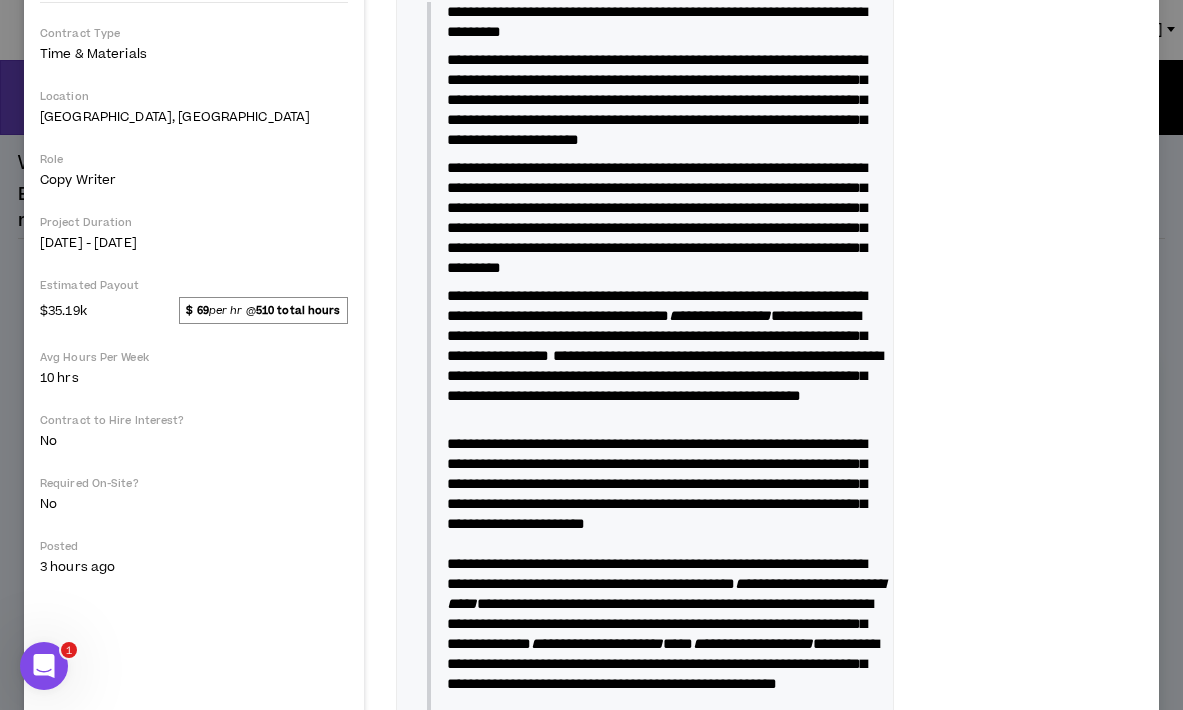 click on "**********" at bounding box center [657, 217] 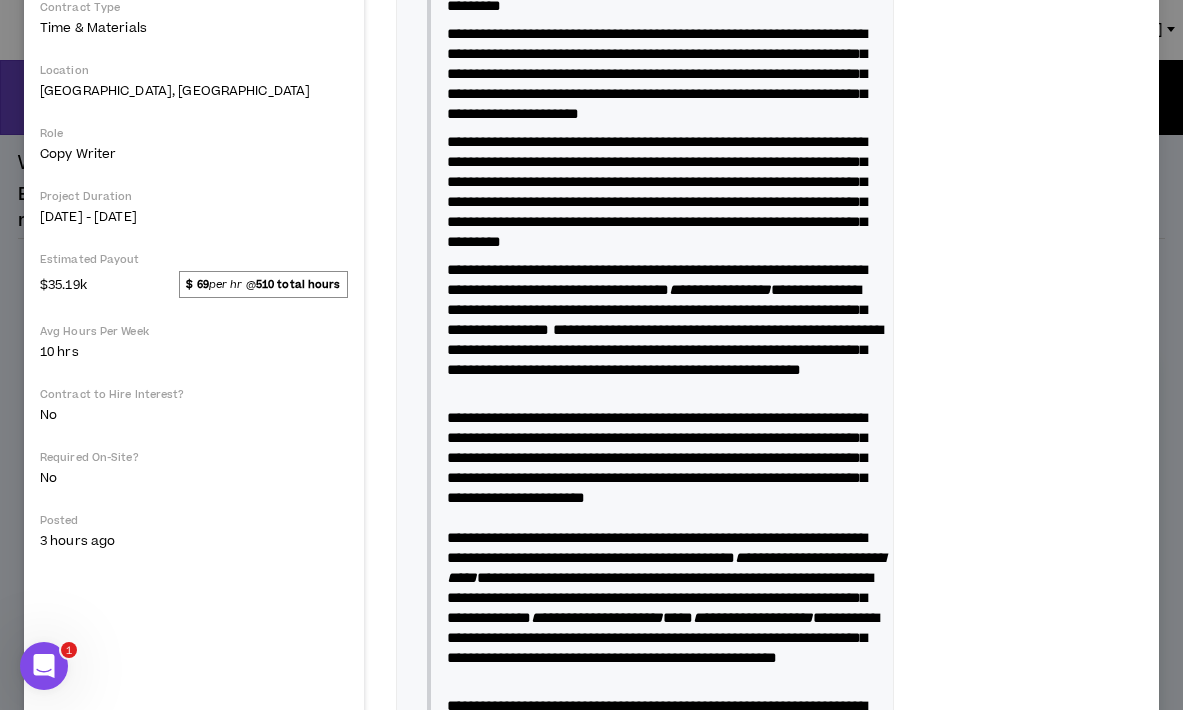 scroll, scrollTop: 426, scrollLeft: 0, axis: vertical 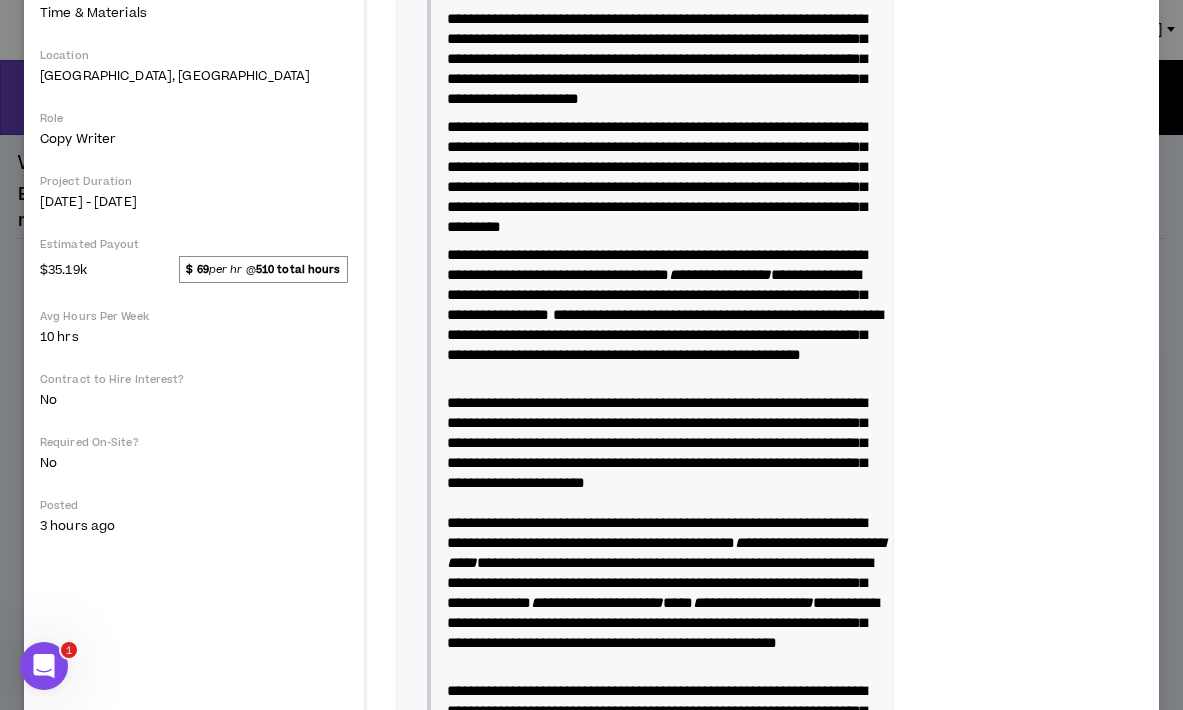 click on "**********" at bounding box center (657, 176) 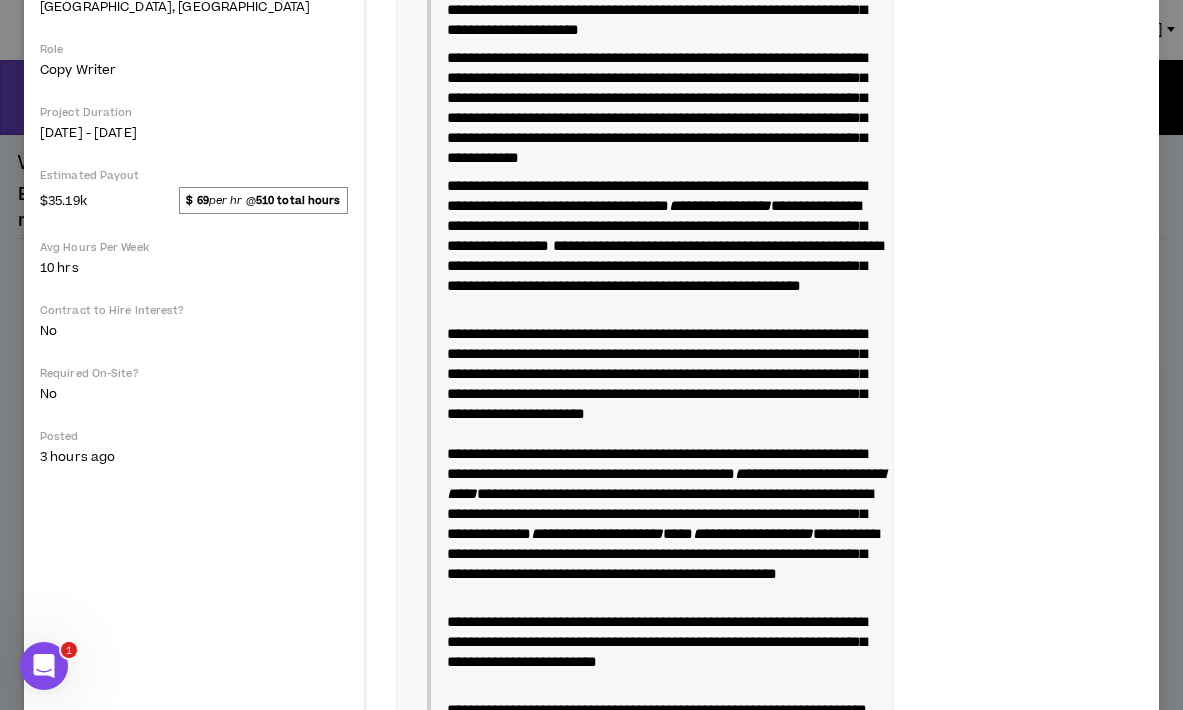 scroll, scrollTop: 505, scrollLeft: 0, axis: vertical 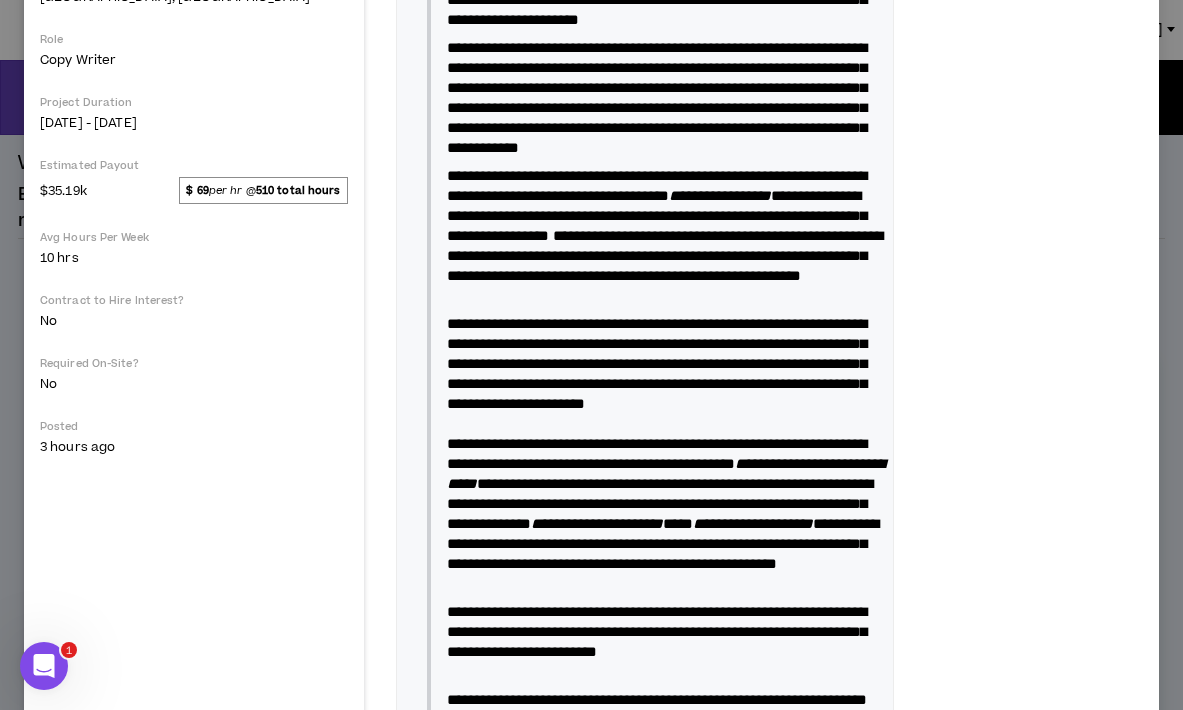 click on "**********" at bounding box center [657, 185] 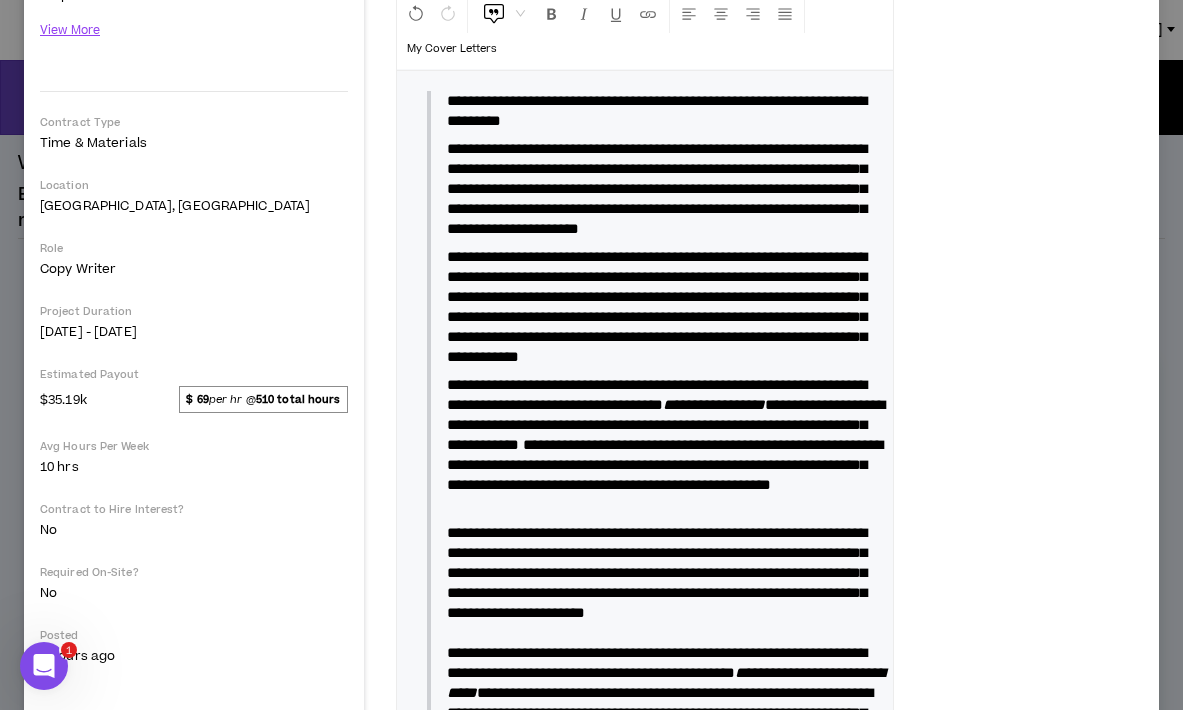 scroll, scrollTop: 300, scrollLeft: 0, axis: vertical 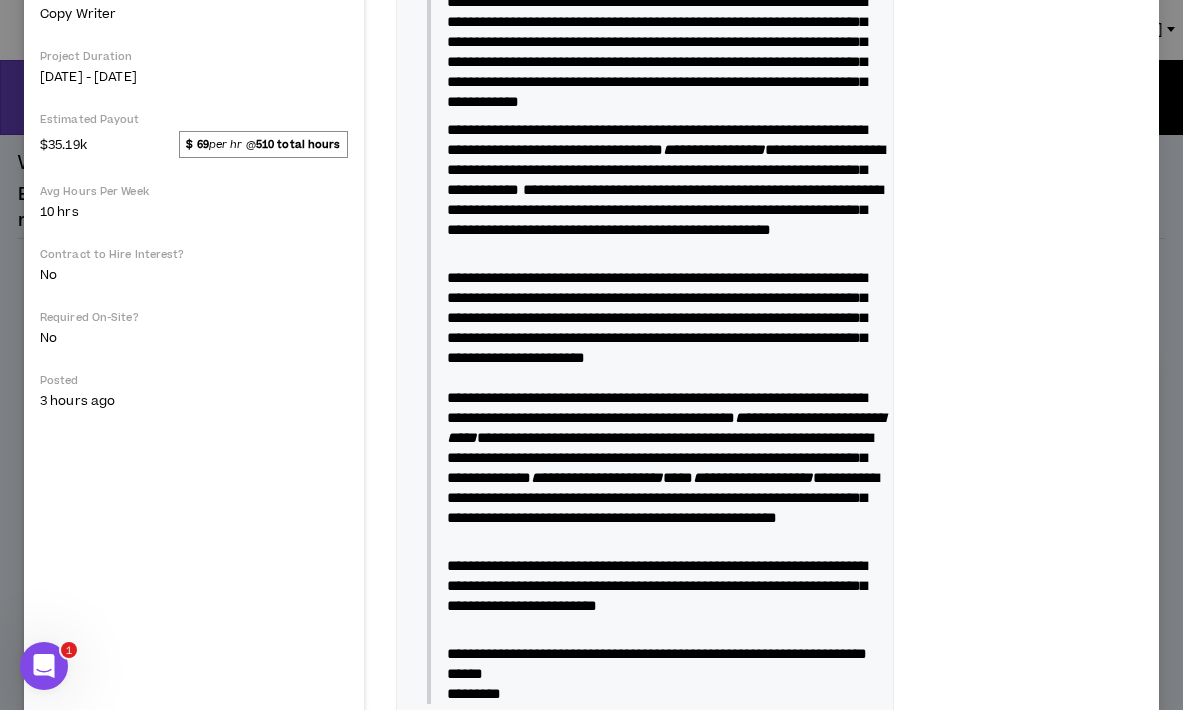 click on "**********" at bounding box center (657, 51) 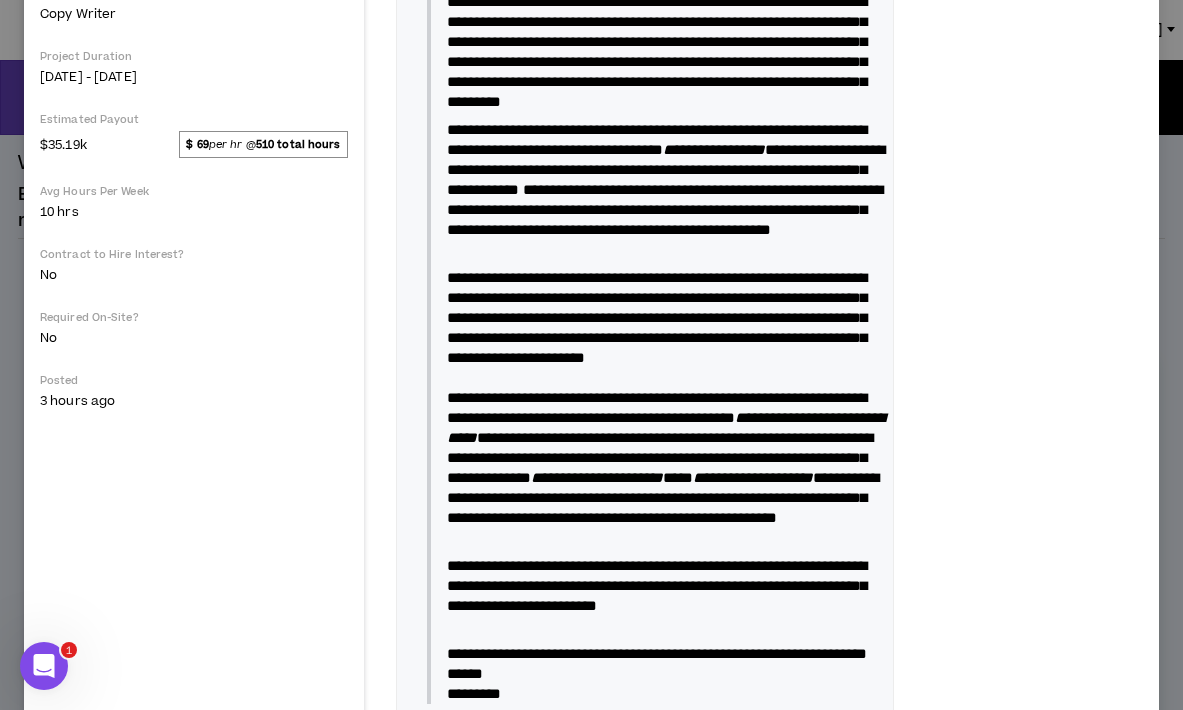 click on "**********" at bounding box center [657, 51] 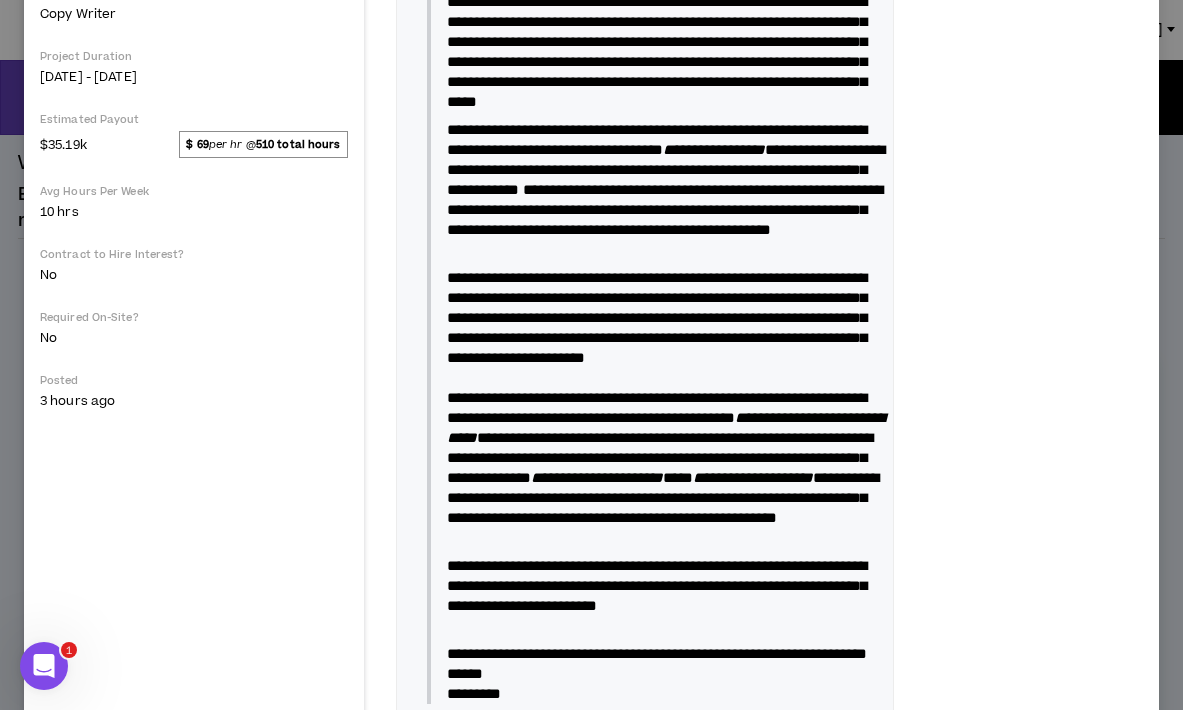 click on "**********" at bounding box center (657, 51) 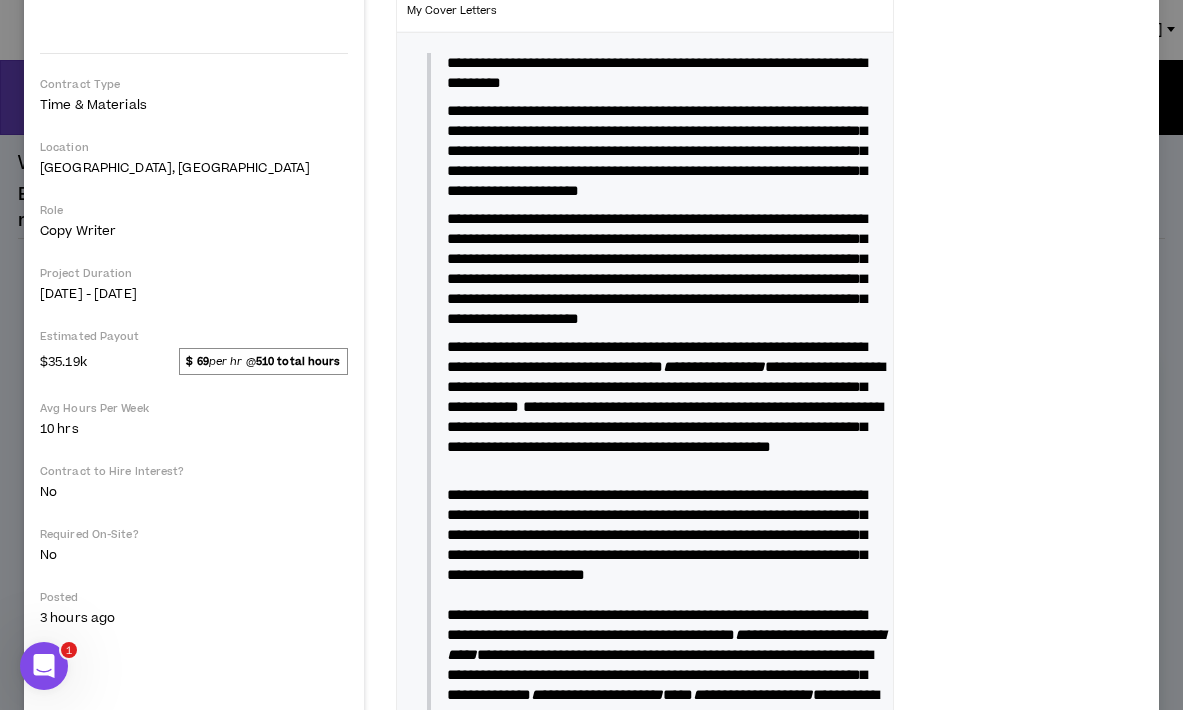 scroll, scrollTop: 308, scrollLeft: 0, axis: vertical 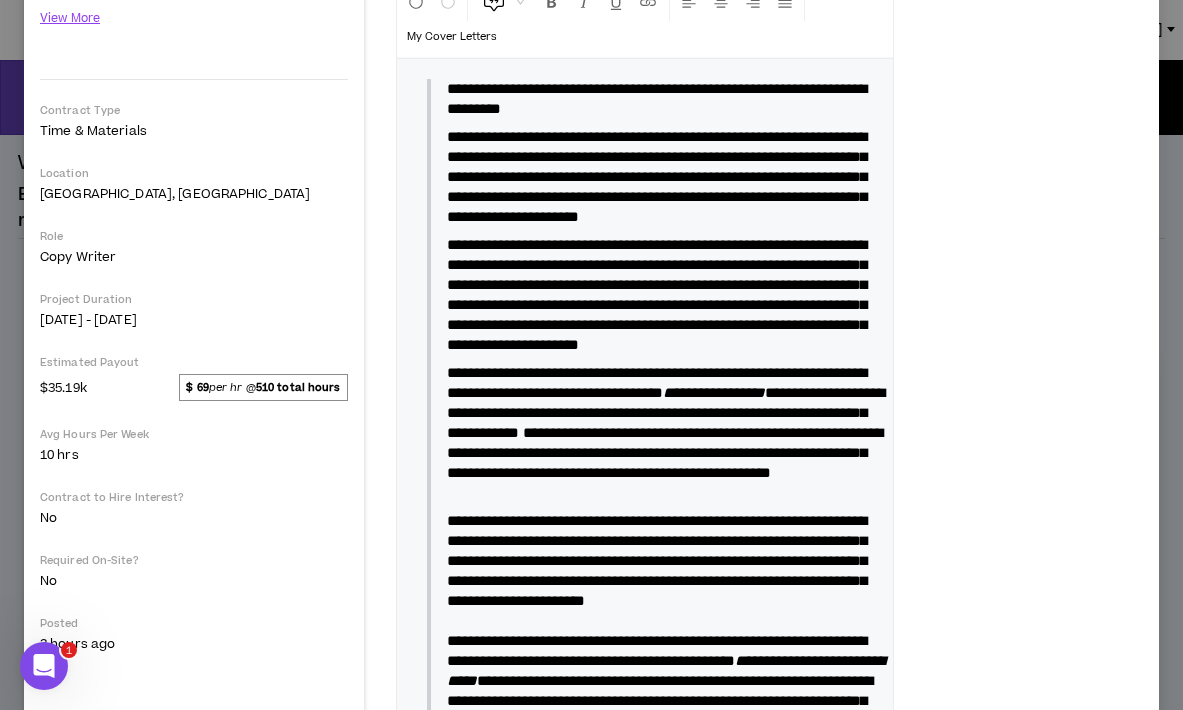 click on "**********" at bounding box center [665, 99] 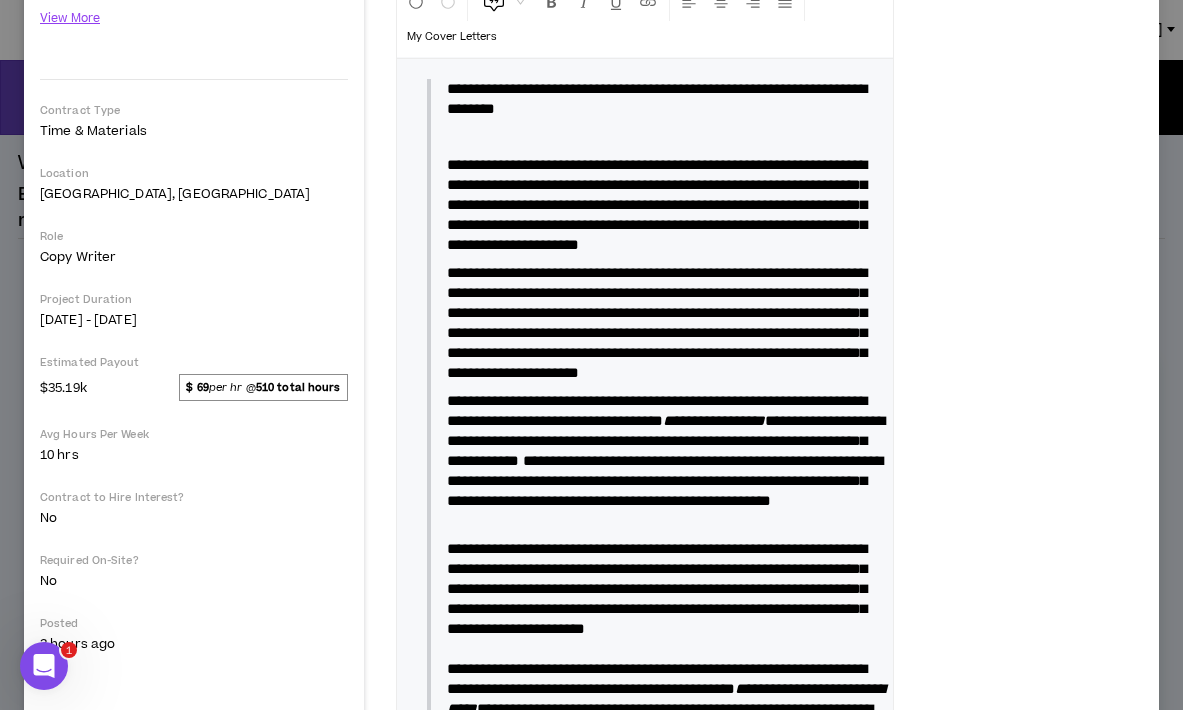 click on "**********" at bounding box center [665, 205] 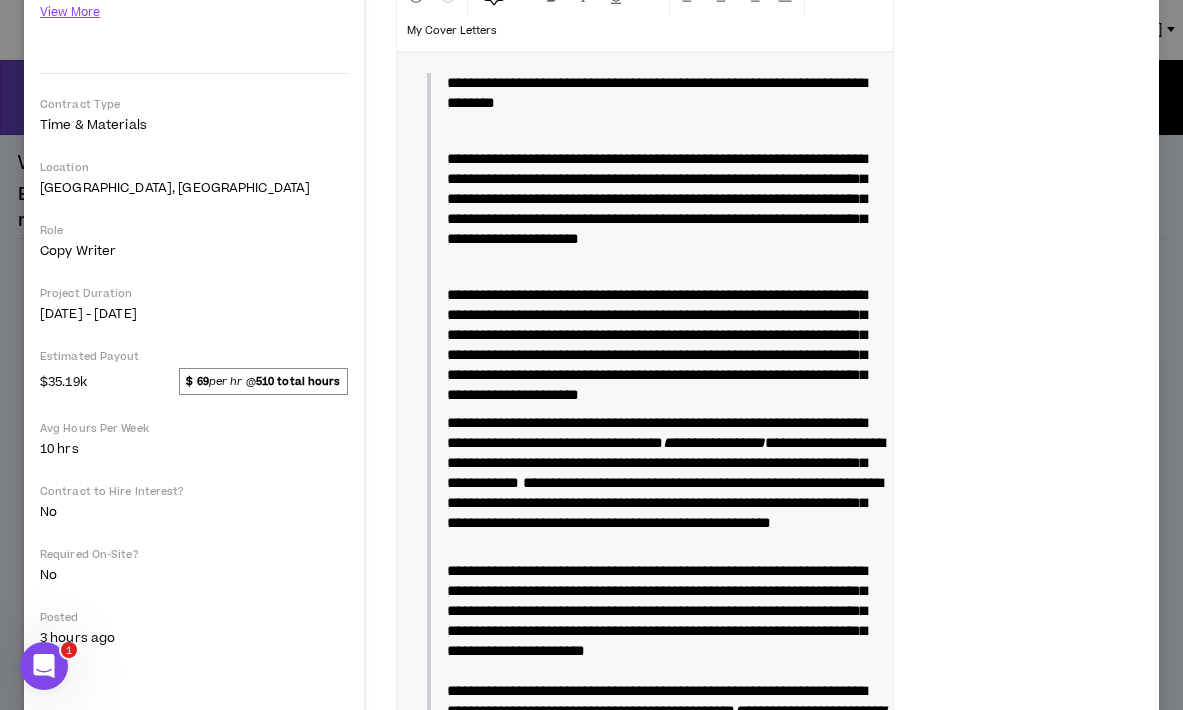 scroll, scrollTop: 309, scrollLeft: 0, axis: vertical 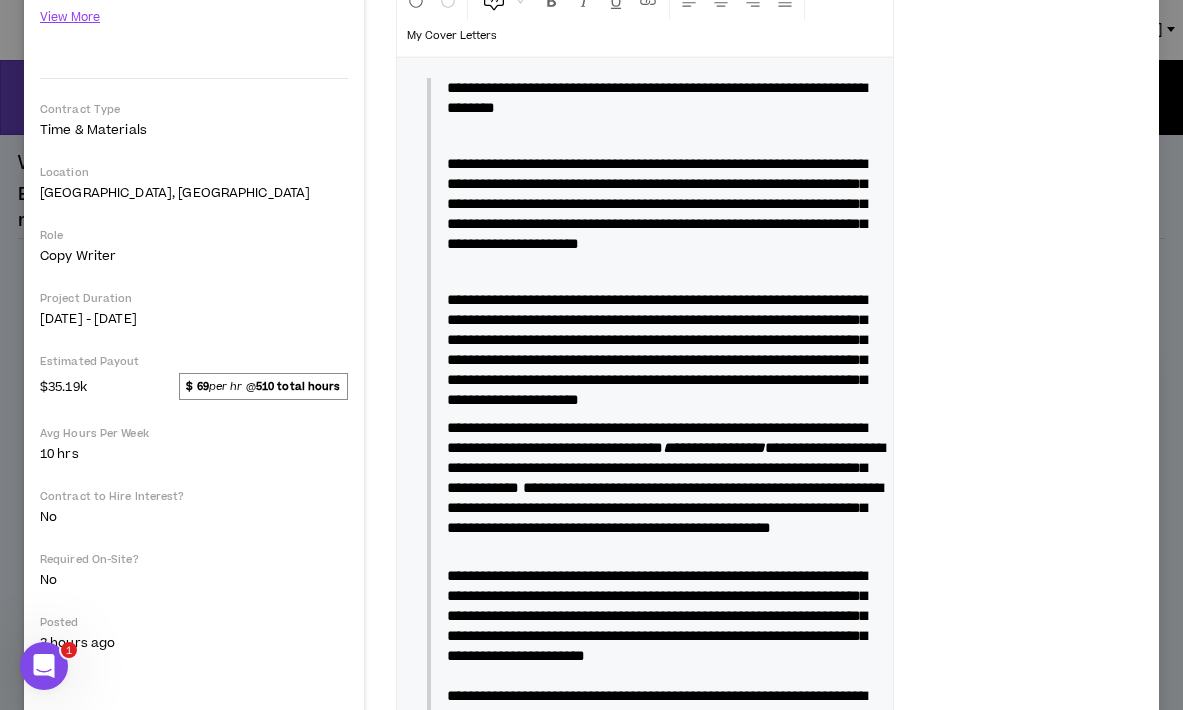 click on "**********" at bounding box center (657, 203) 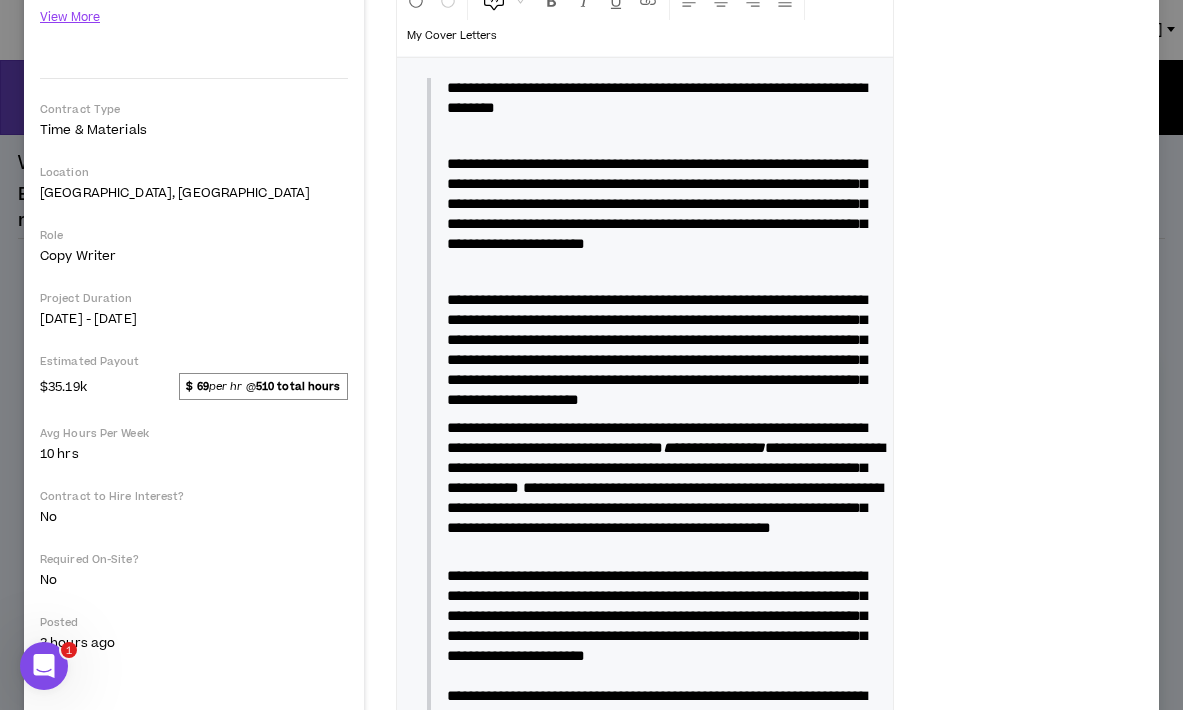 click on "**********" at bounding box center (655, 308) 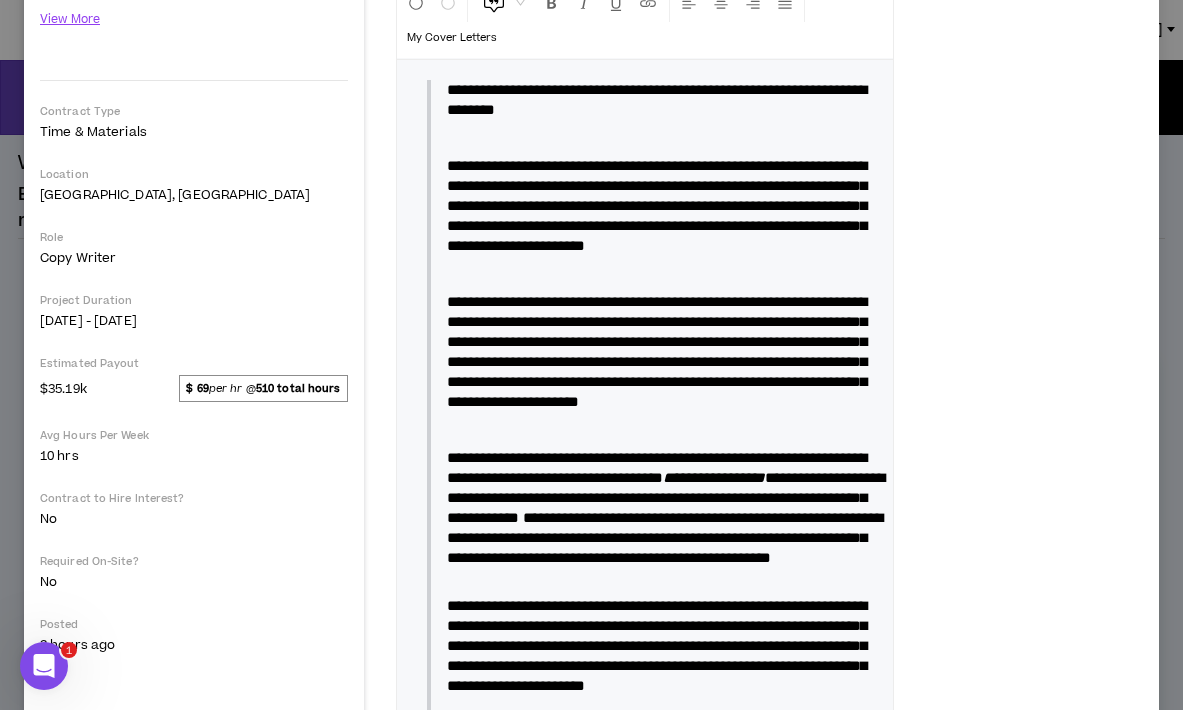 scroll, scrollTop: 309, scrollLeft: 0, axis: vertical 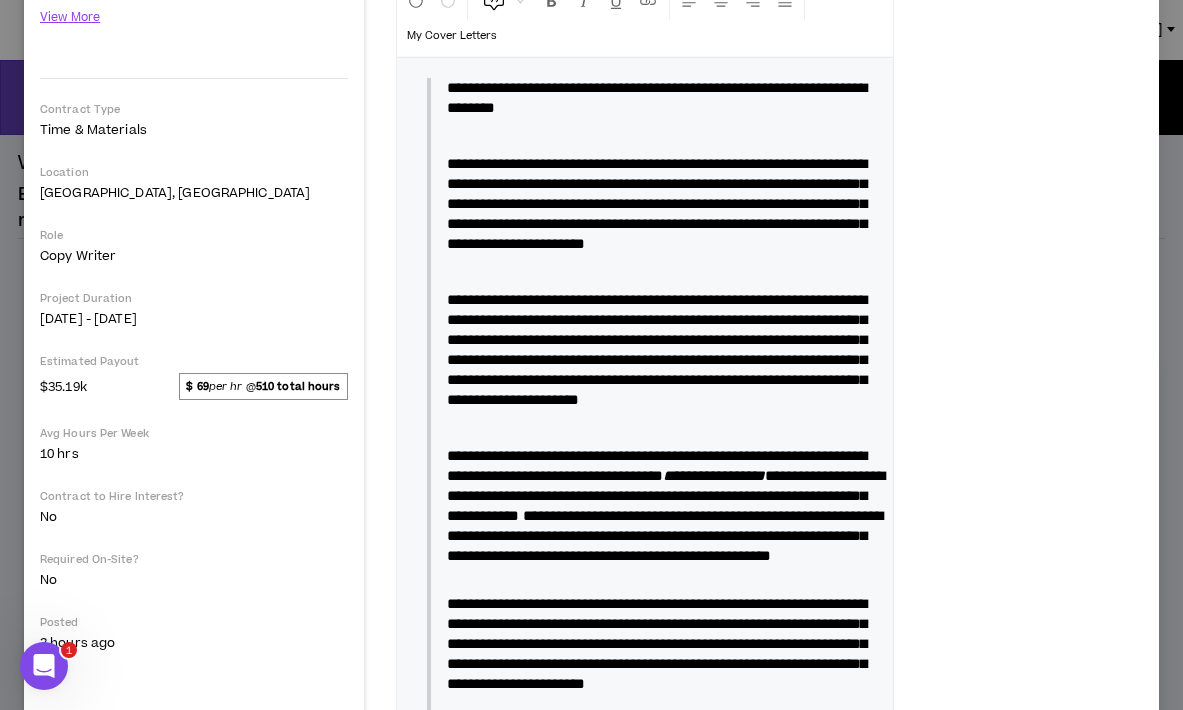 click on "**********" at bounding box center [657, 203] 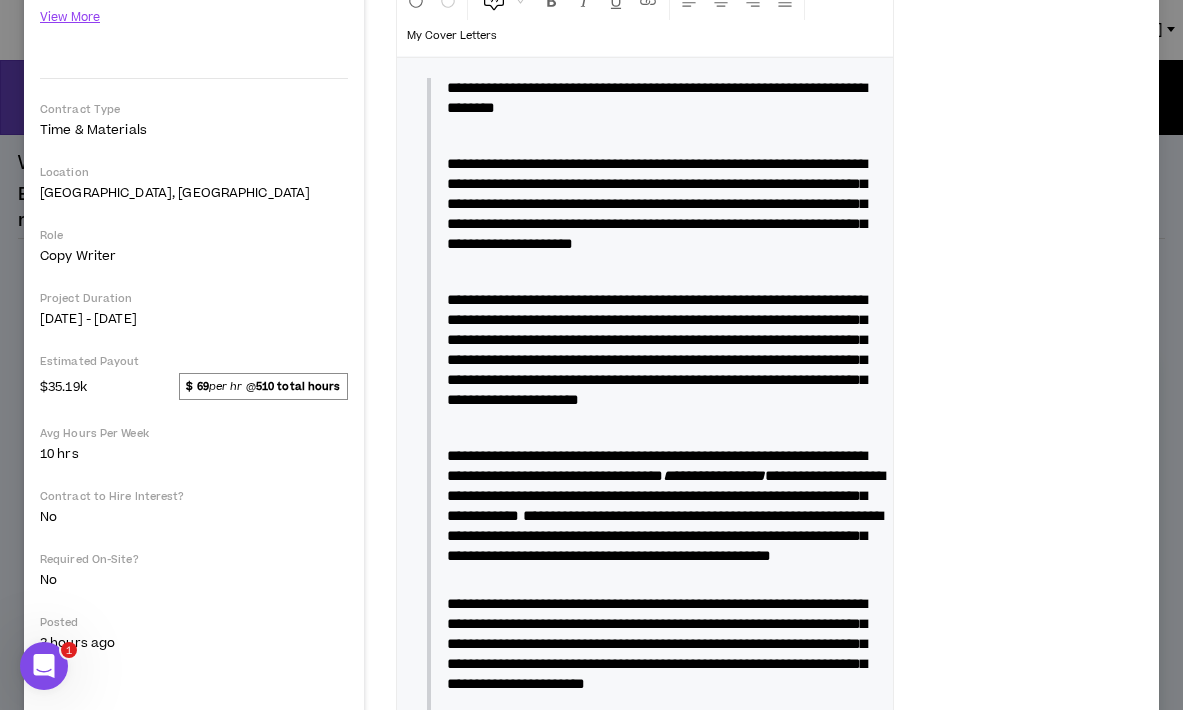 click on "**********" at bounding box center [657, 203] 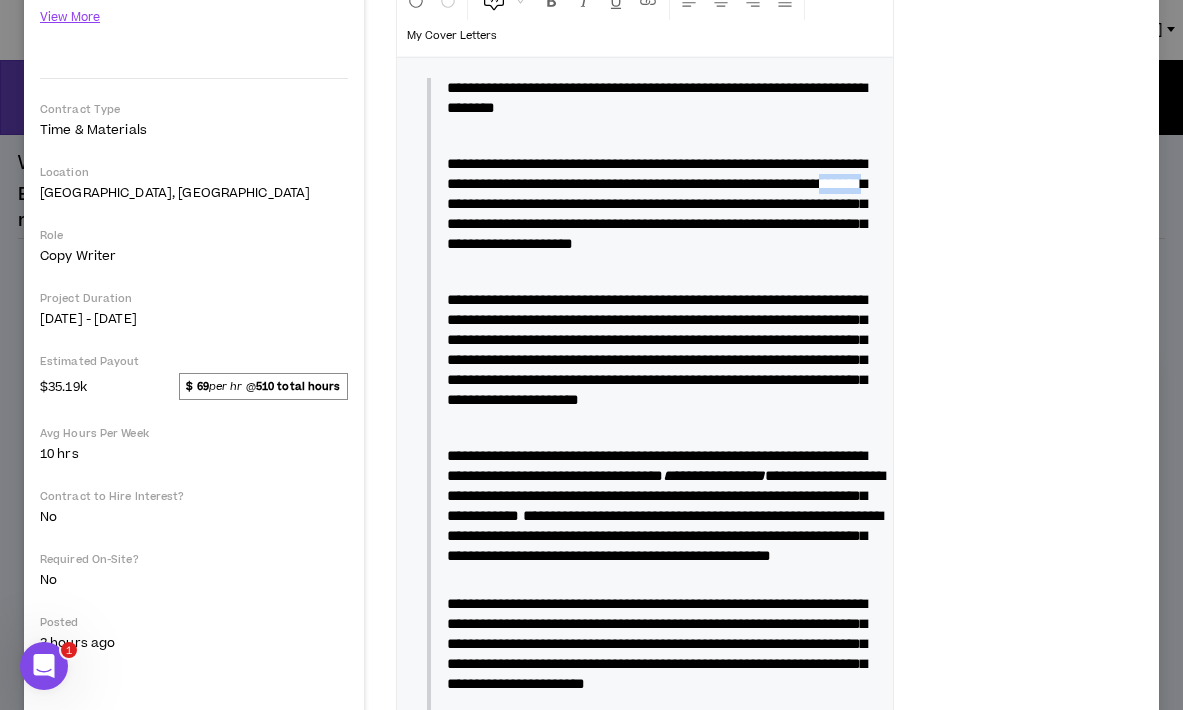 drag, startPoint x: 700, startPoint y: 201, endPoint x: 657, endPoint y: 201, distance: 43 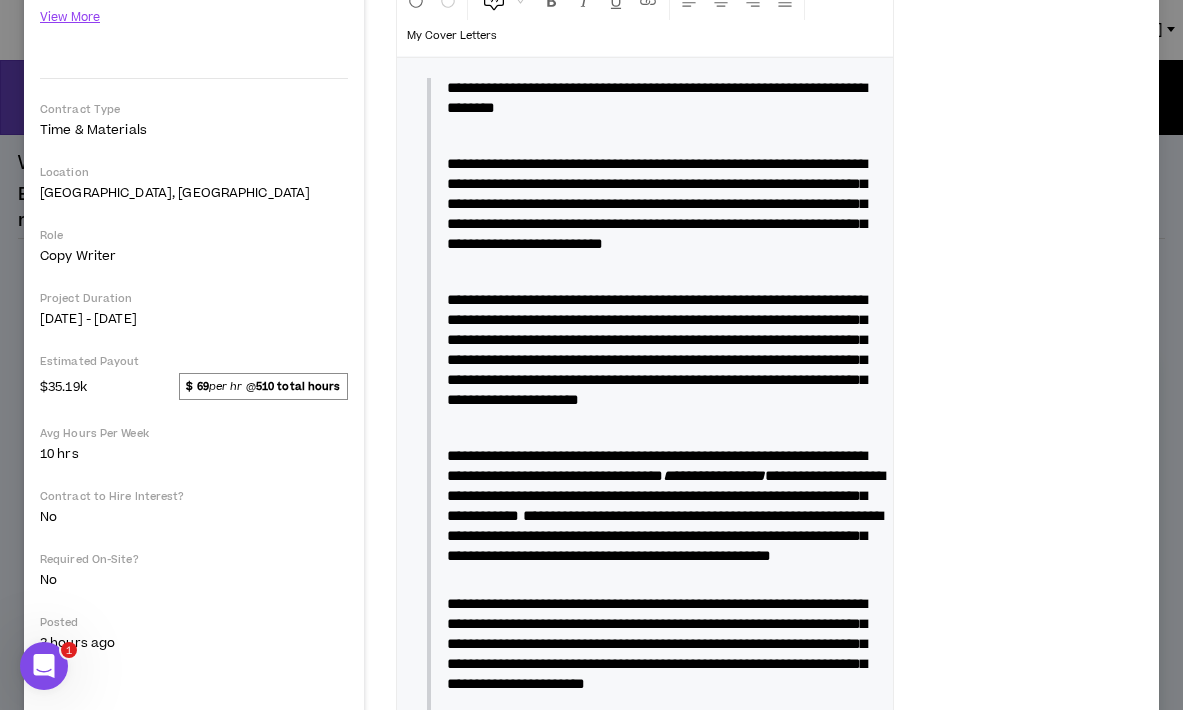 click on "**********" at bounding box center [657, 203] 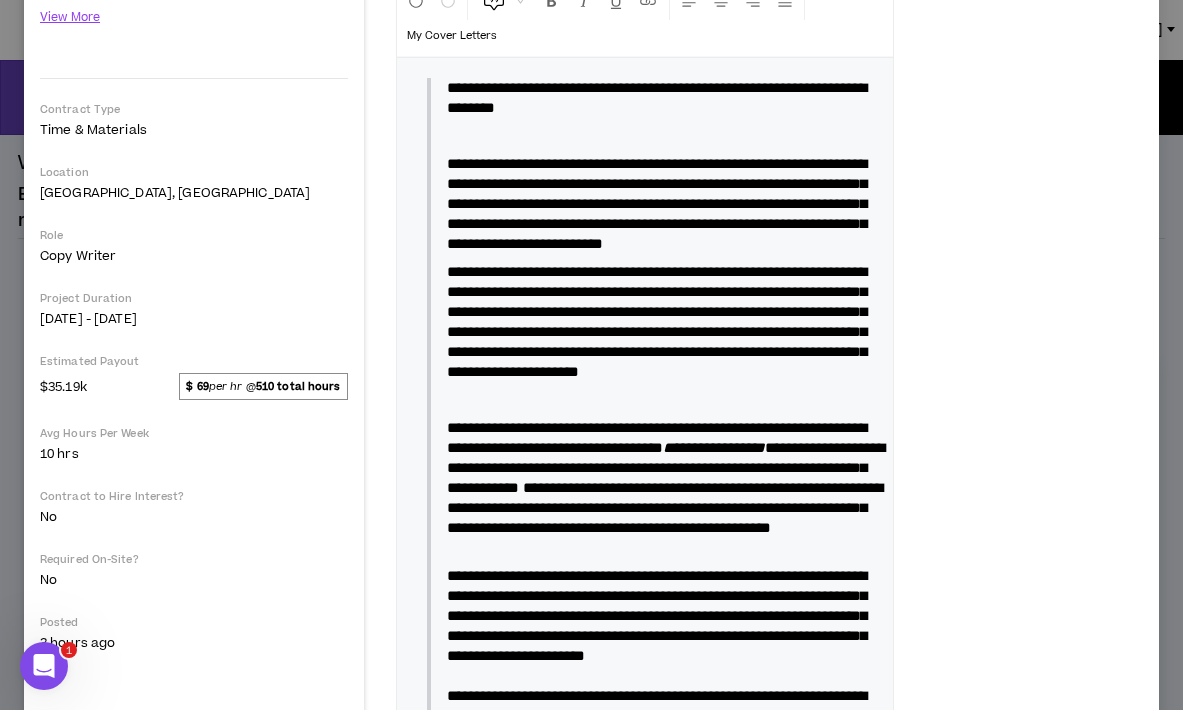 click on "**********" at bounding box center [657, 321] 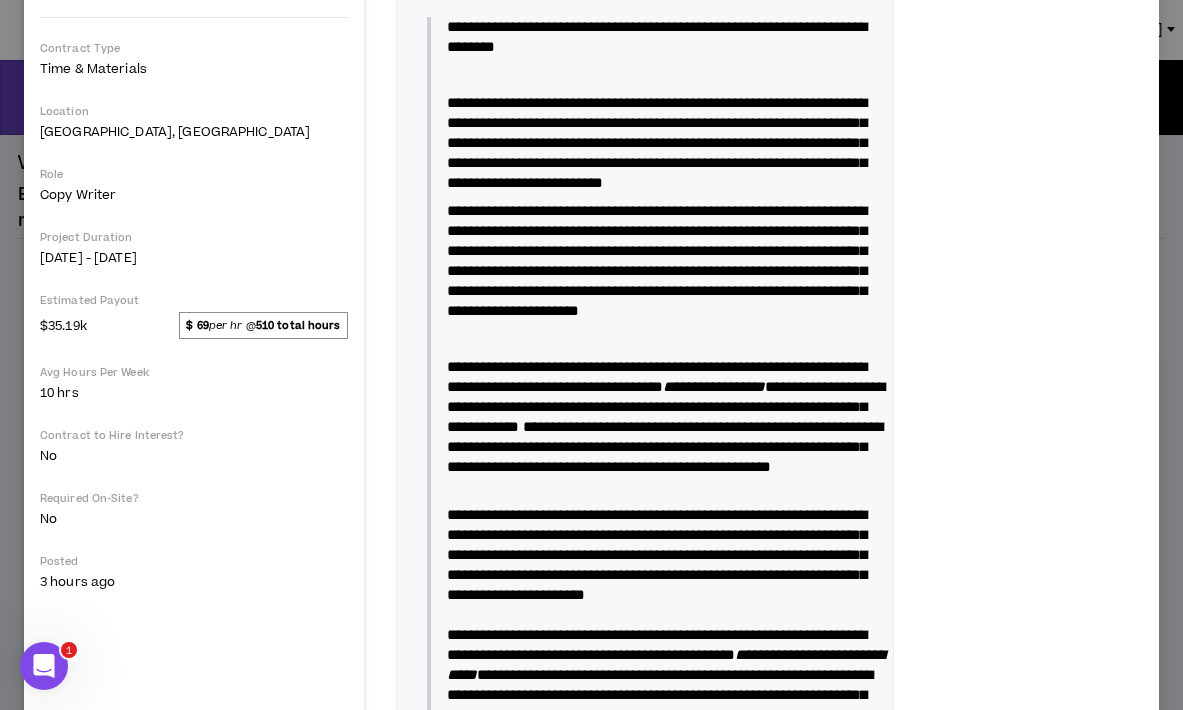 scroll, scrollTop: 378, scrollLeft: 0, axis: vertical 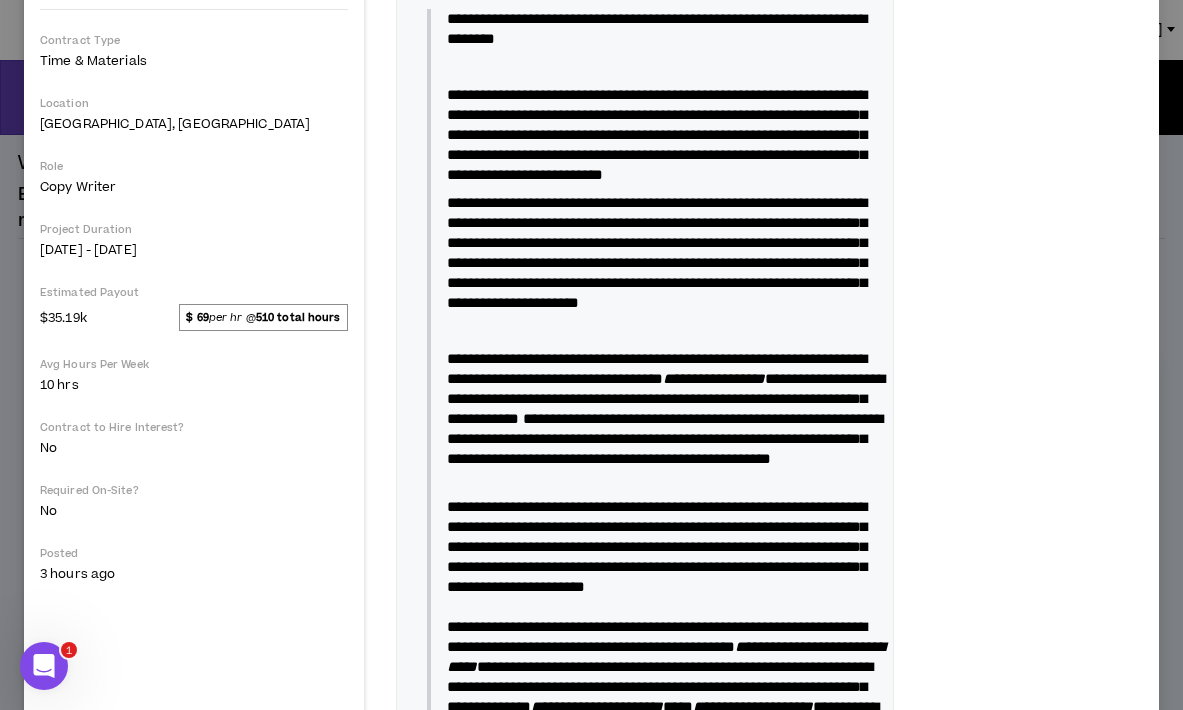 click on "**********" at bounding box center [657, 252] 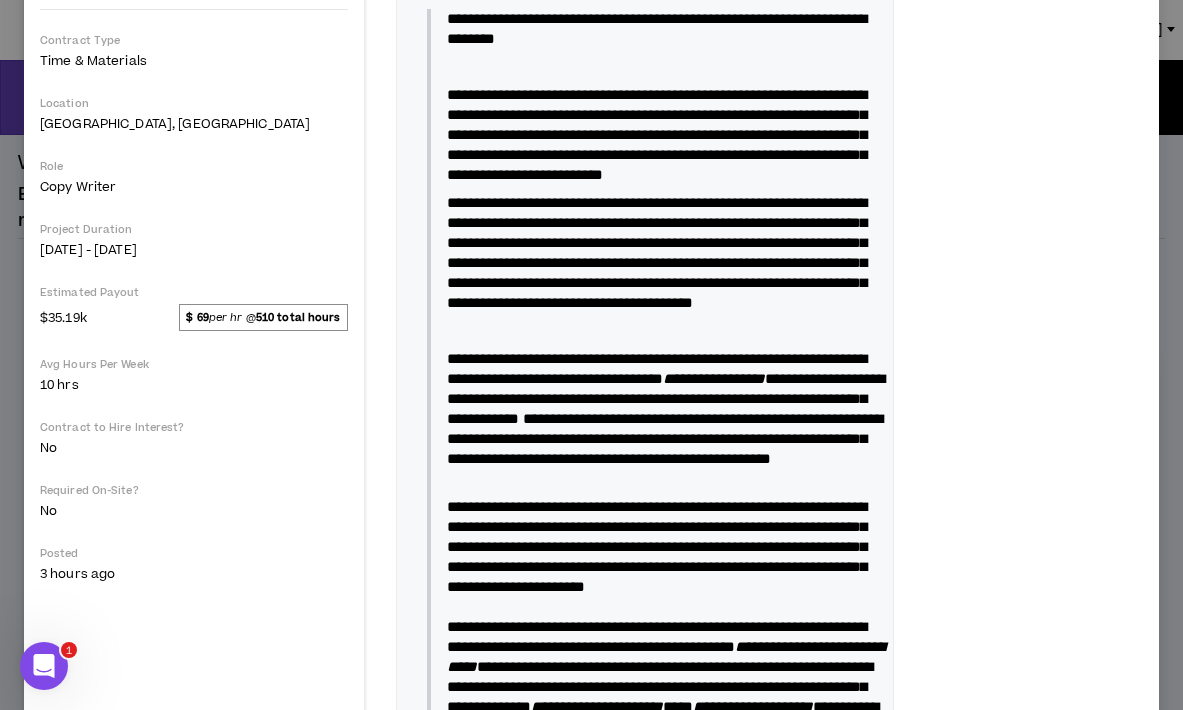 click at bounding box center [665, 331] 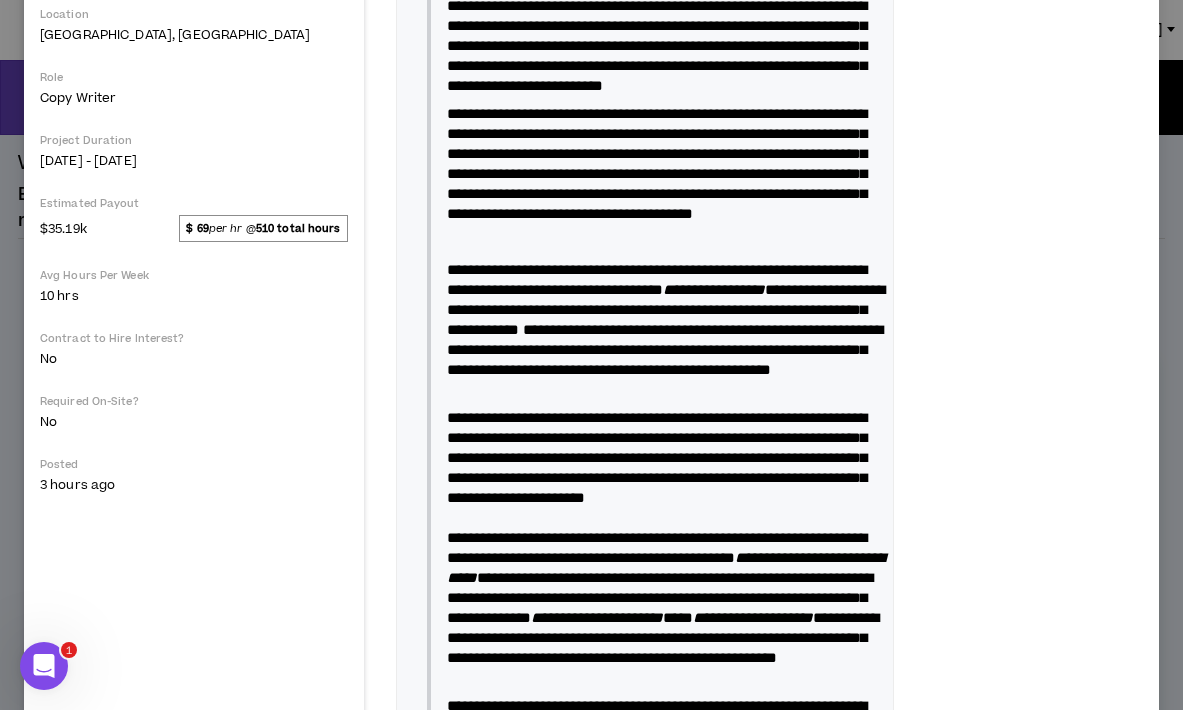 scroll, scrollTop: 474, scrollLeft: 0, axis: vertical 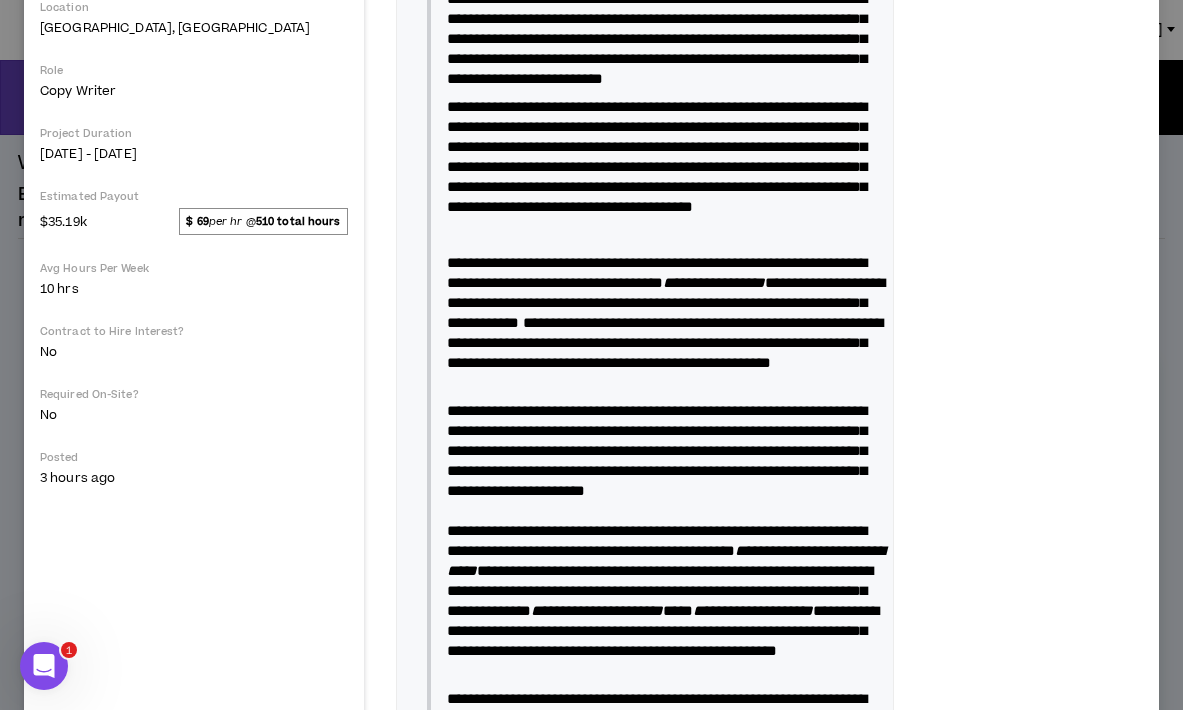 click on "**********" at bounding box center [657, 156] 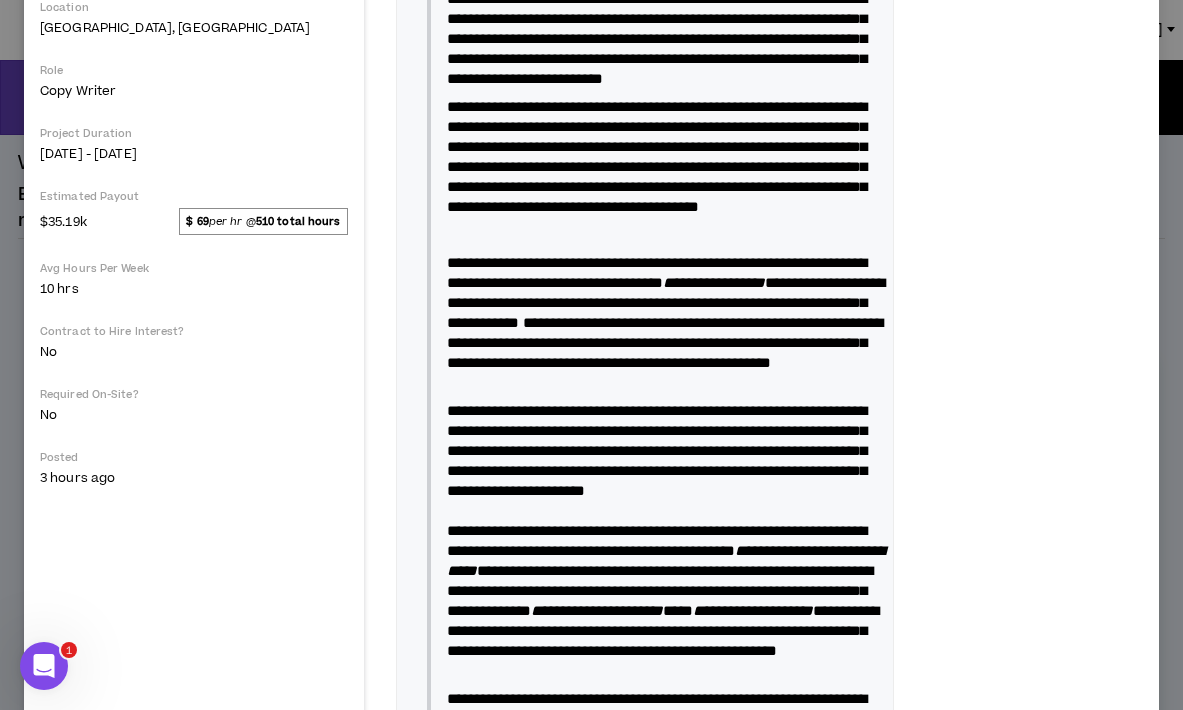 click on "**********" at bounding box center [657, 156] 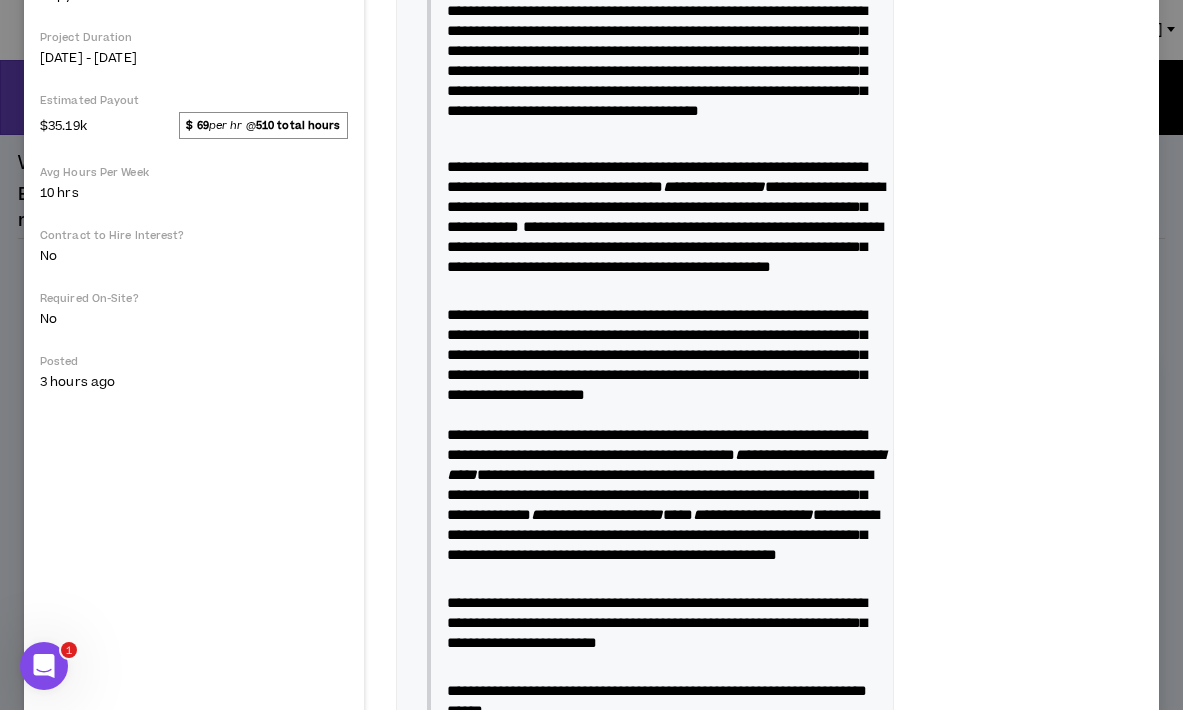 scroll, scrollTop: 575, scrollLeft: 0, axis: vertical 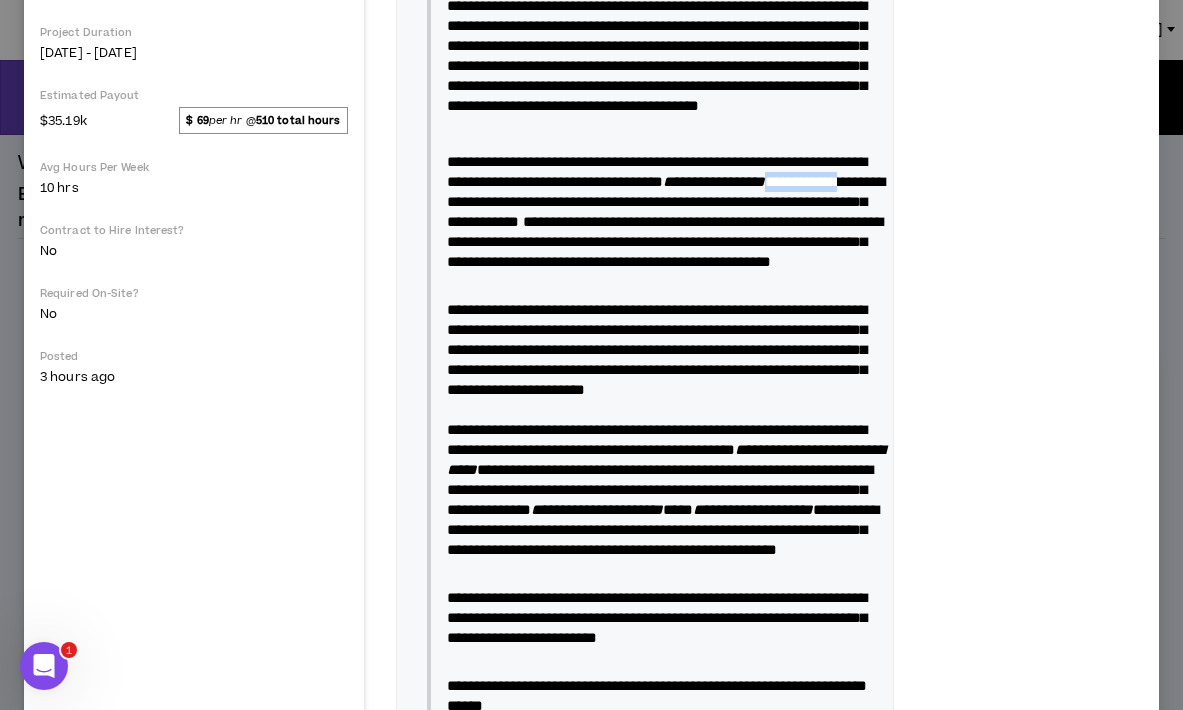 drag, startPoint x: 741, startPoint y: 262, endPoint x: 644, endPoint y: 258, distance: 97.082436 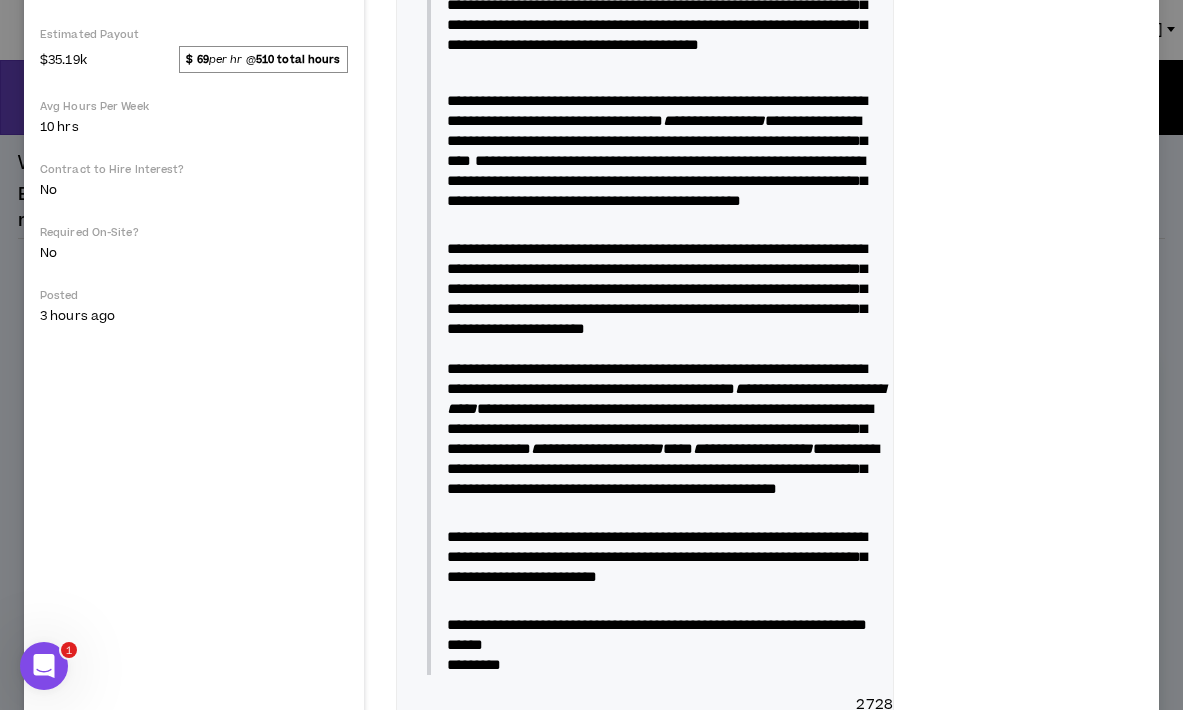 scroll, scrollTop: 647, scrollLeft: 0, axis: vertical 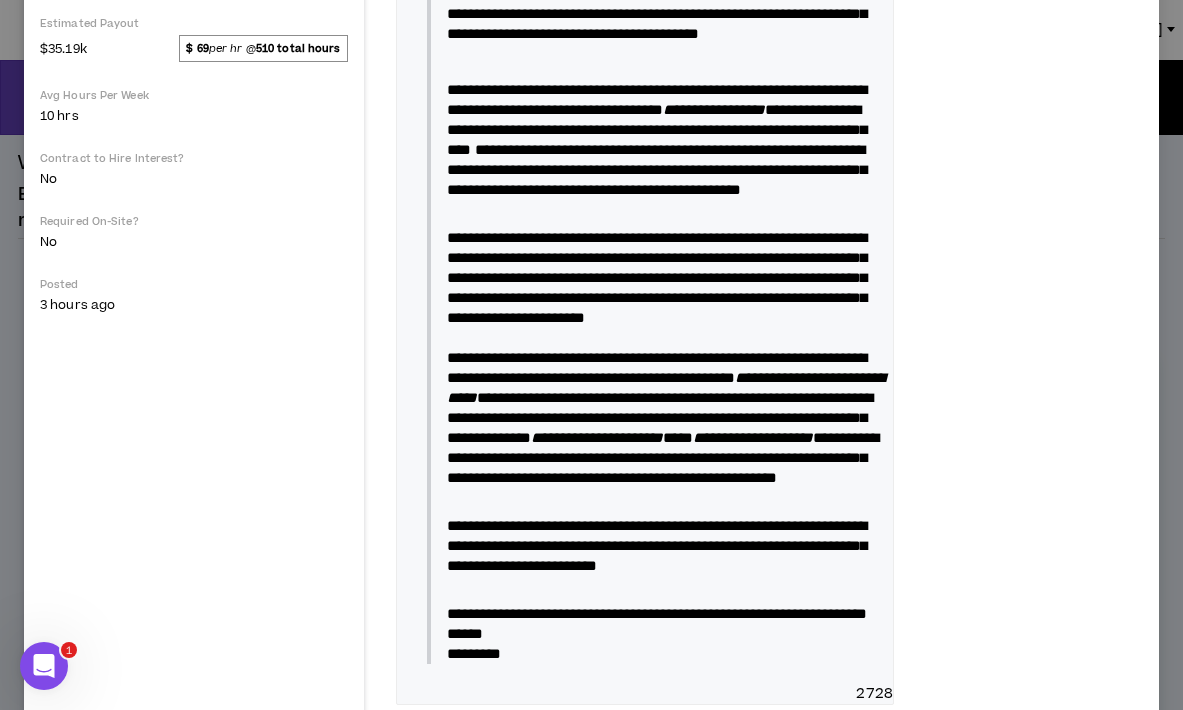 click on "**********" at bounding box center [657, 169] 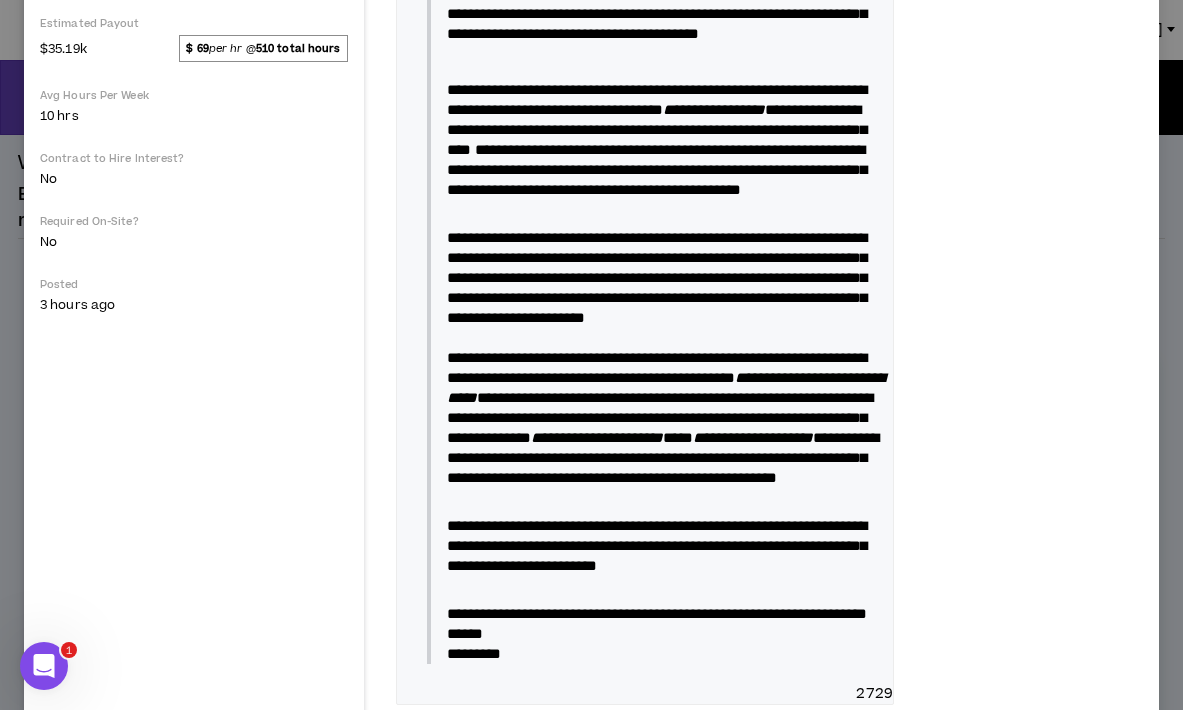 click on "**********" at bounding box center (657, 169) 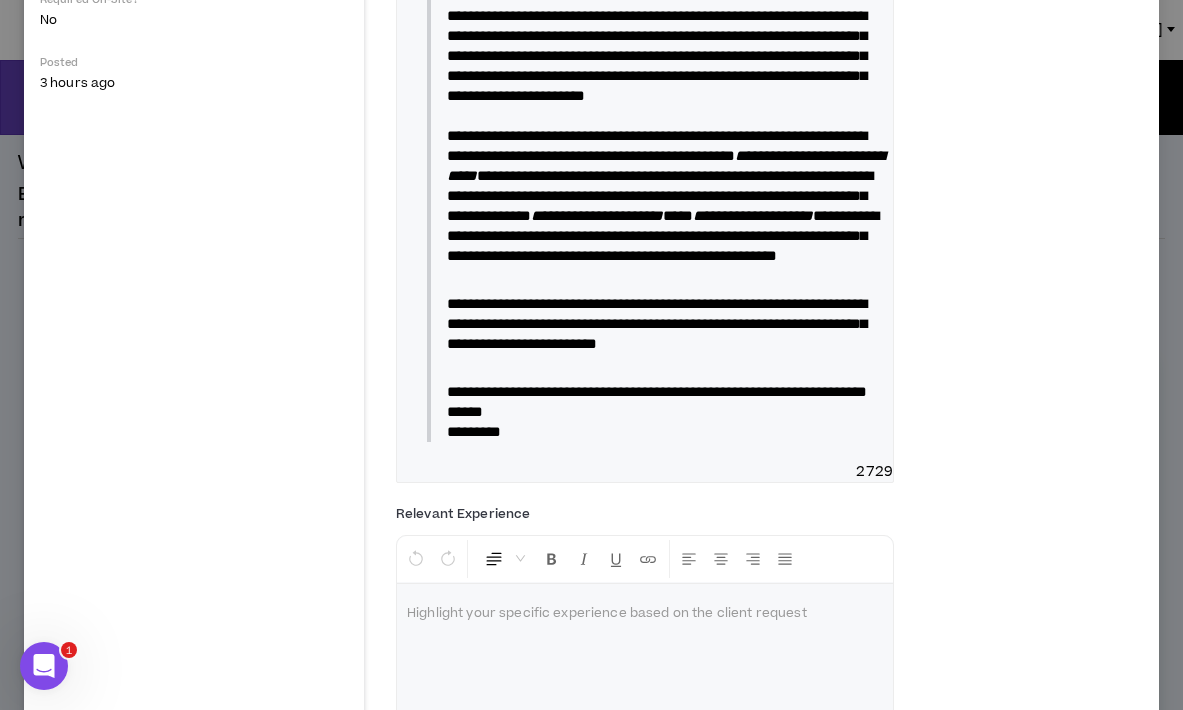scroll, scrollTop: 894, scrollLeft: 0, axis: vertical 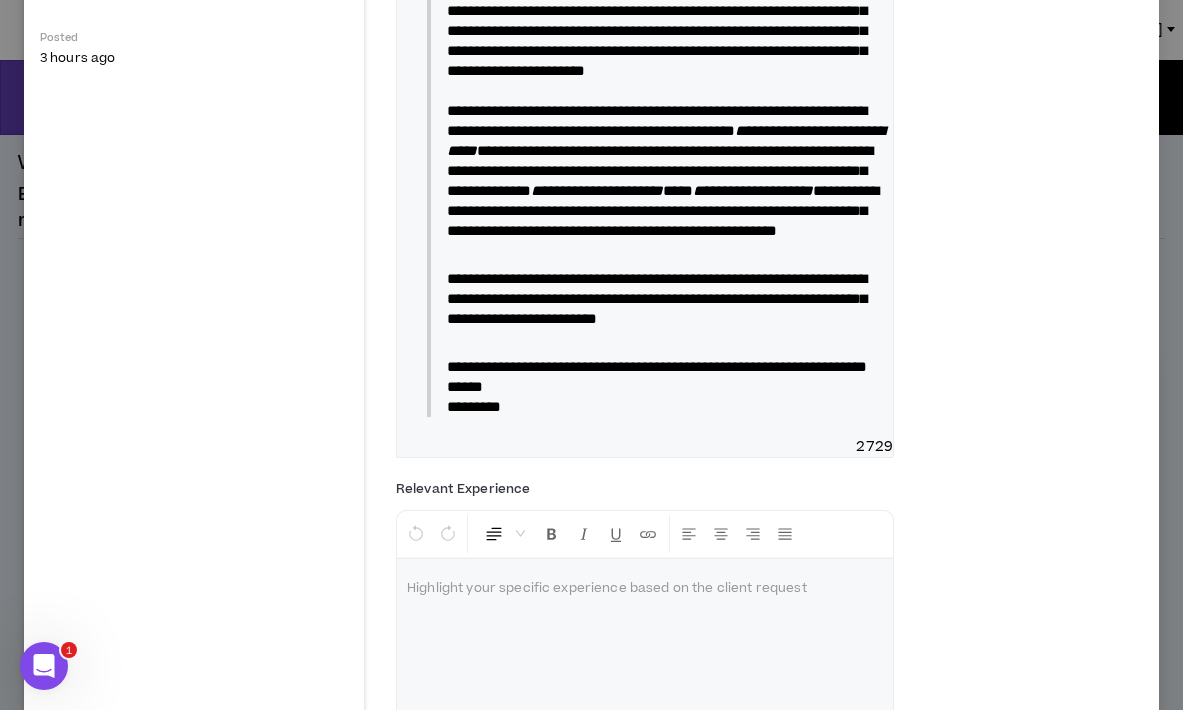 click on "**********" at bounding box center (657, 120) 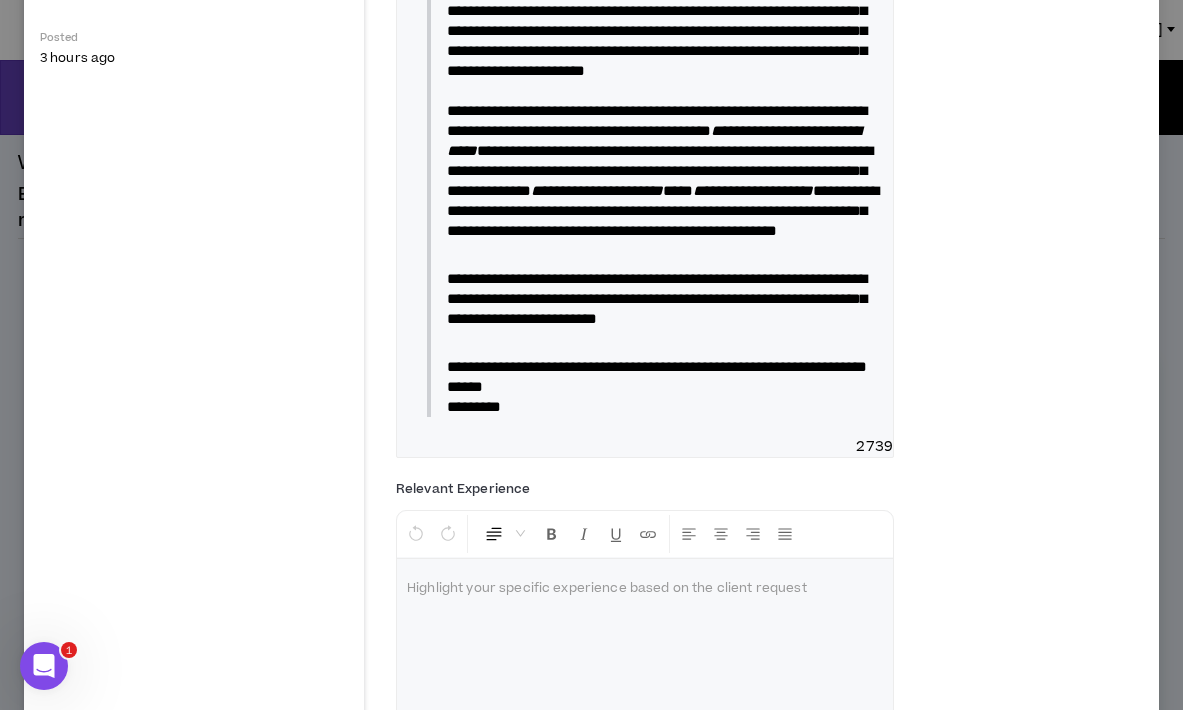 click on "**********" at bounding box center [657, 120] 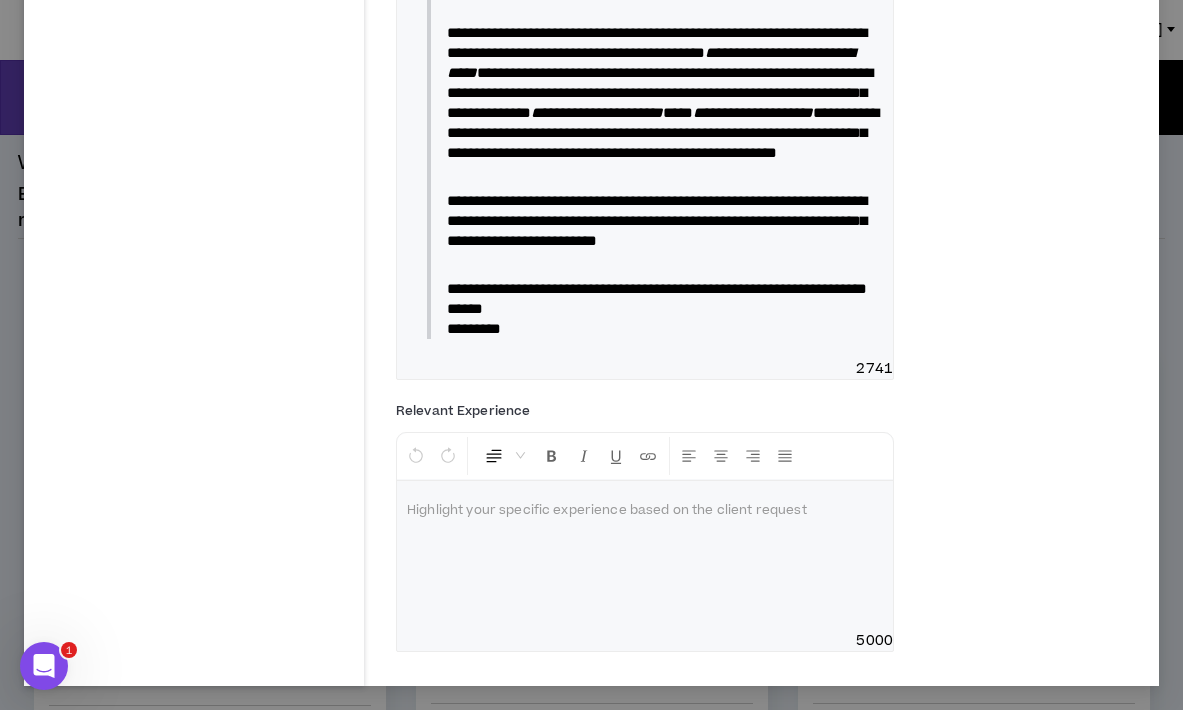 scroll, scrollTop: 1068, scrollLeft: 0, axis: vertical 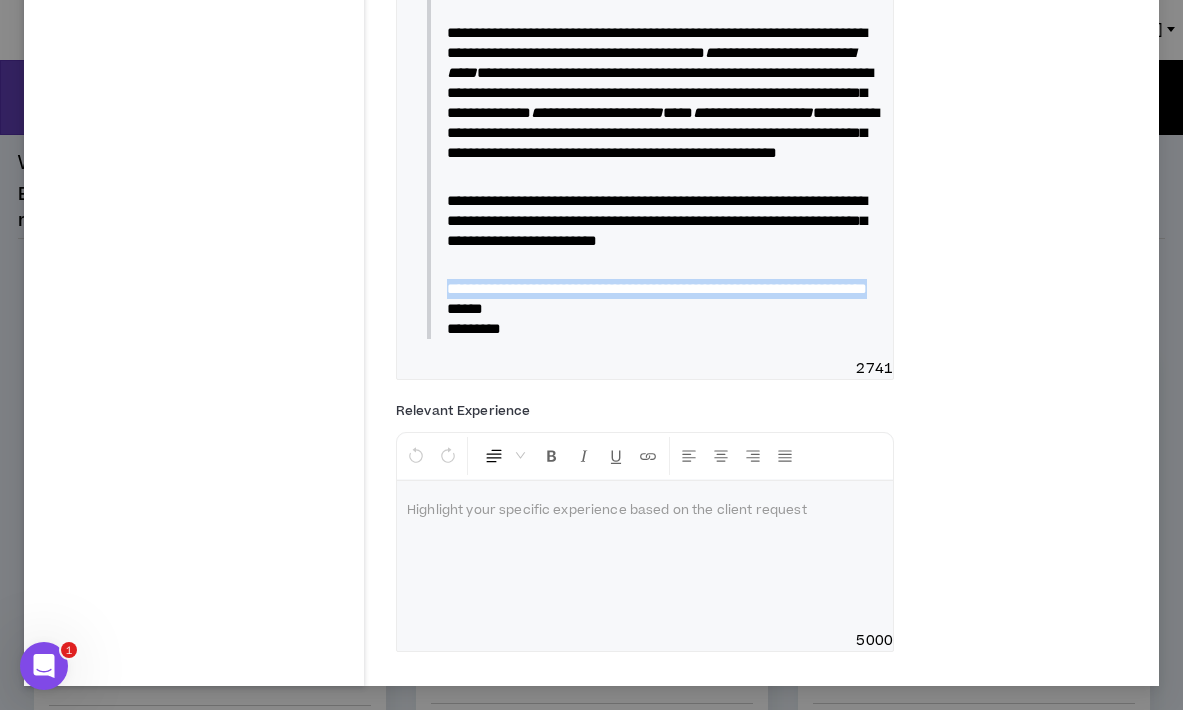 drag, startPoint x: 649, startPoint y: 393, endPoint x: 445, endPoint y: 371, distance: 205.18285 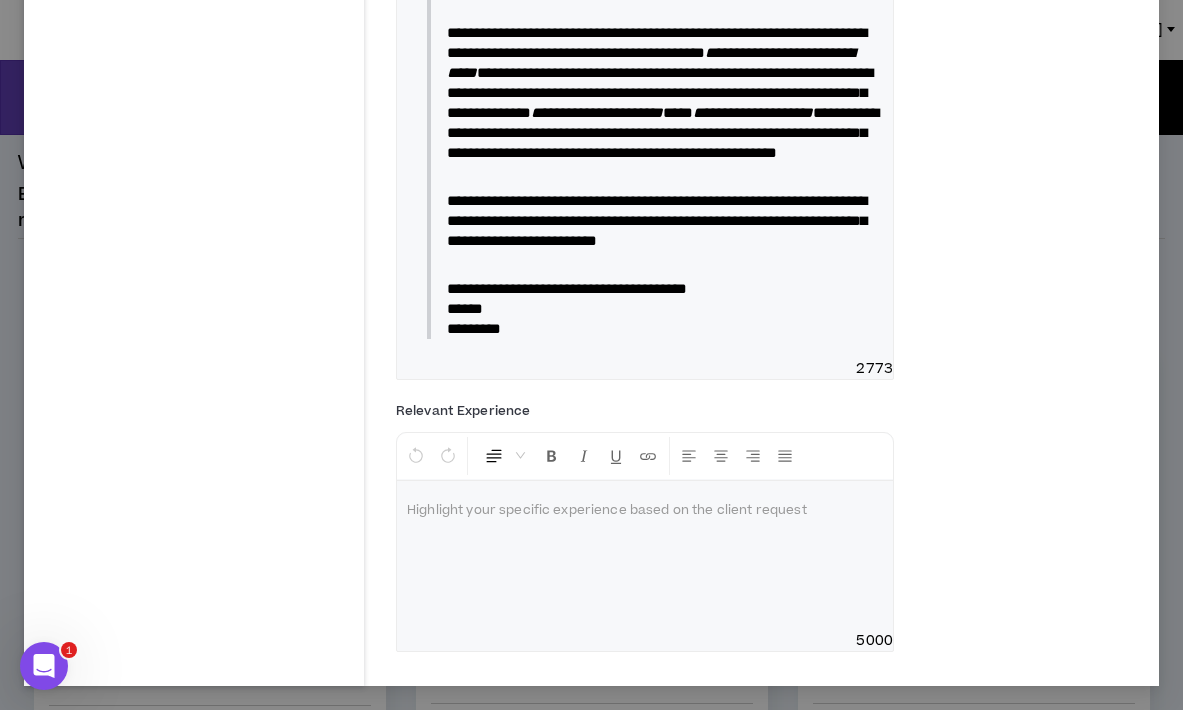 click on "**********" at bounding box center [567, 288] 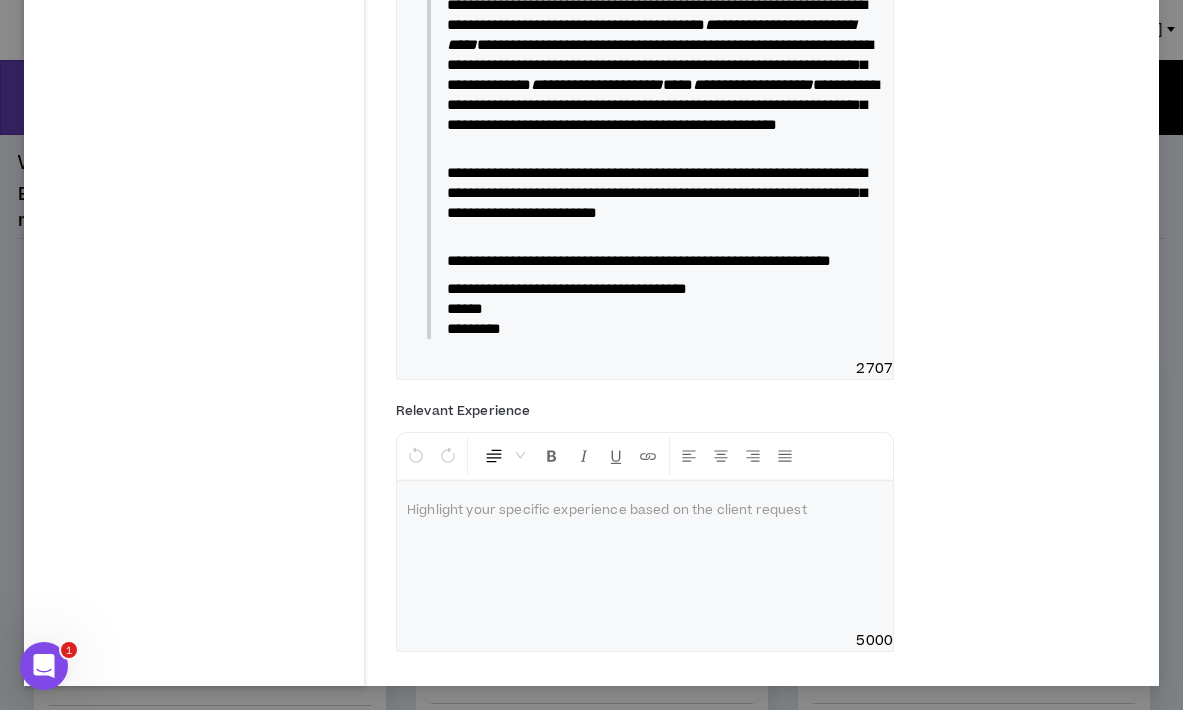 click on "*****" at bounding box center [665, 309] 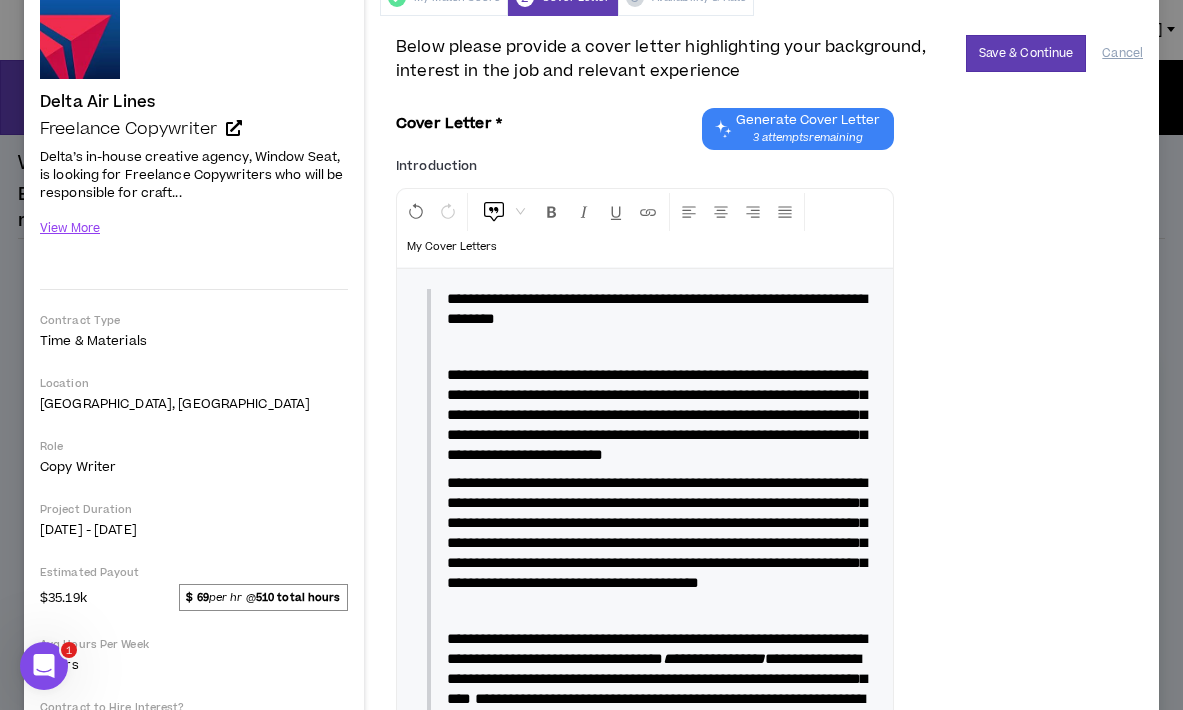 scroll, scrollTop: 142, scrollLeft: 0, axis: vertical 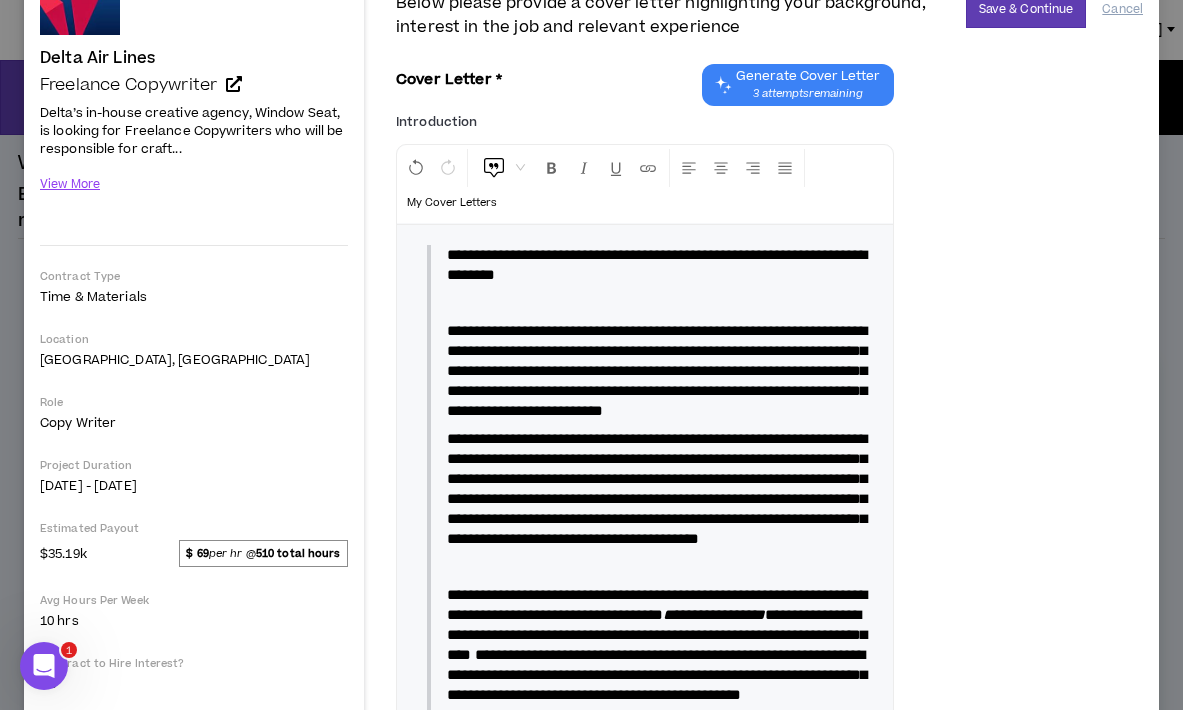 click on "**********" at bounding box center (655, 475) 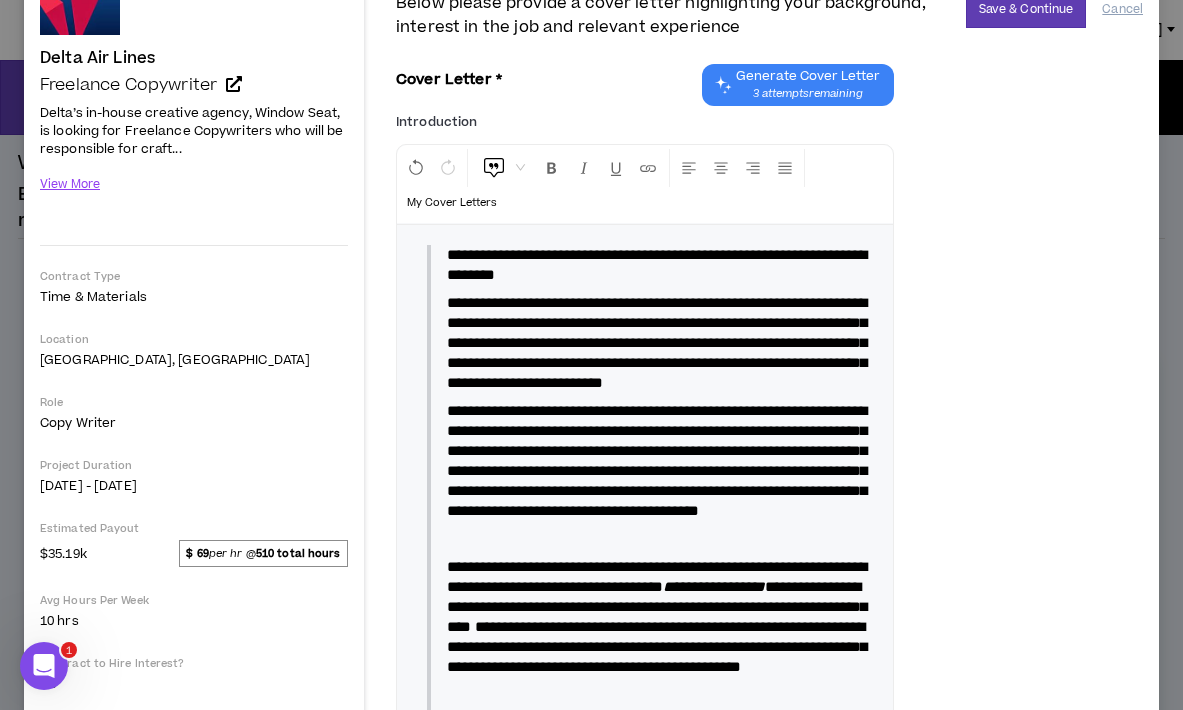 click on "**********" at bounding box center [657, 342] 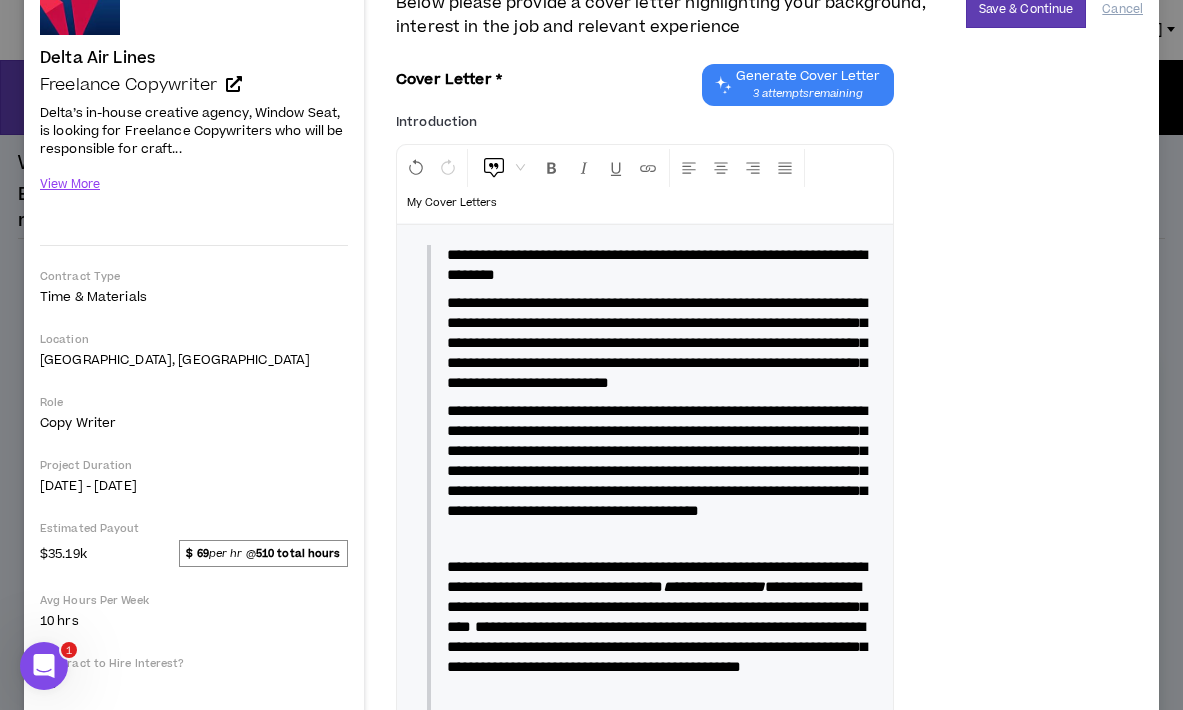 click on "**********" at bounding box center (657, 342) 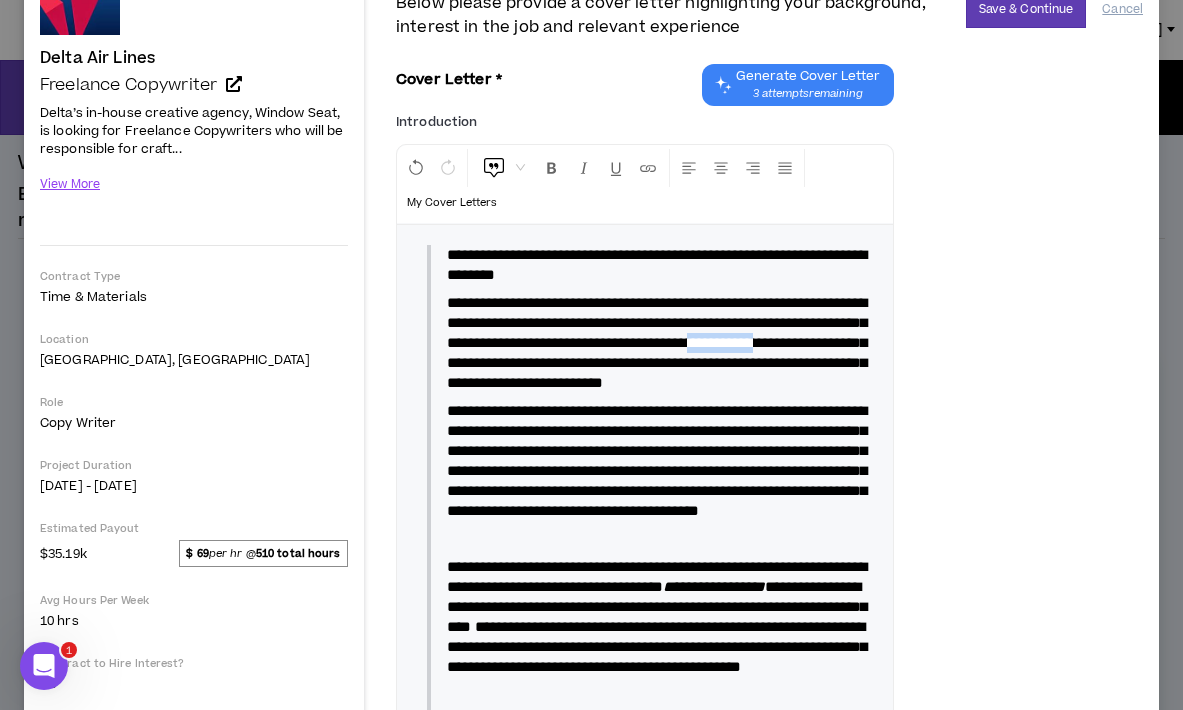 drag, startPoint x: 743, startPoint y: 363, endPoint x: 645, endPoint y: 362, distance: 98.005104 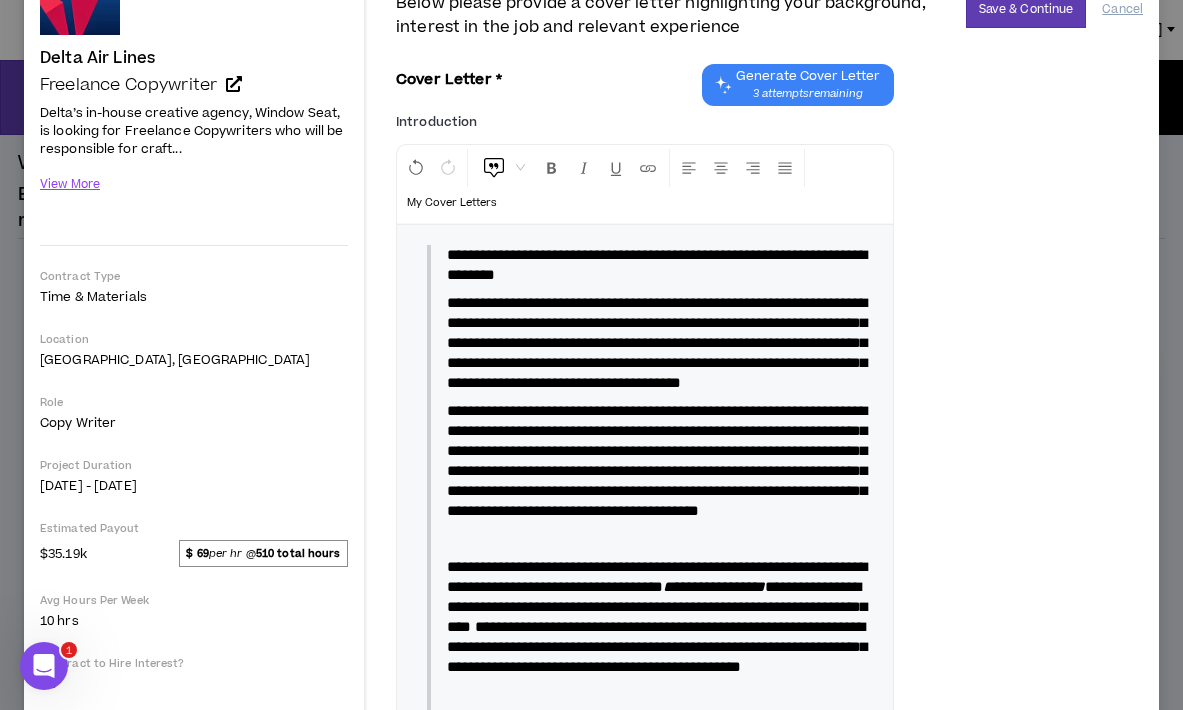 click on "**********" at bounding box center (657, 342) 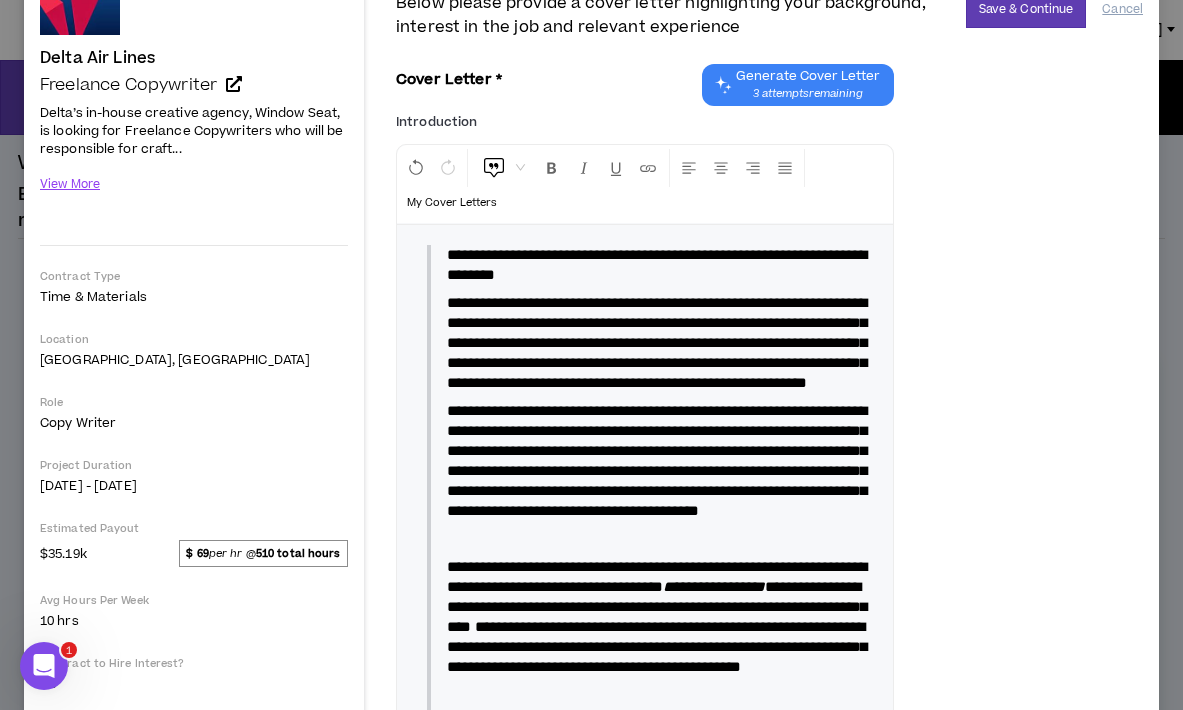 click on "**********" at bounding box center (657, 342) 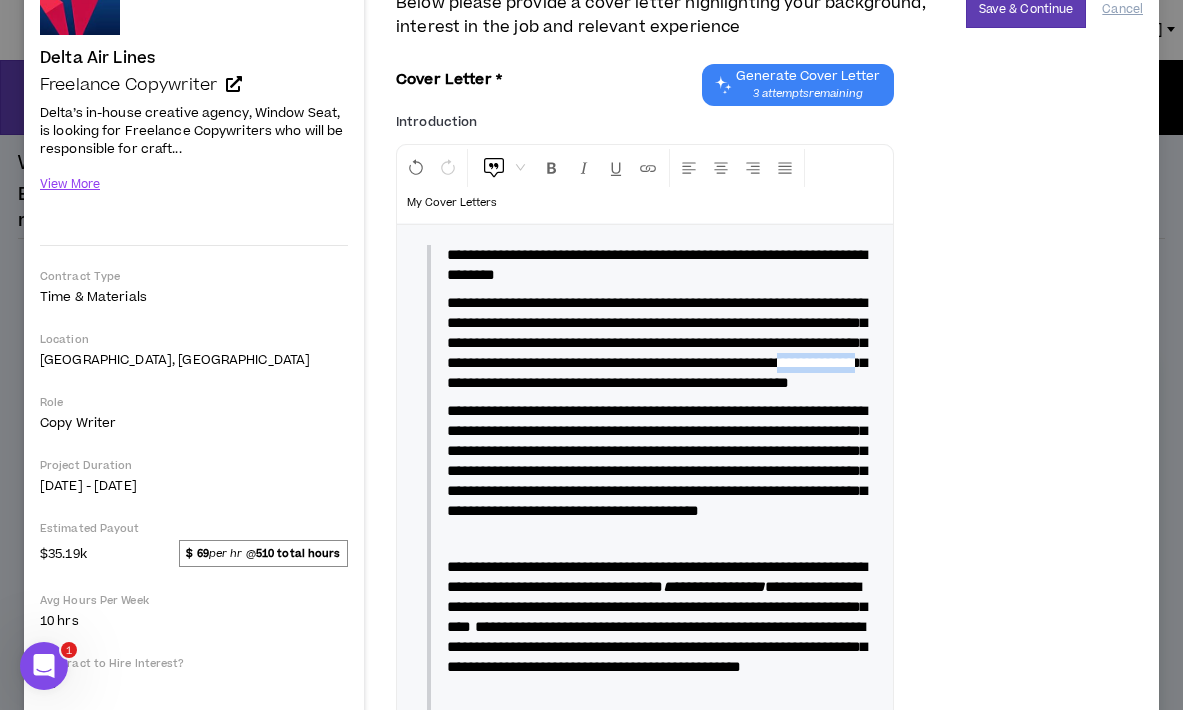 drag, startPoint x: 594, startPoint y: 405, endPoint x: 485, endPoint y: 411, distance: 109.165016 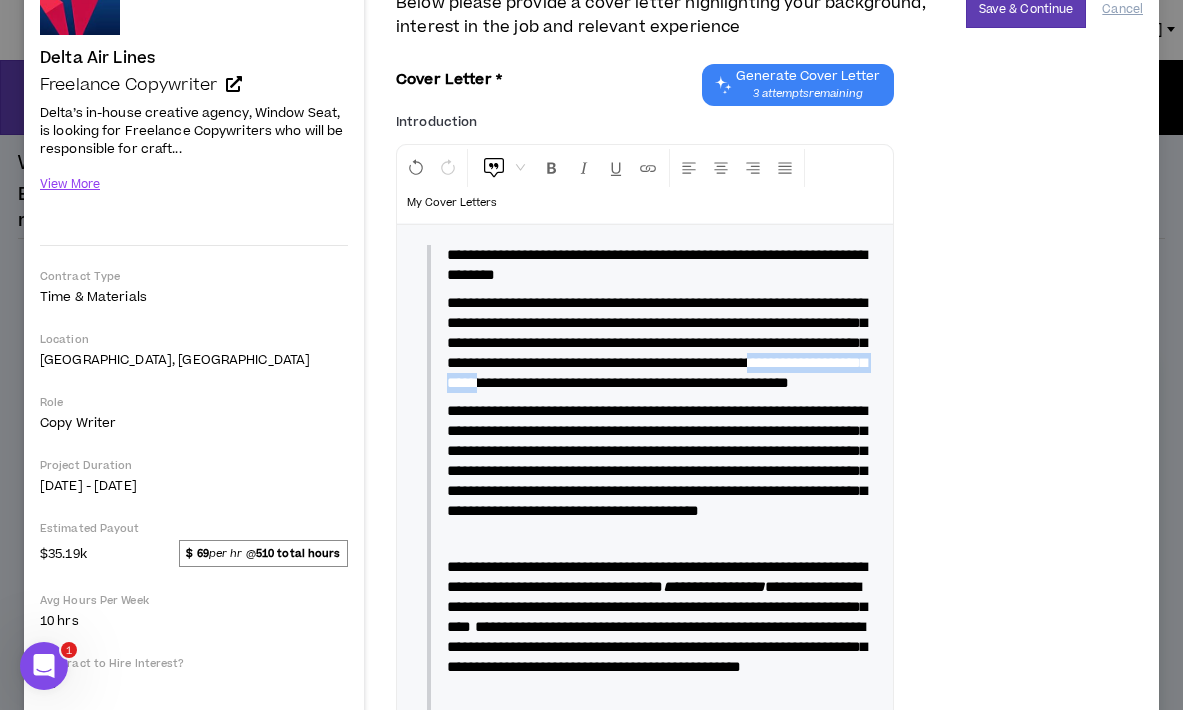 drag, startPoint x: 643, startPoint y: 404, endPoint x: 443, endPoint y: 409, distance: 200.06248 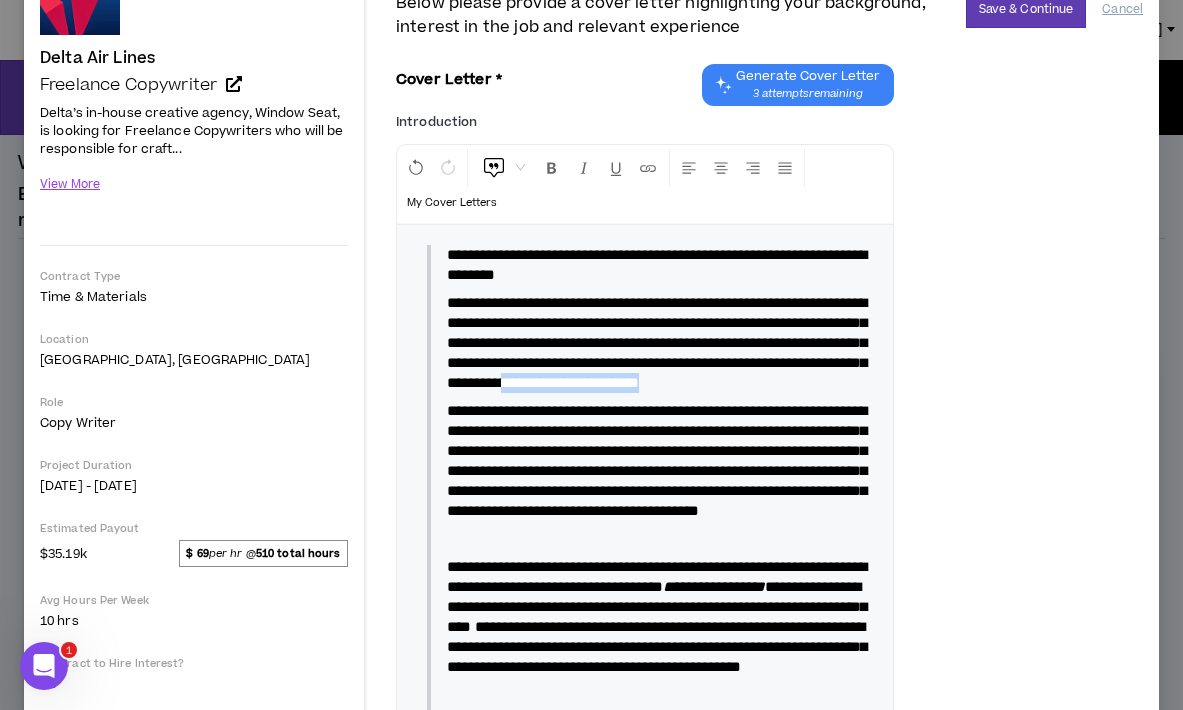 drag, startPoint x: 837, startPoint y: 406, endPoint x: 669, endPoint y: 402, distance: 168.0476 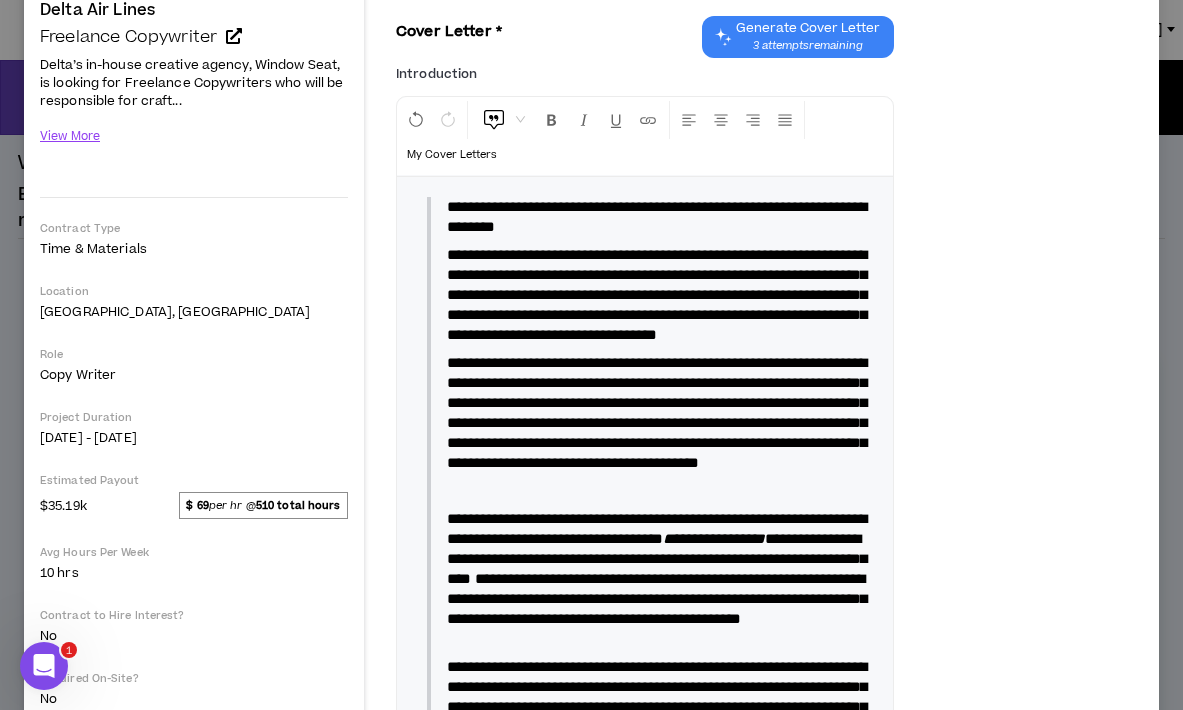 scroll, scrollTop: 197, scrollLeft: 0, axis: vertical 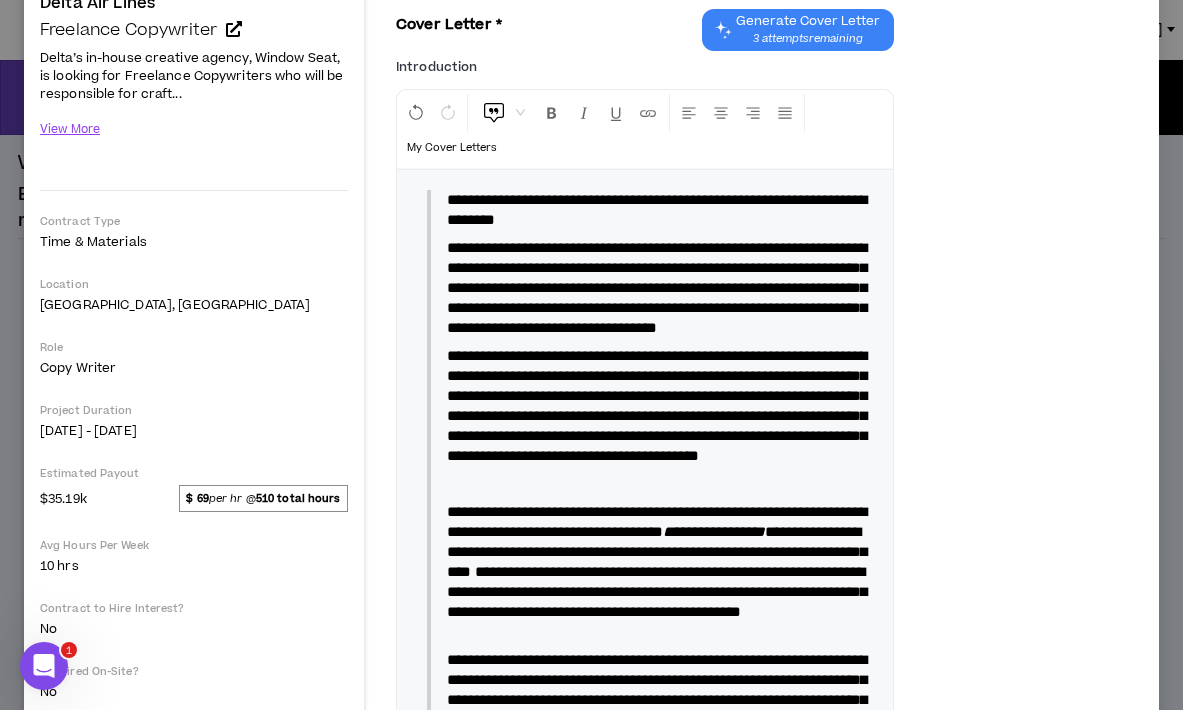 click on "**********" at bounding box center (657, 287) 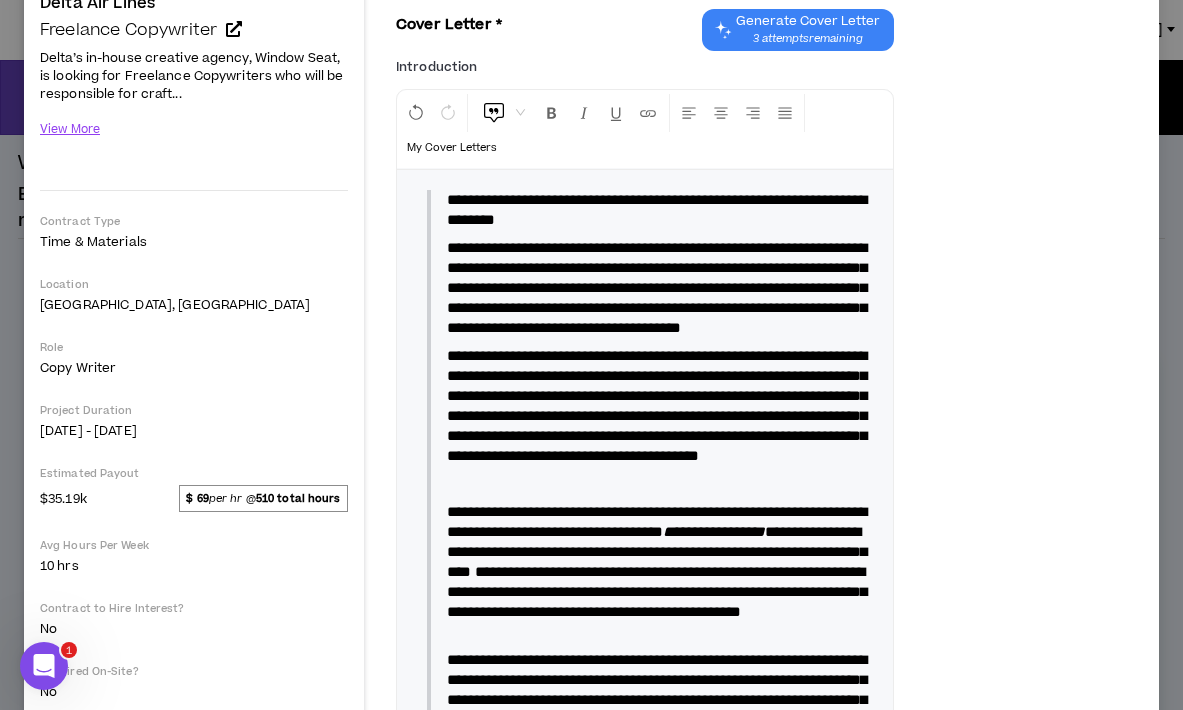 click on "**********" at bounding box center (657, 287) 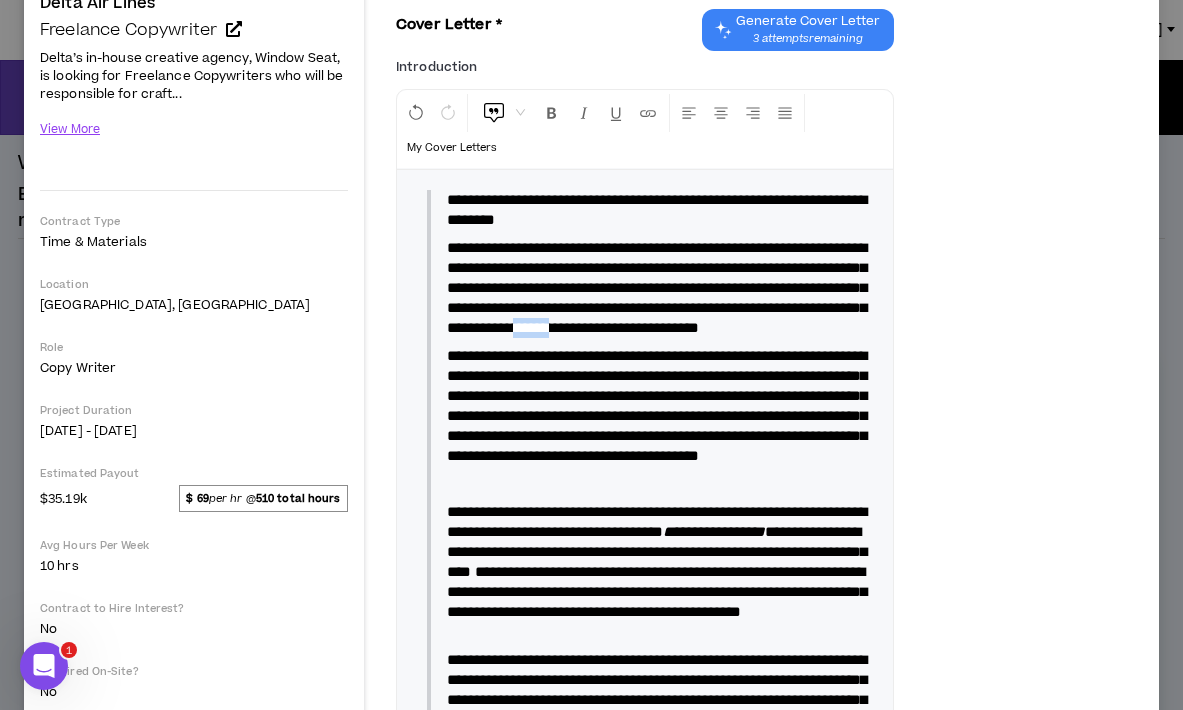 drag, startPoint x: 738, startPoint y: 350, endPoint x: 690, endPoint y: 350, distance: 48 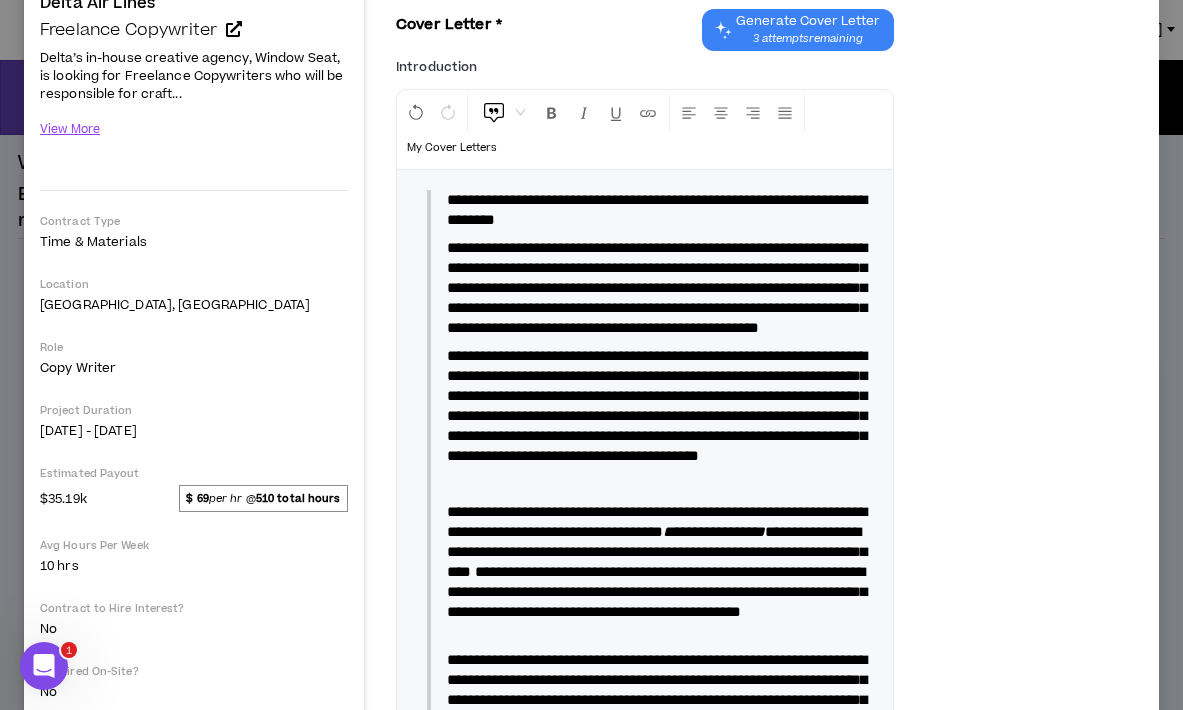 click on "**********" at bounding box center [657, 287] 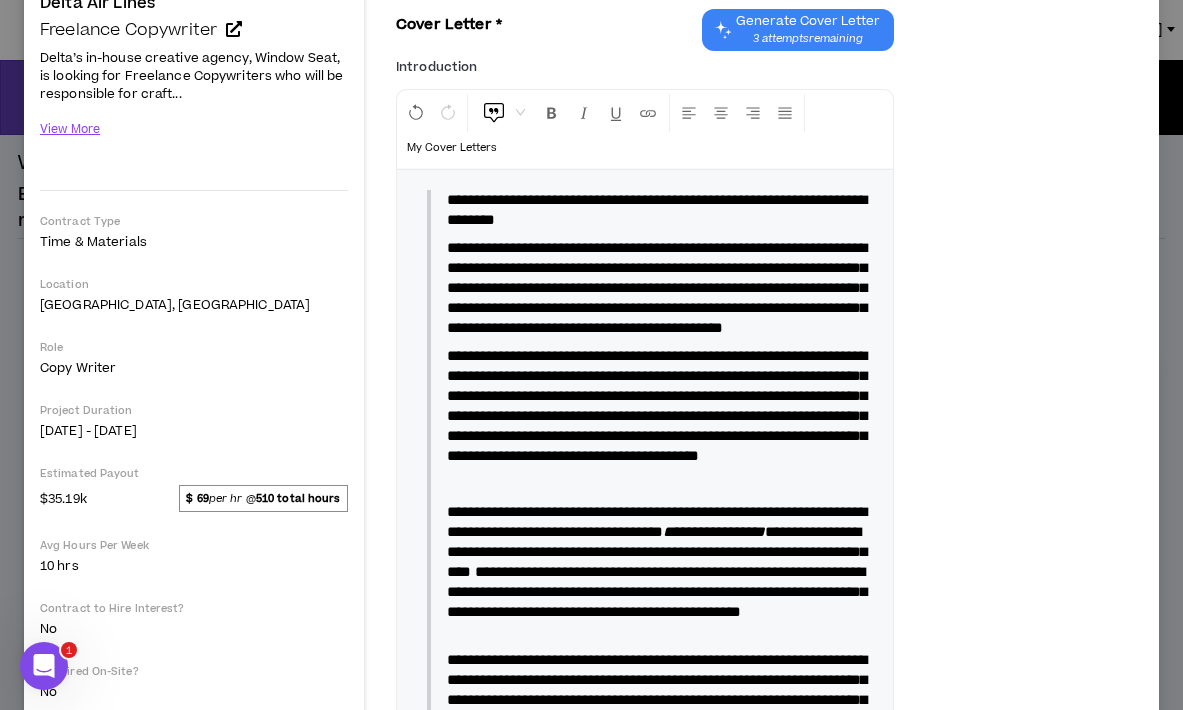 click on "**********" at bounding box center [657, 405] 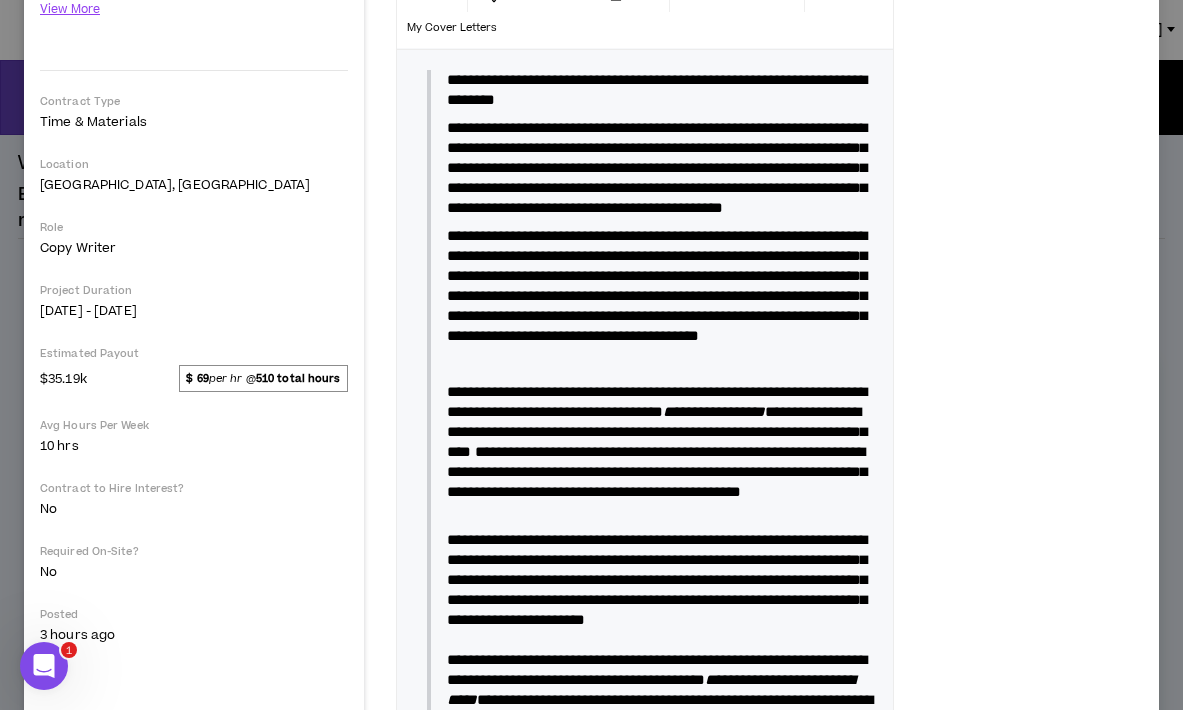 scroll, scrollTop: 321, scrollLeft: 0, axis: vertical 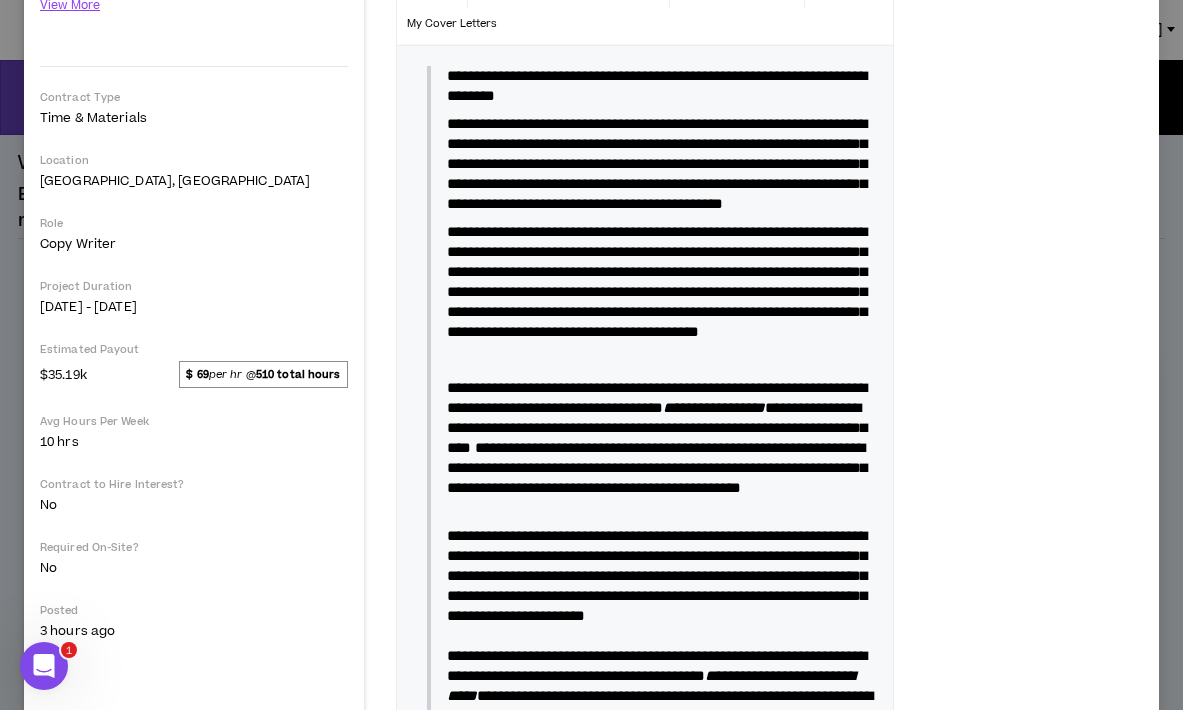 click on "**********" at bounding box center (657, 281) 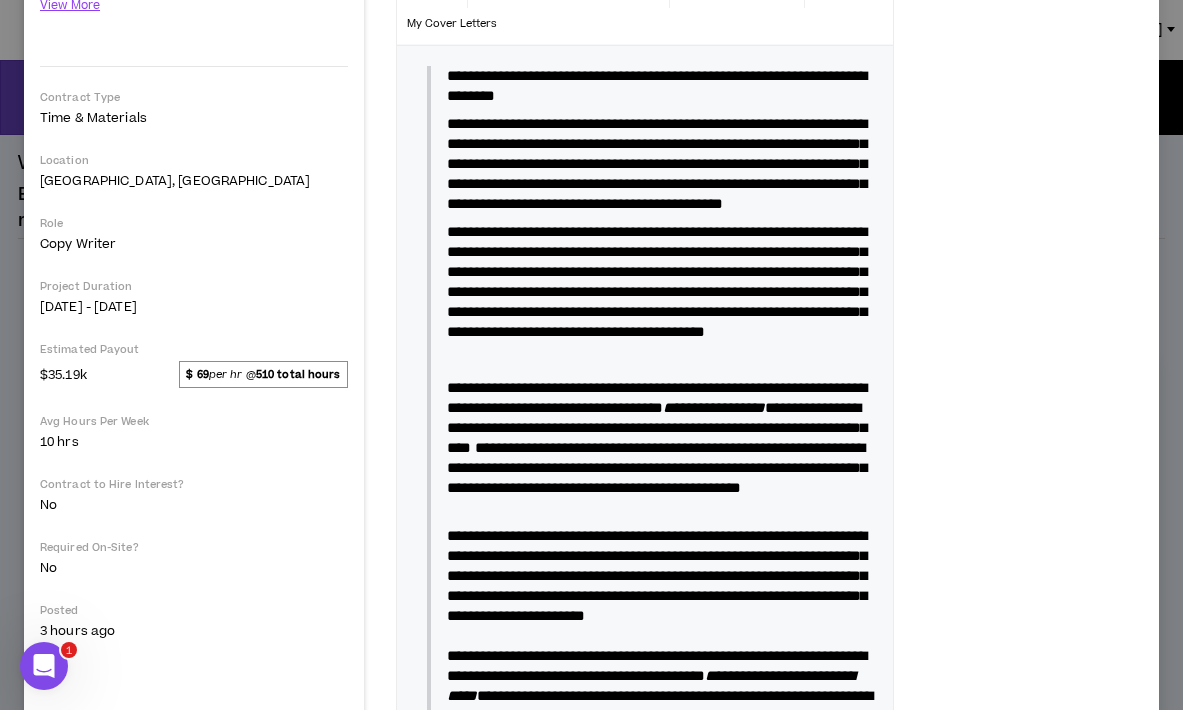click on "**********" at bounding box center [714, 407] 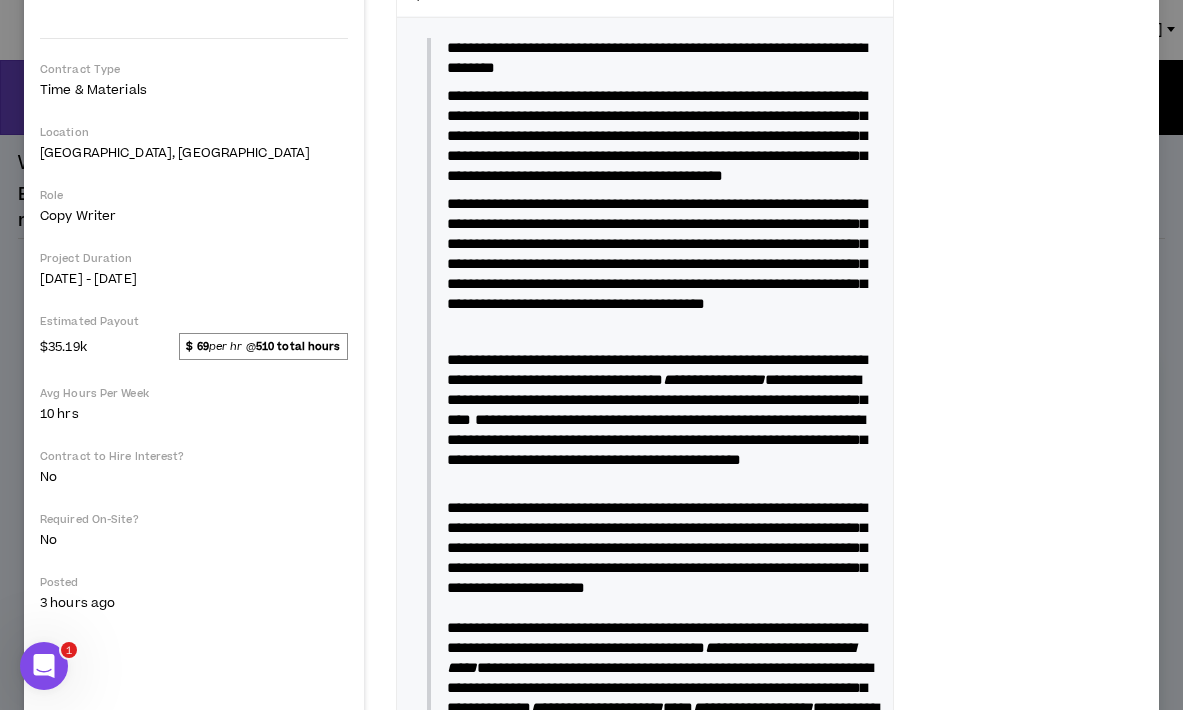 scroll, scrollTop: 350, scrollLeft: 0, axis: vertical 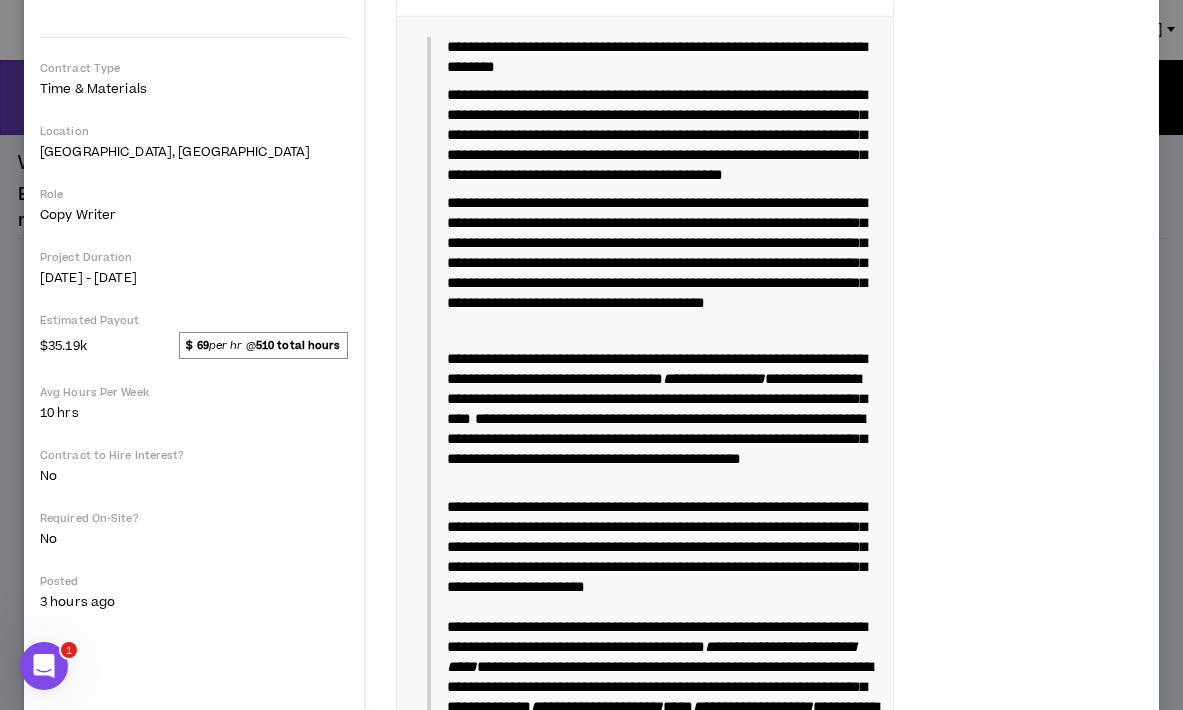 click on "**********" at bounding box center (657, 252) 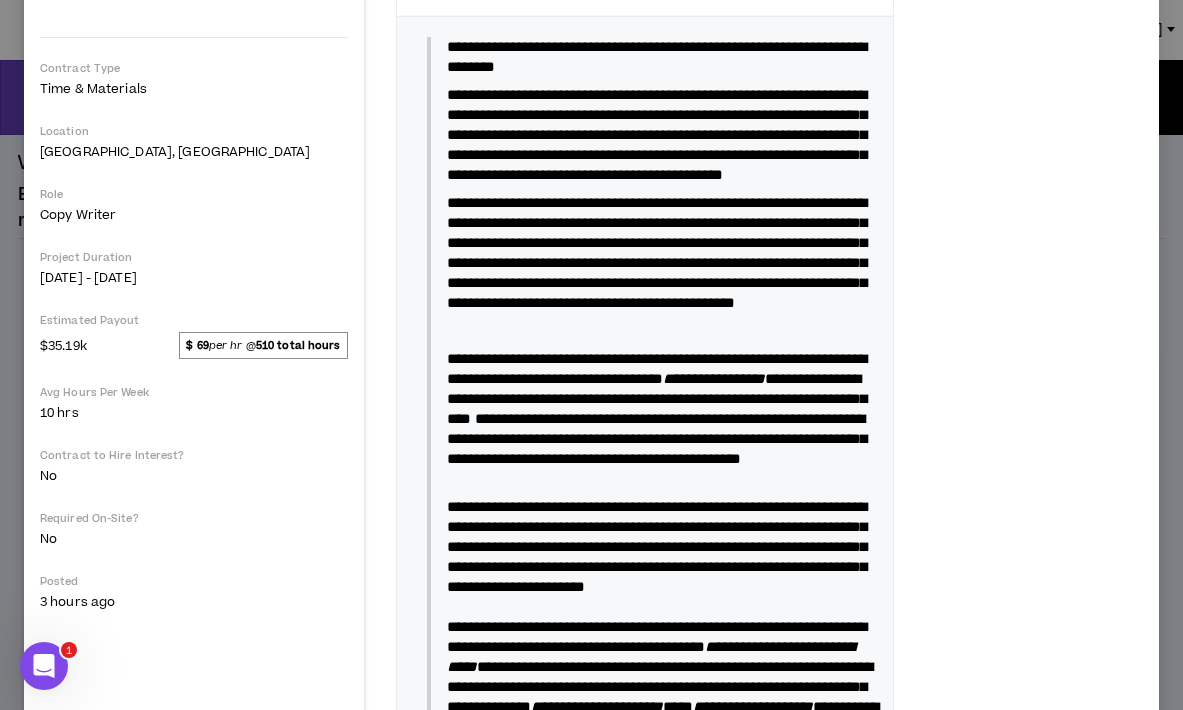 click at bounding box center [665, 331] 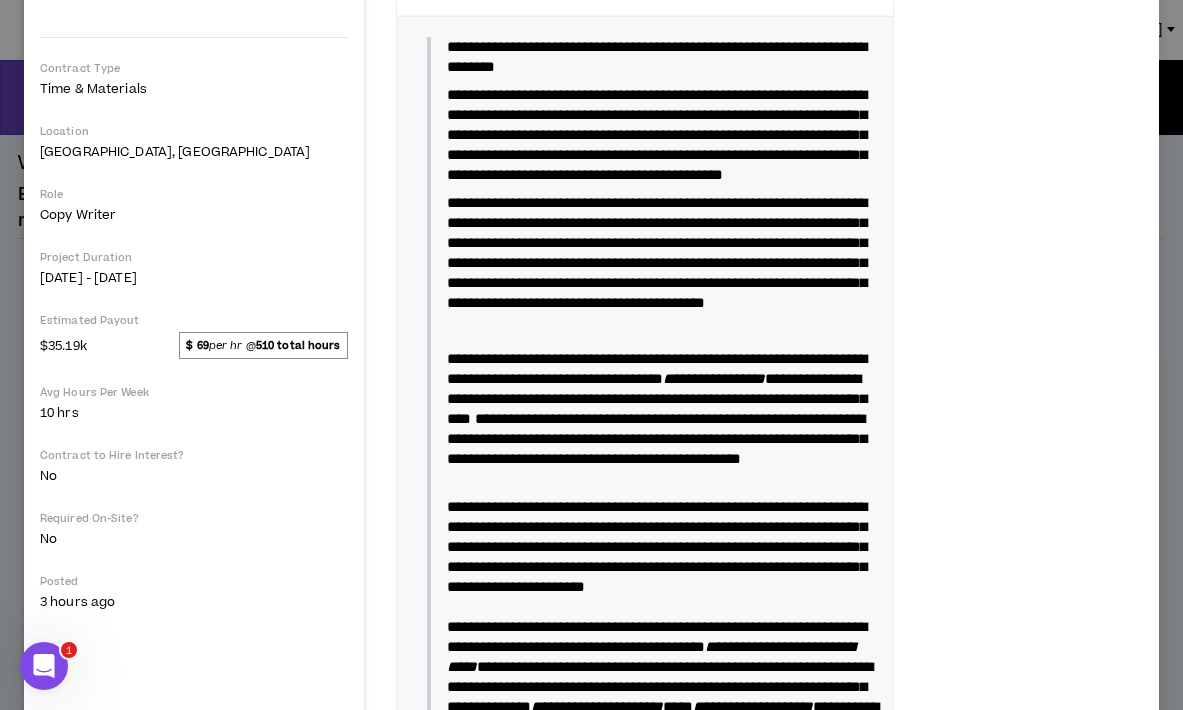 click at bounding box center [665, 331] 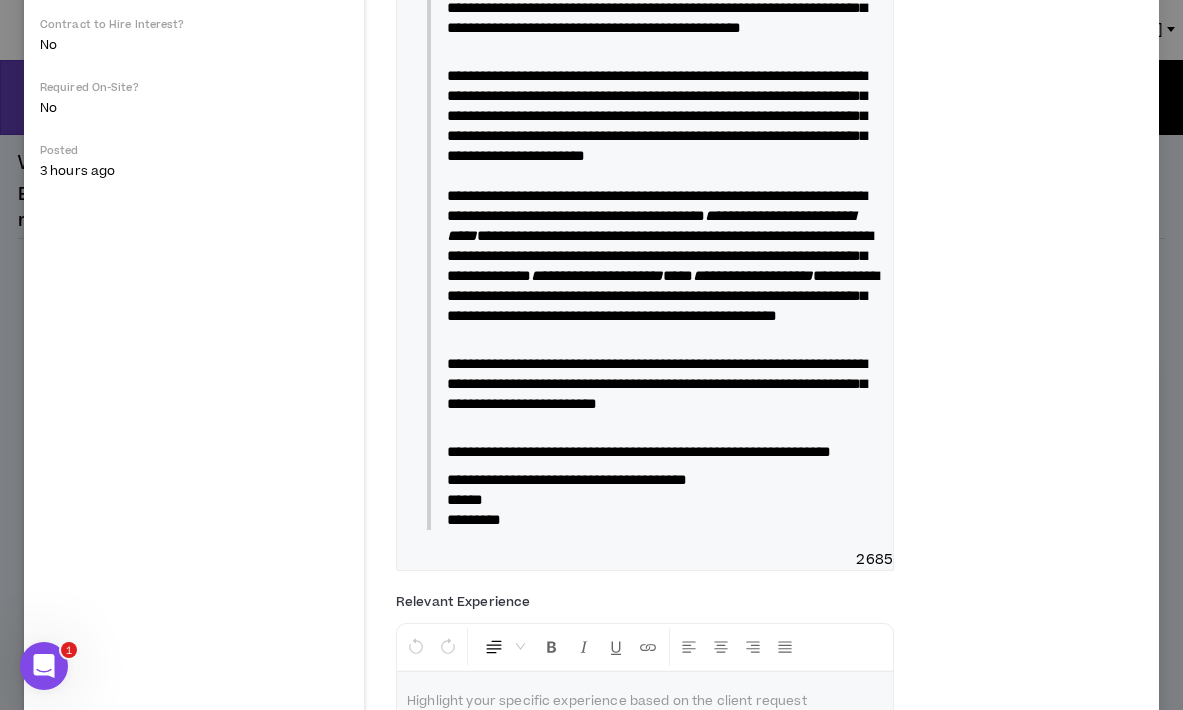 scroll, scrollTop: 800, scrollLeft: 0, axis: vertical 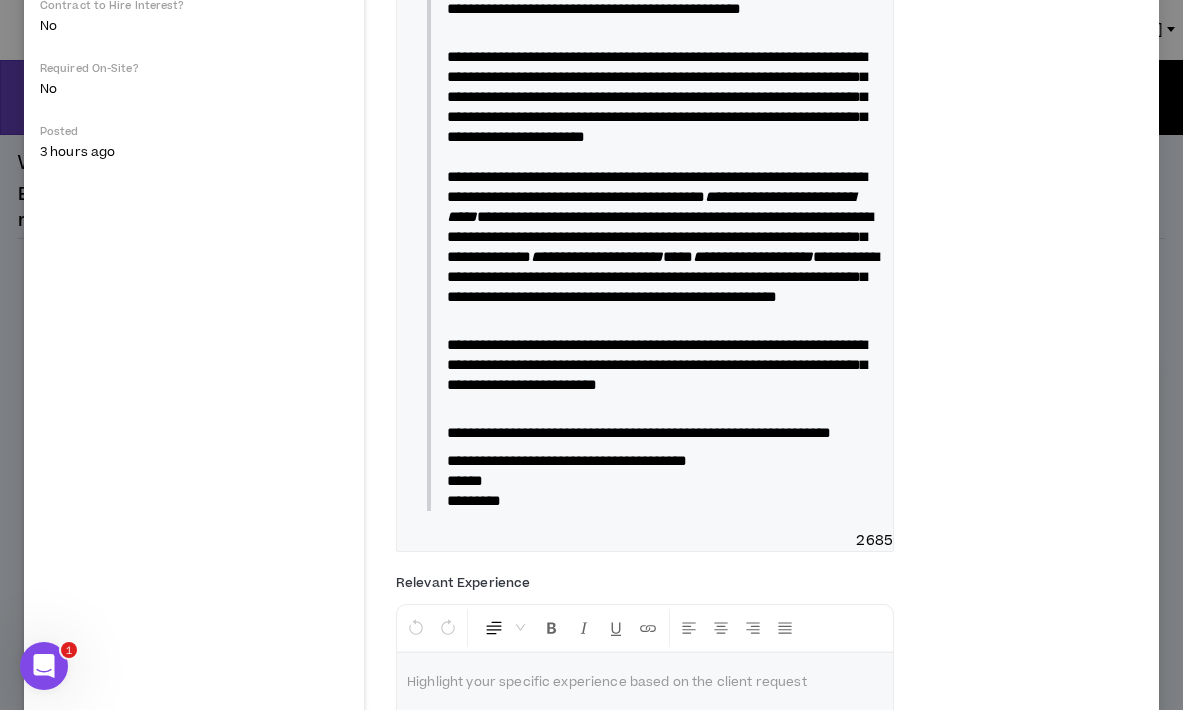 click on "**********" at bounding box center (657, 96) 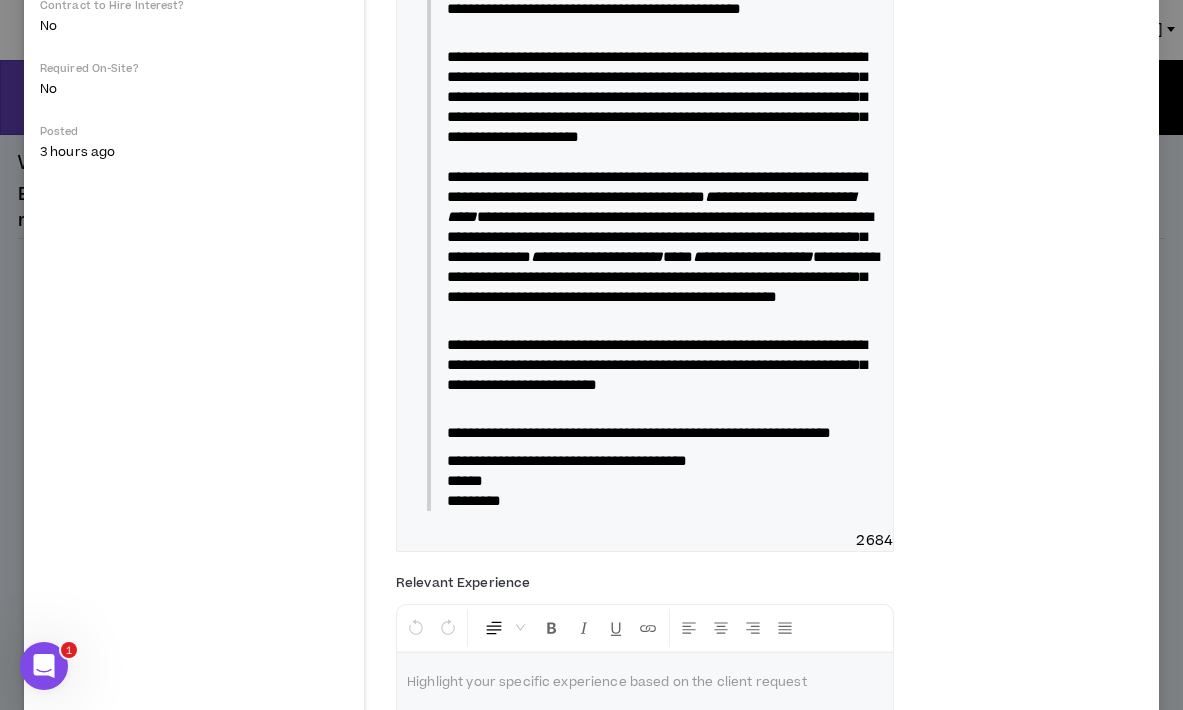 click on "**********" at bounding box center [657, 96] 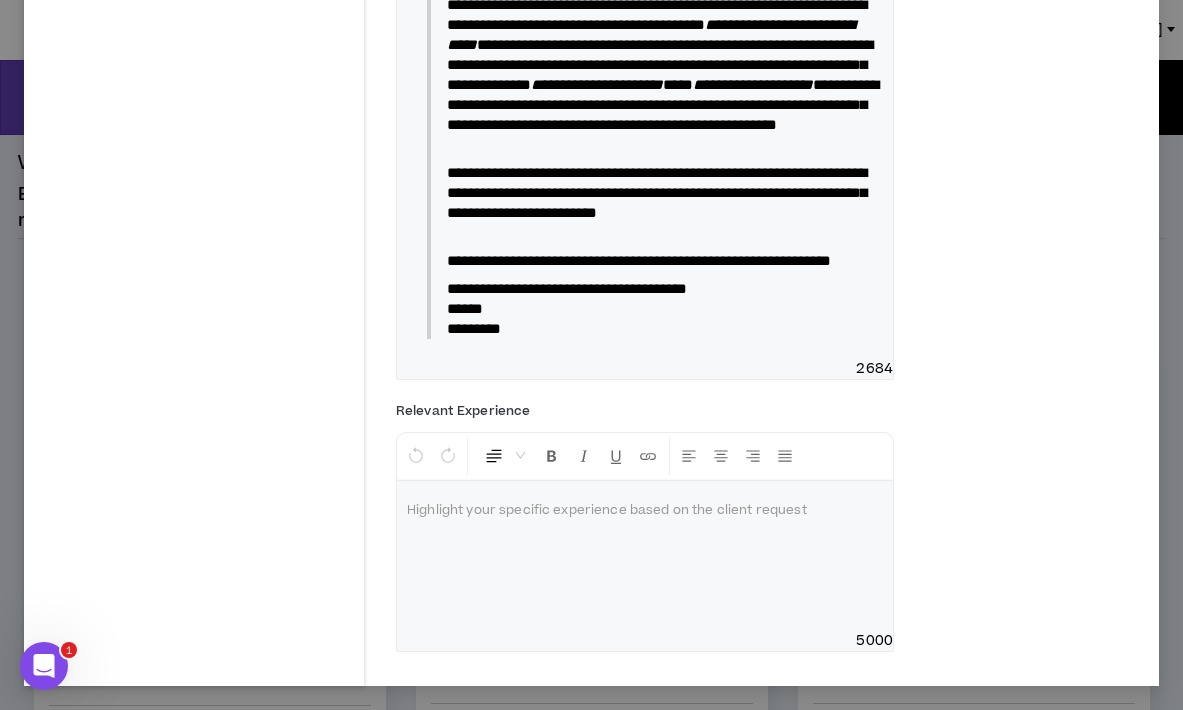 scroll, scrollTop: 1135, scrollLeft: 0, axis: vertical 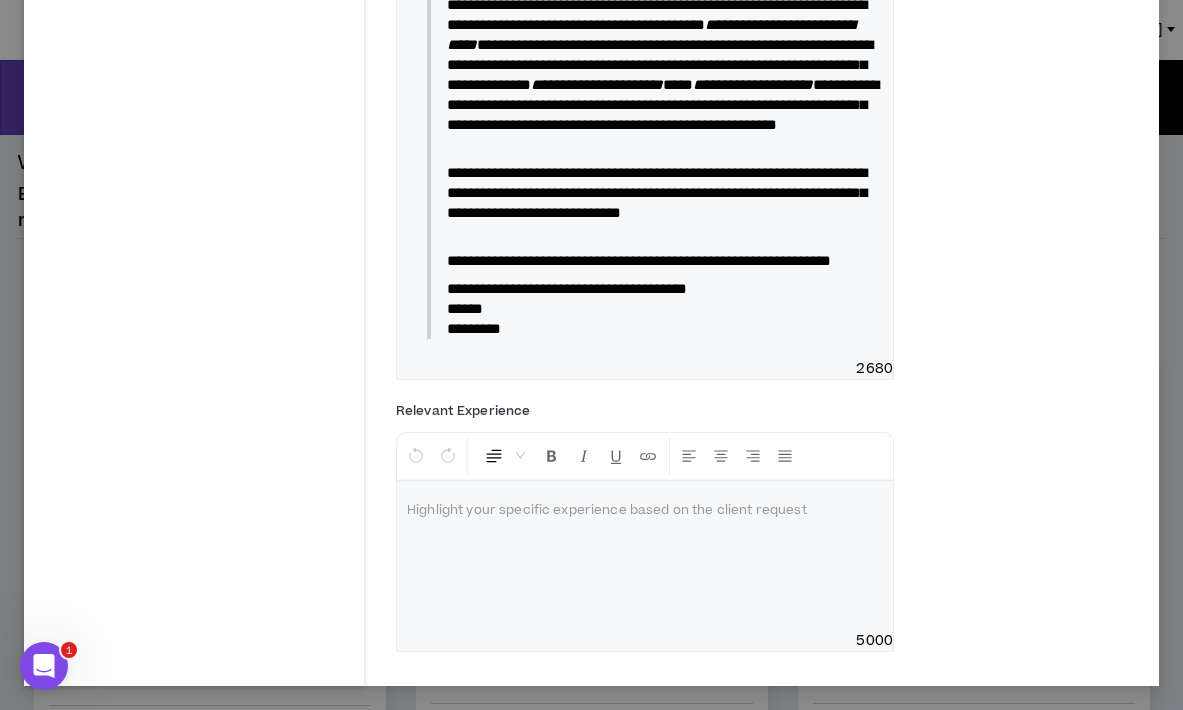 click on "**********" at bounding box center [657, 192] 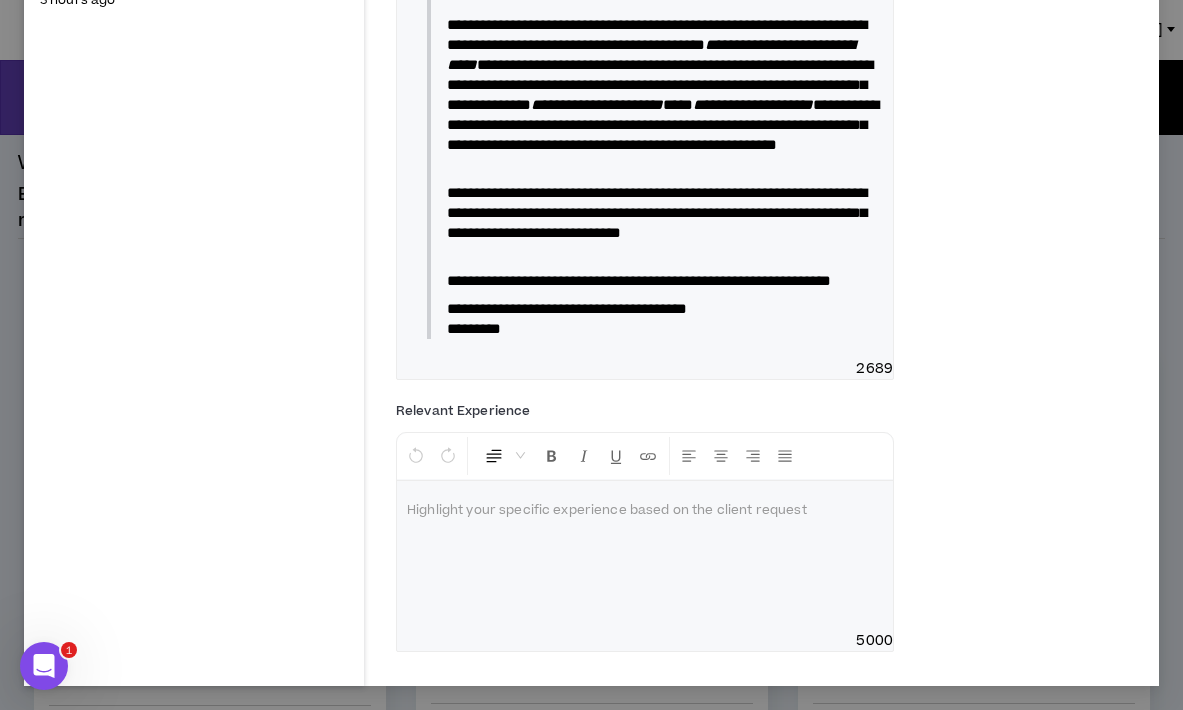 scroll, scrollTop: 1192, scrollLeft: 0, axis: vertical 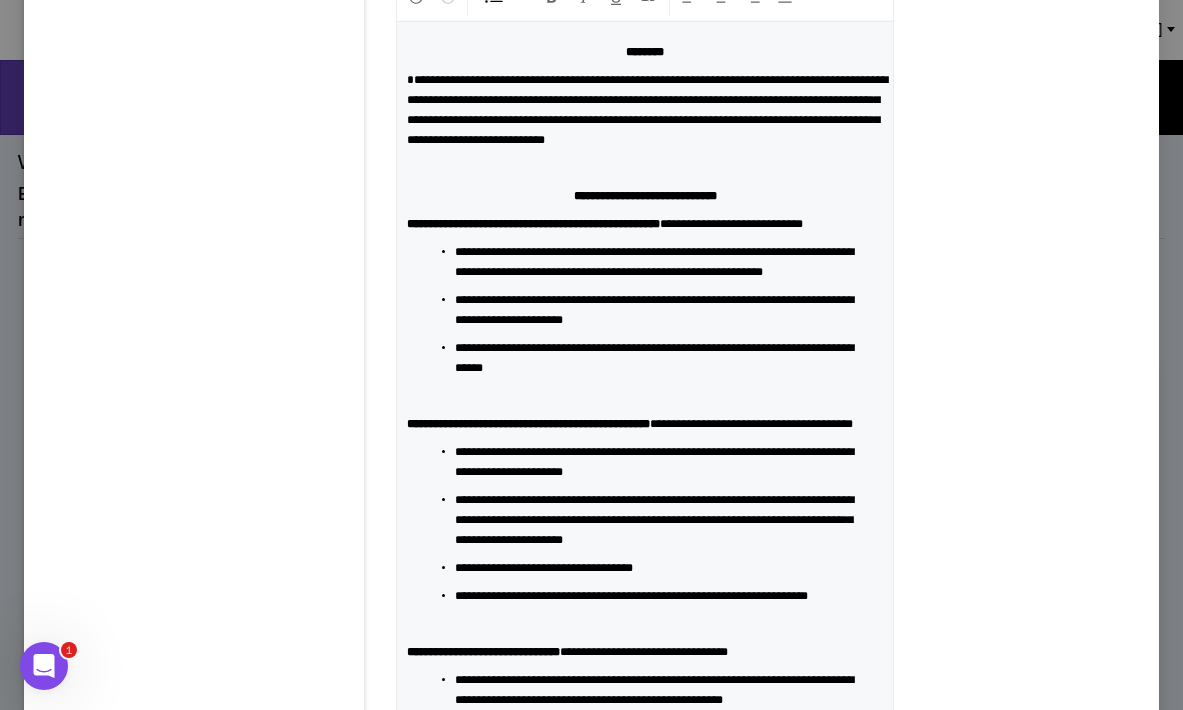 click on "**********" at bounding box center (647, 110) 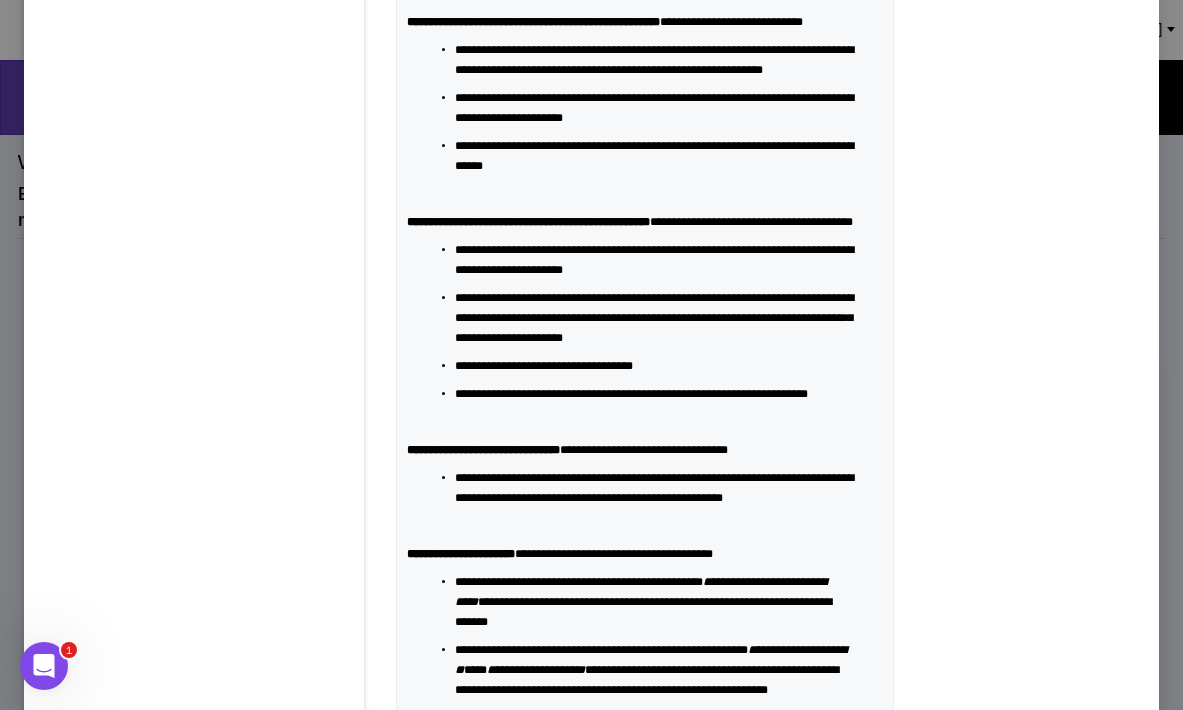 scroll, scrollTop: 1619, scrollLeft: 0, axis: vertical 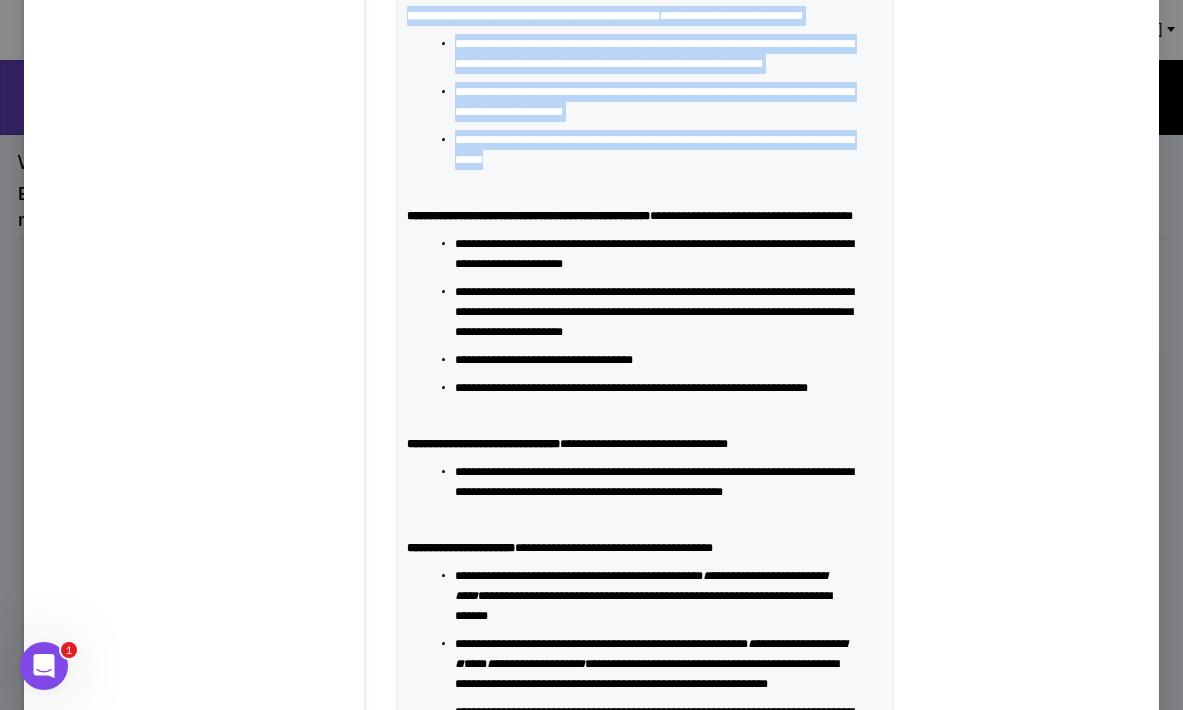 drag, startPoint x: 640, startPoint y: 466, endPoint x: 403, endPoint y: 278, distance: 302.51117 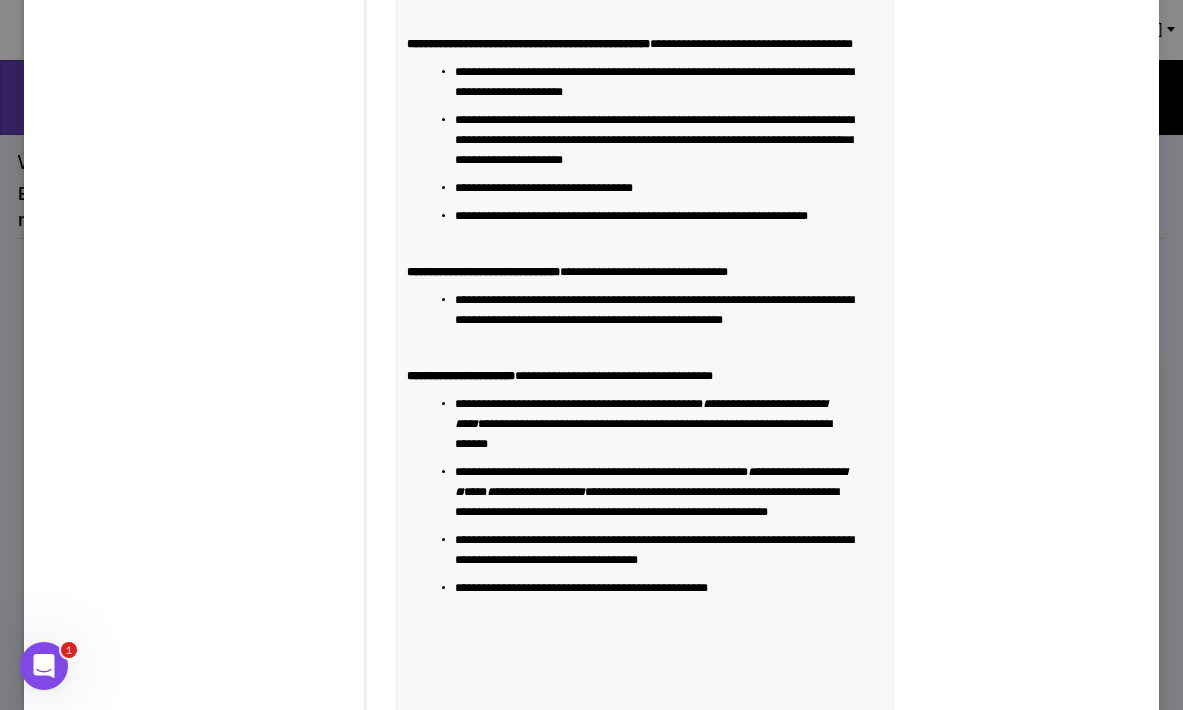 drag, startPoint x: 619, startPoint y: 246, endPoint x: 531, endPoint y: 241, distance: 88.14193 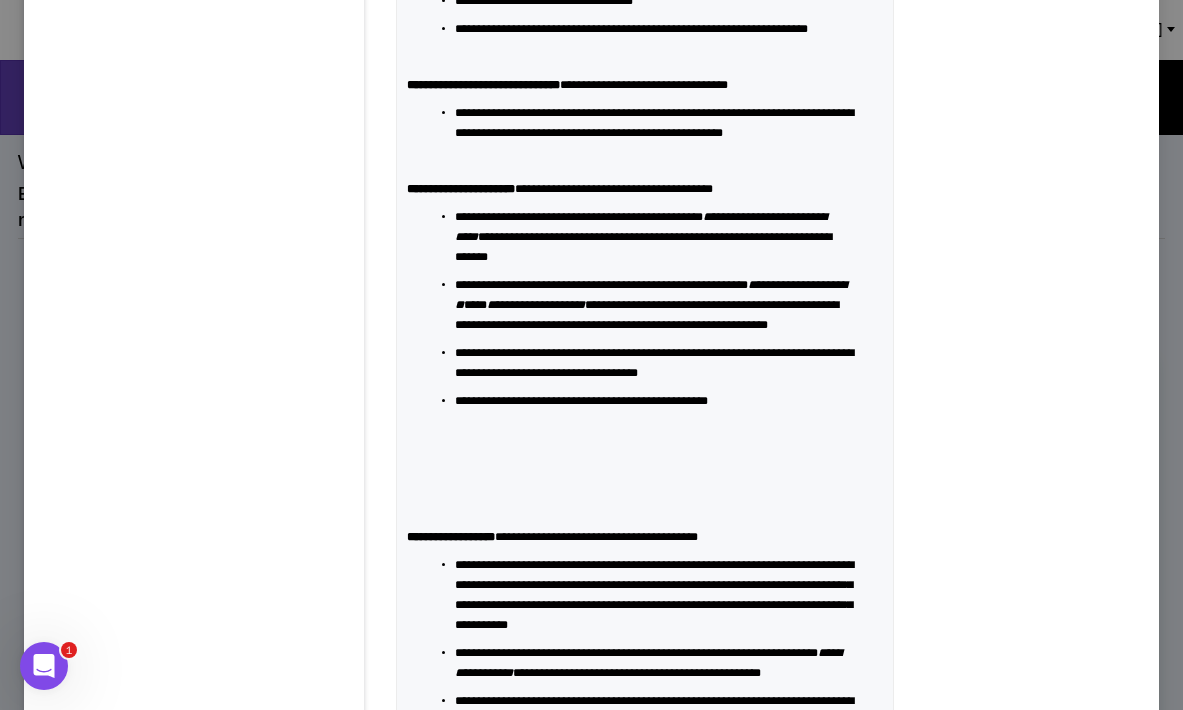 scroll, scrollTop: 1807, scrollLeft: 0, axis: vertical 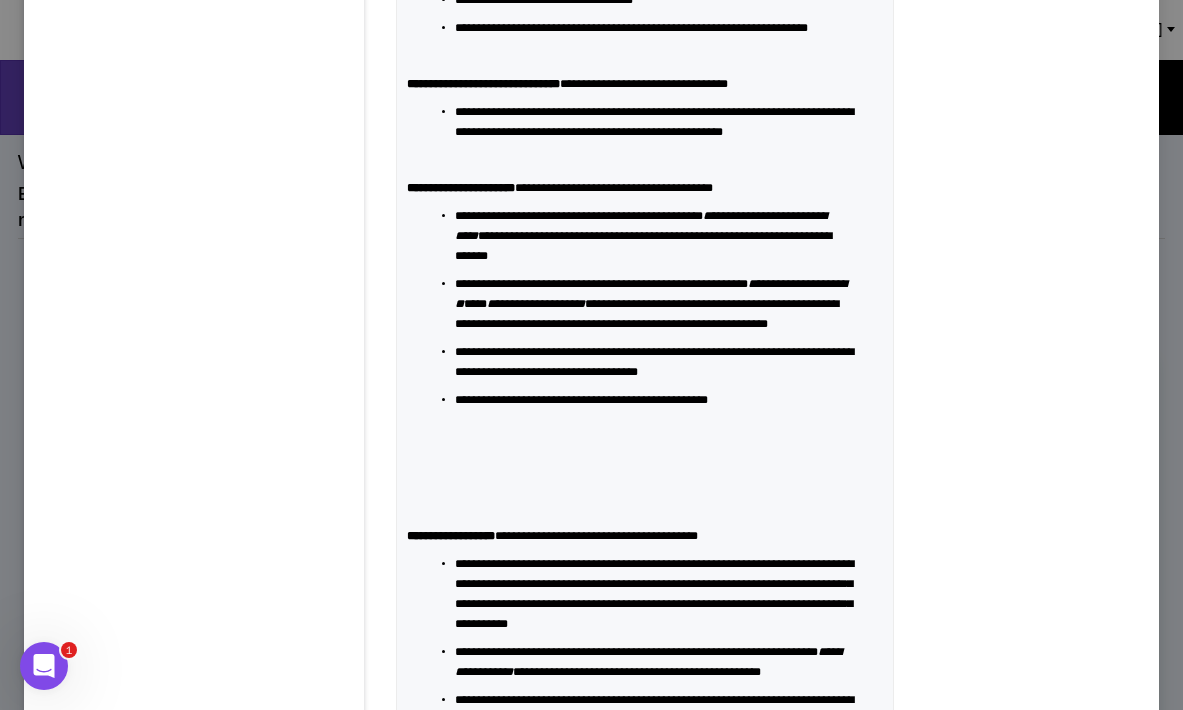 click on "**********" at bounding box center [654, -48] 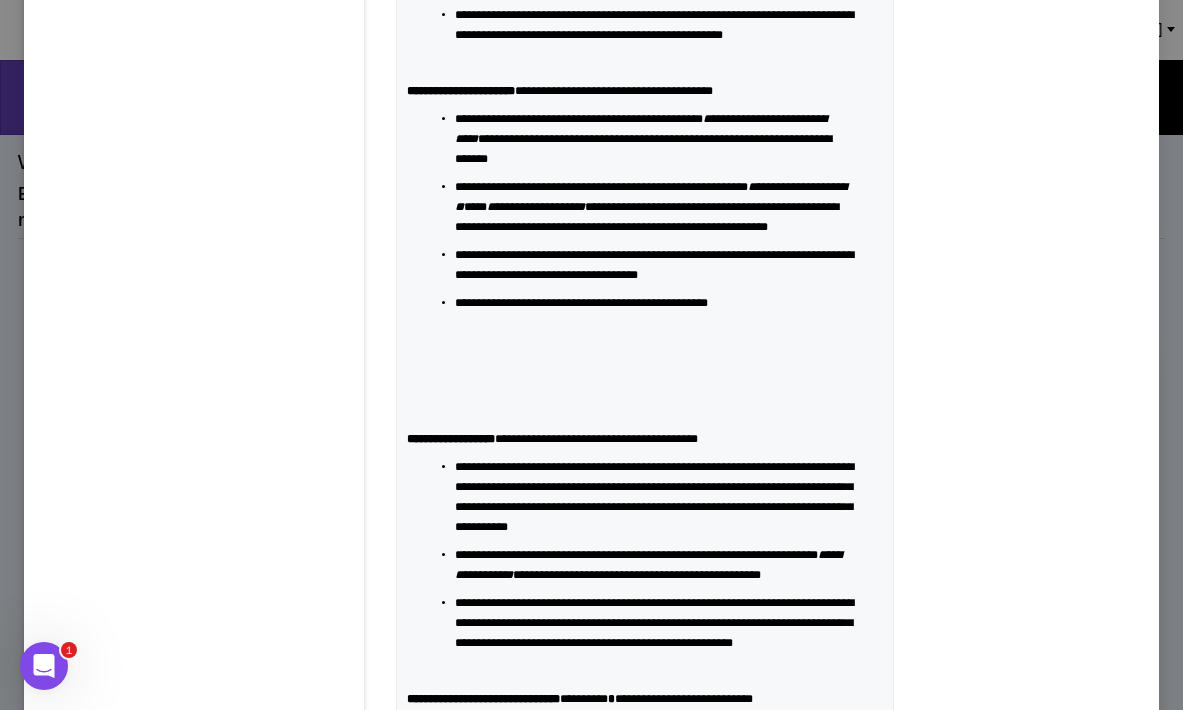 scroll, scrollTop: 1910, scrollLeft: 0, axis: vertical 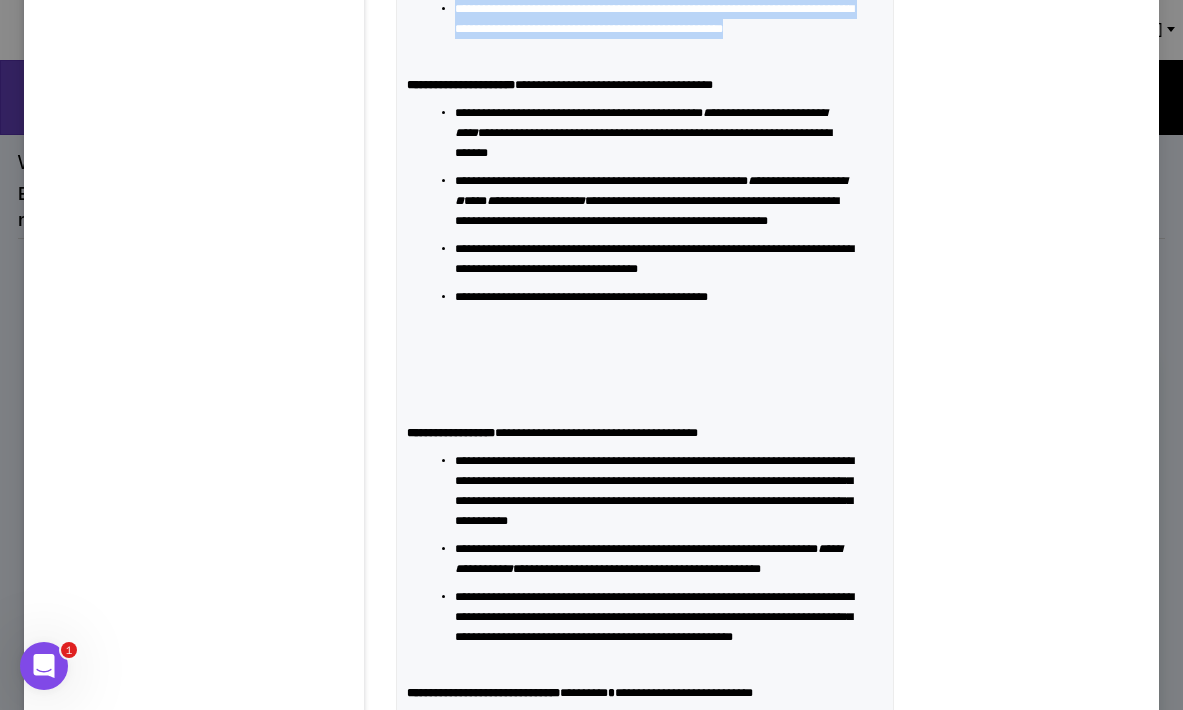 drag, startPoint x: 569, startPoint y: 372, endPoint x: 403, endPoint y: 294, distance: 183.41211 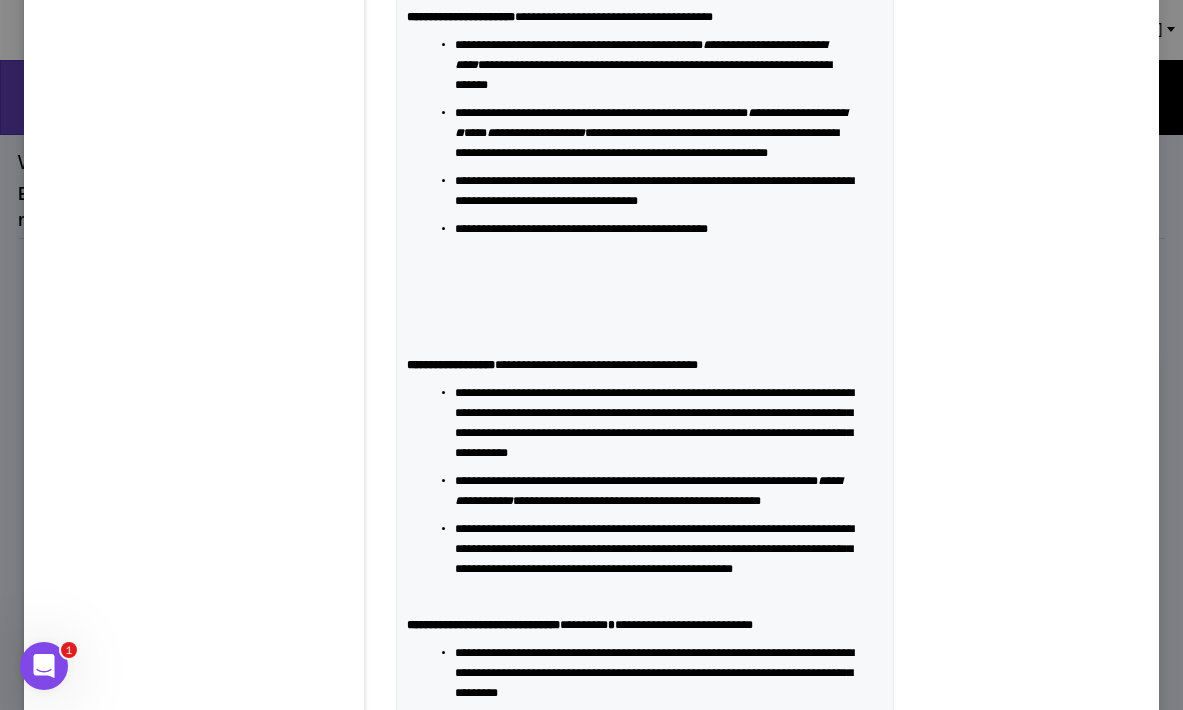 scroll, scrollTop: 1872, scrollLeft: 0, axis: vertical 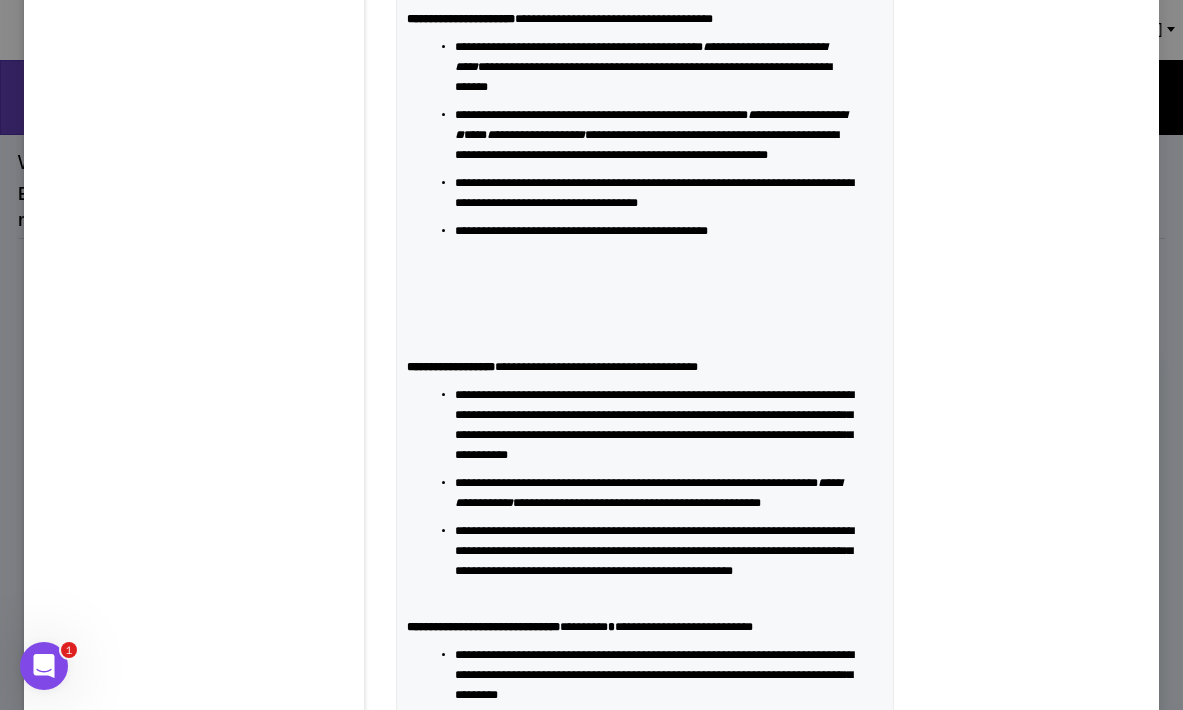 click on "**********" at bounding box center [654, -171] 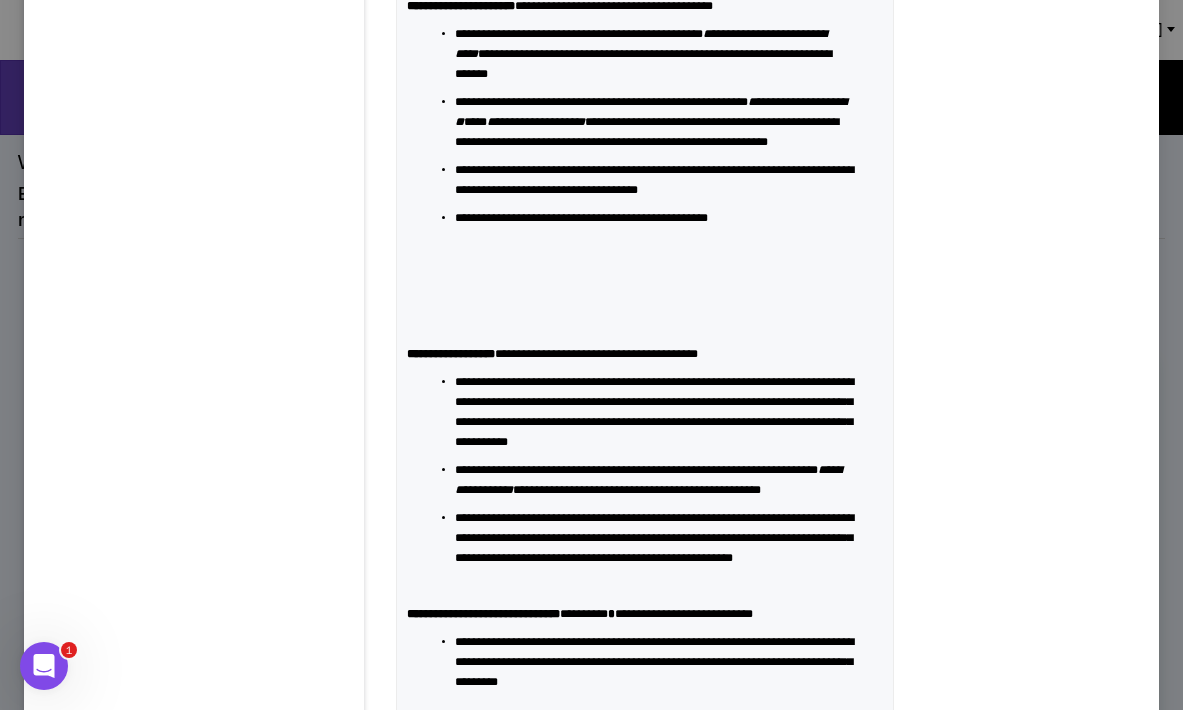 scroll, scrollTop: 1889, scrollLeft: 0, axis: vertical 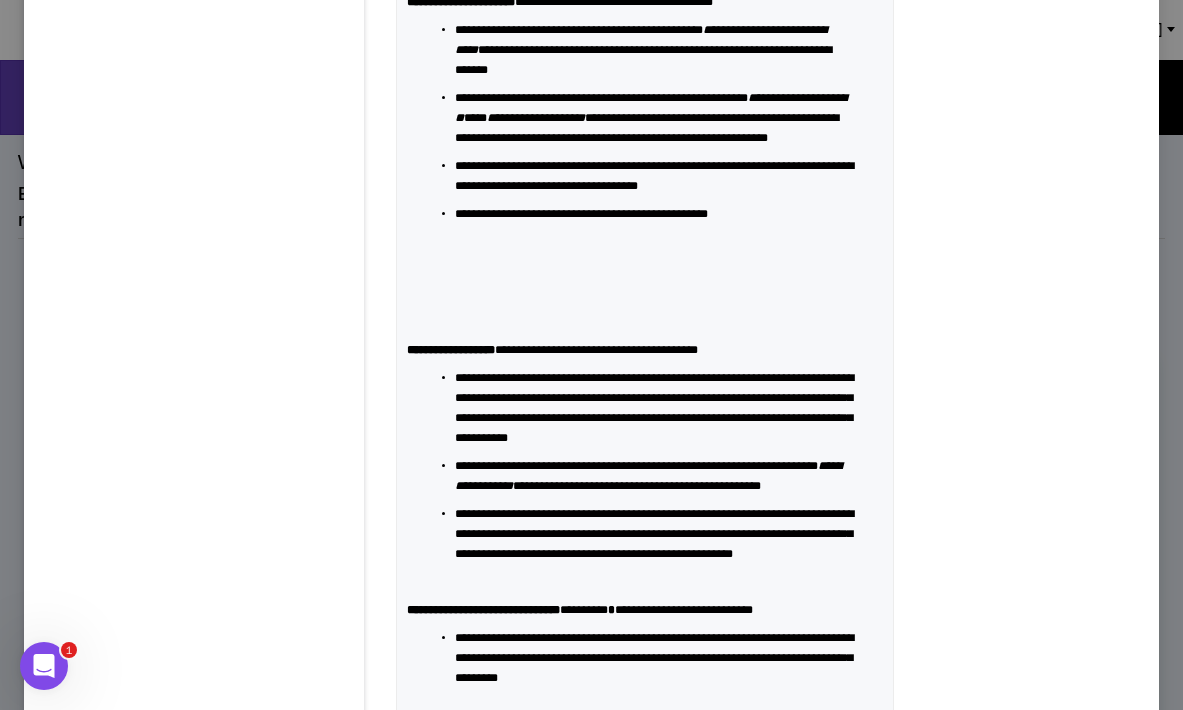click on "**********" at bounding box center [654, -130] 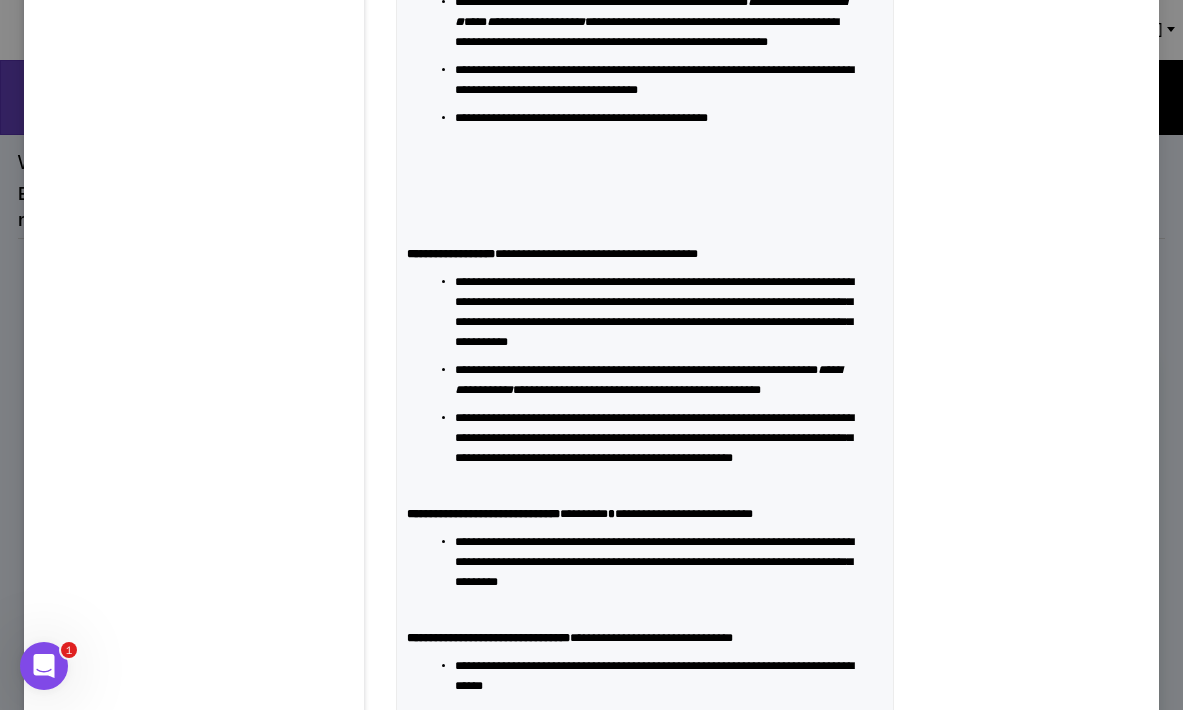 scroll, scrollTop: 2002, scrollLeft: 0, axis: vertical 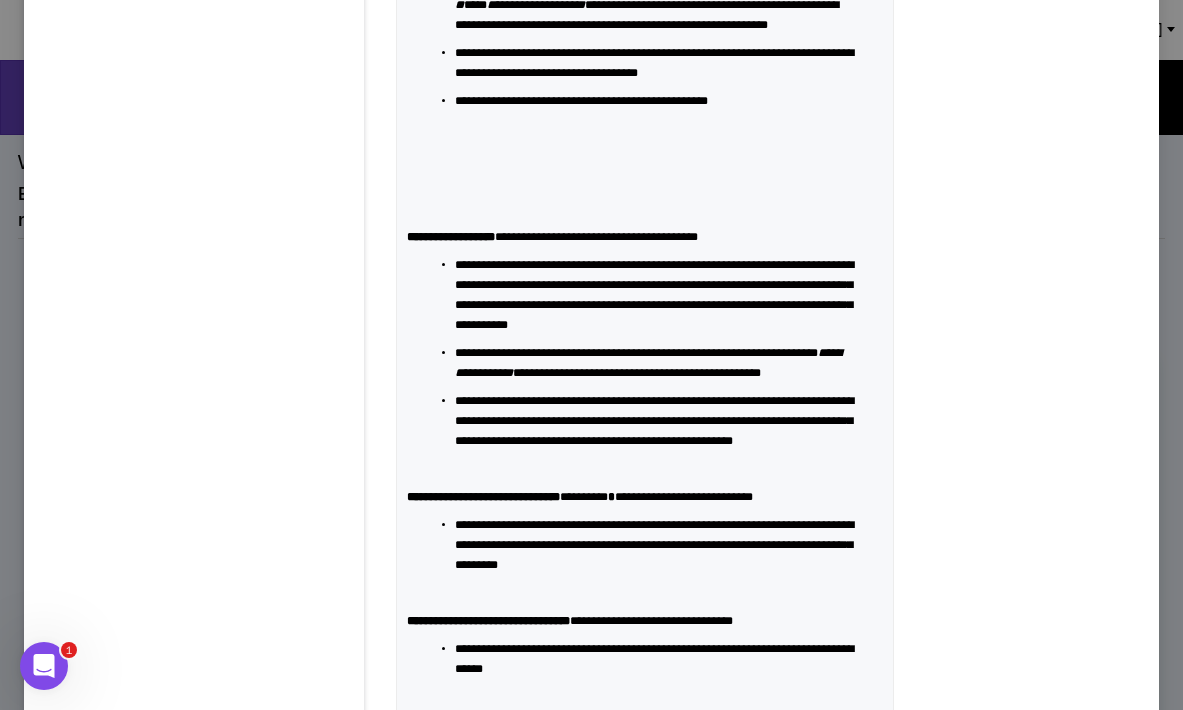 click at bounding box center (645, 169) 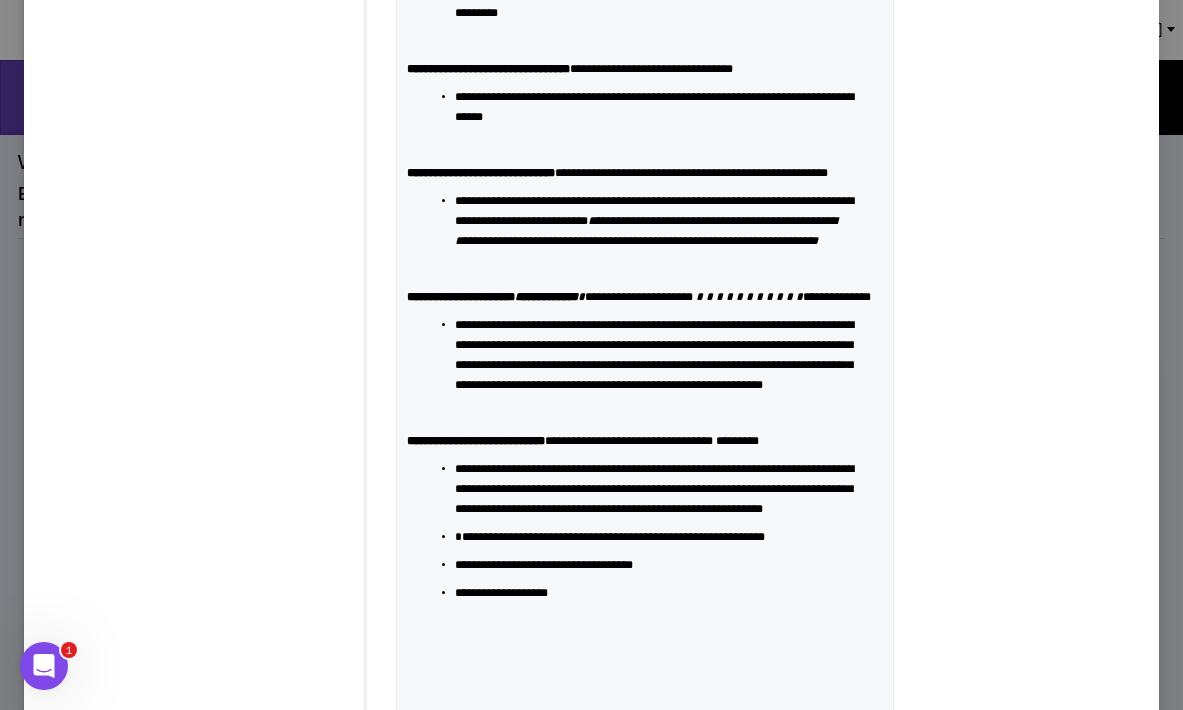 scroll, scrollTop: 2480, scrollLeft: 0, axis: vertical 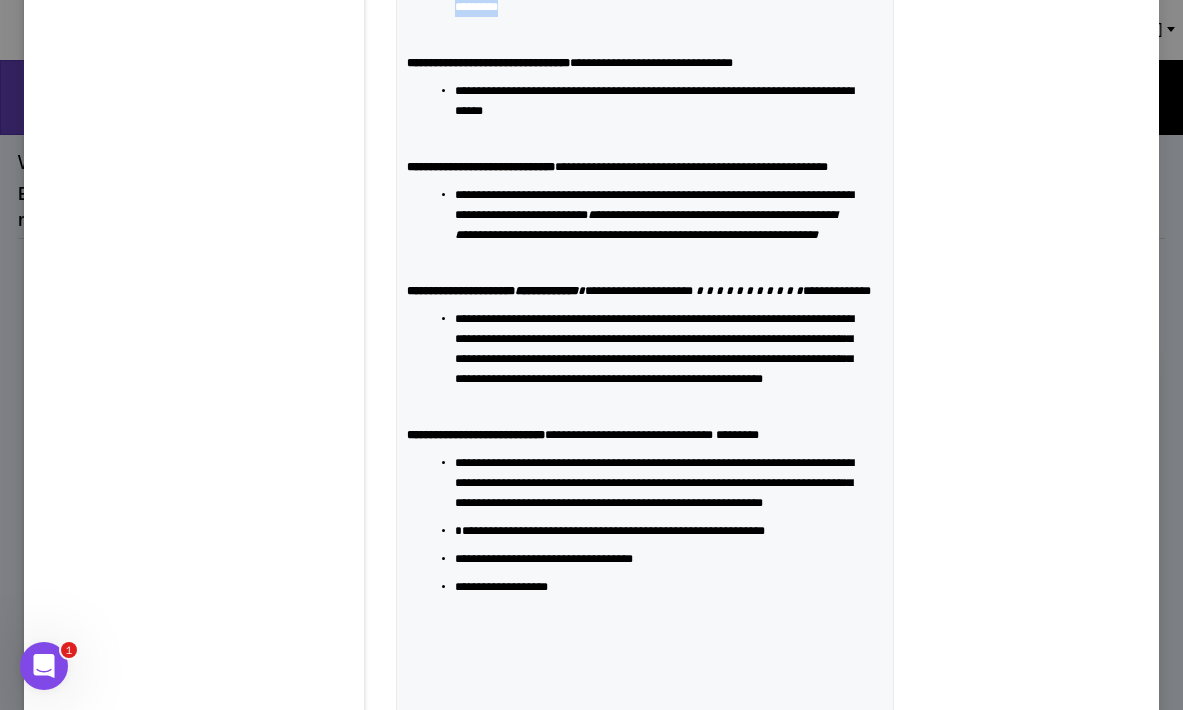 drag, startPoint x: 718, startPoint y: 410, endPoint x: 396, endPoint y: 341, distance: 329.30988 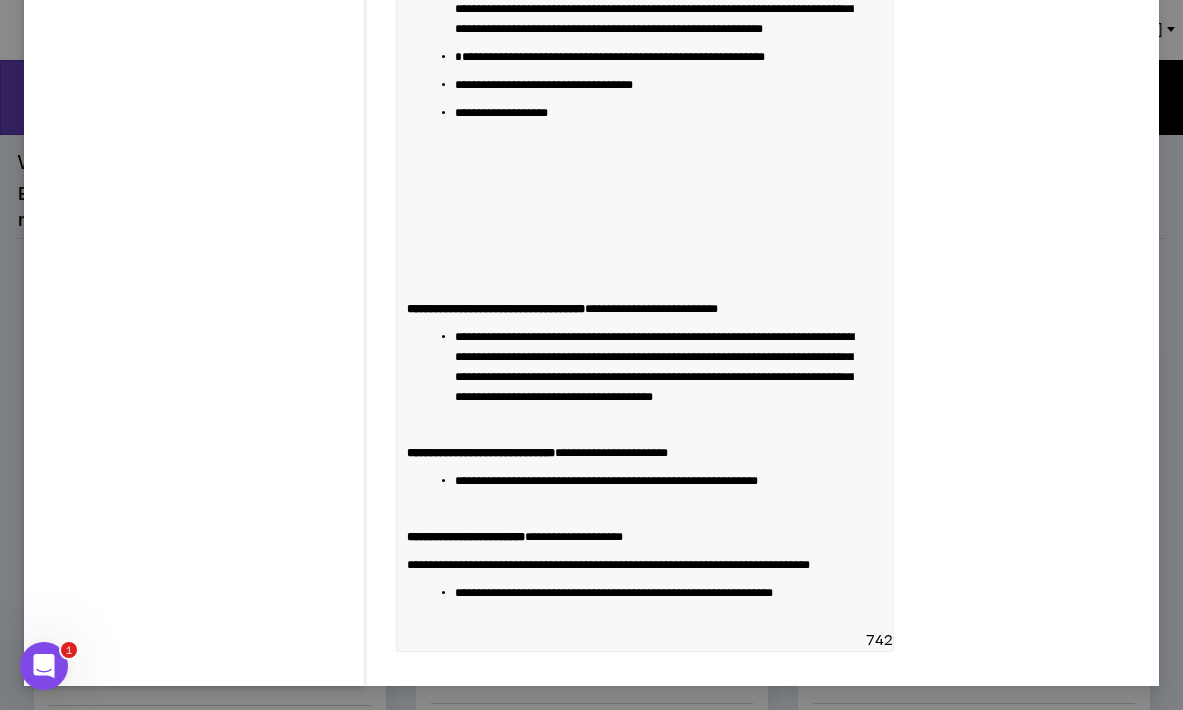 scroll, scrollTop: 2858, scrollLeft: 0, axis: vertical 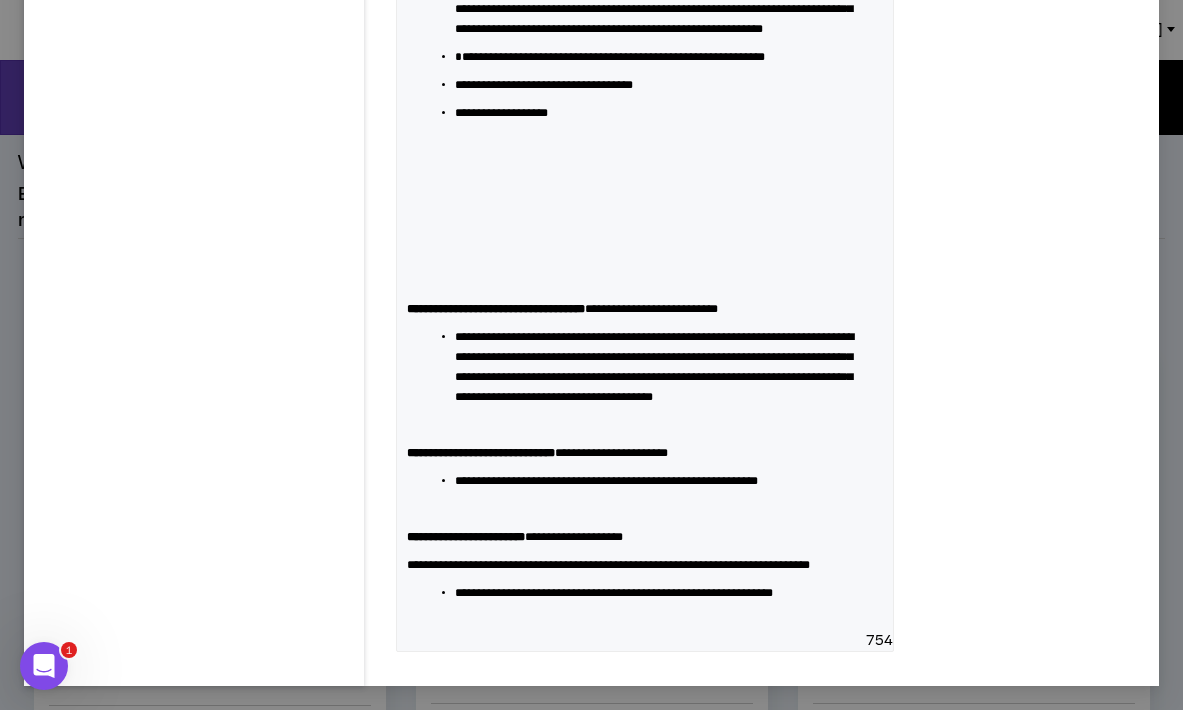 click at bounding box center (748, -183) 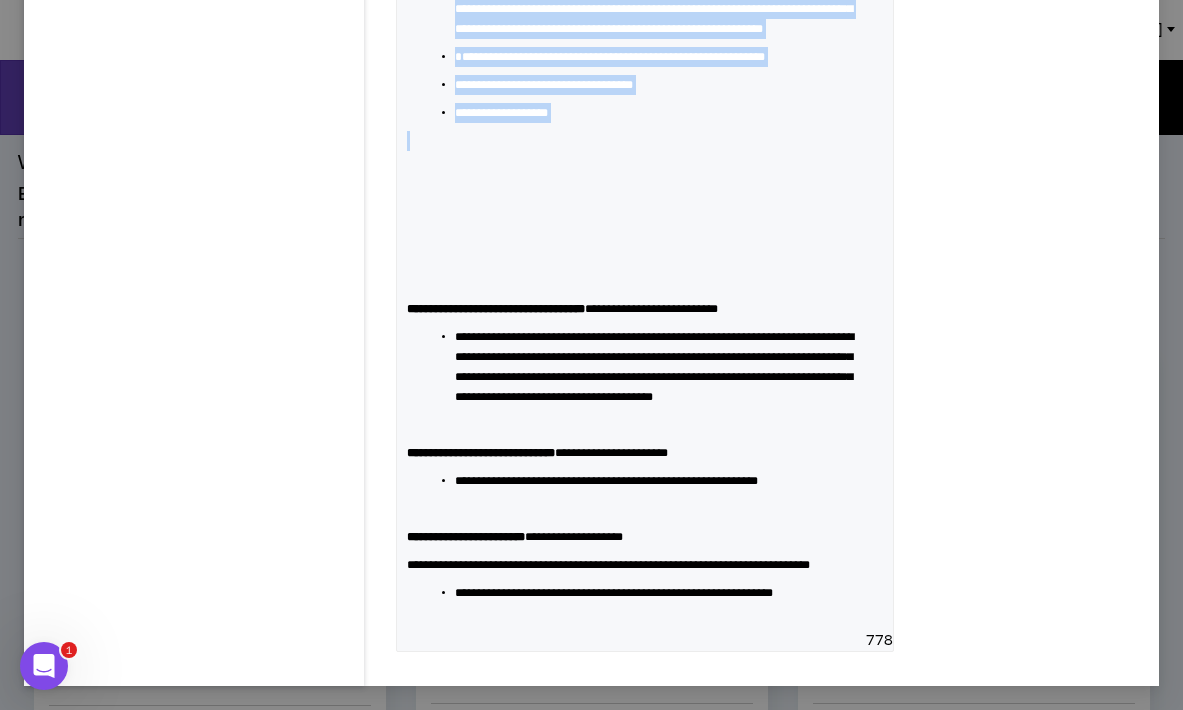 drag, startPoint x: 400, startPoint y: 393, endPoint x: 592, endPoint y: 579, distance: 267.32004 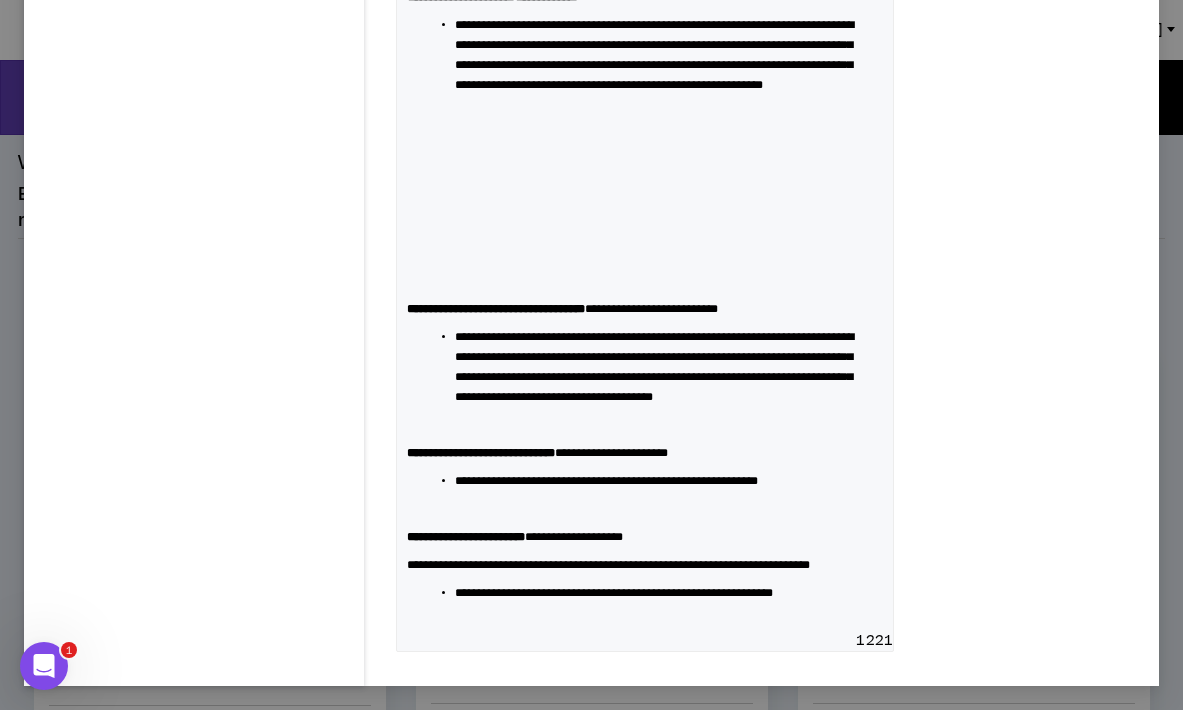 click on "**********" at bounding box center (645, -293) 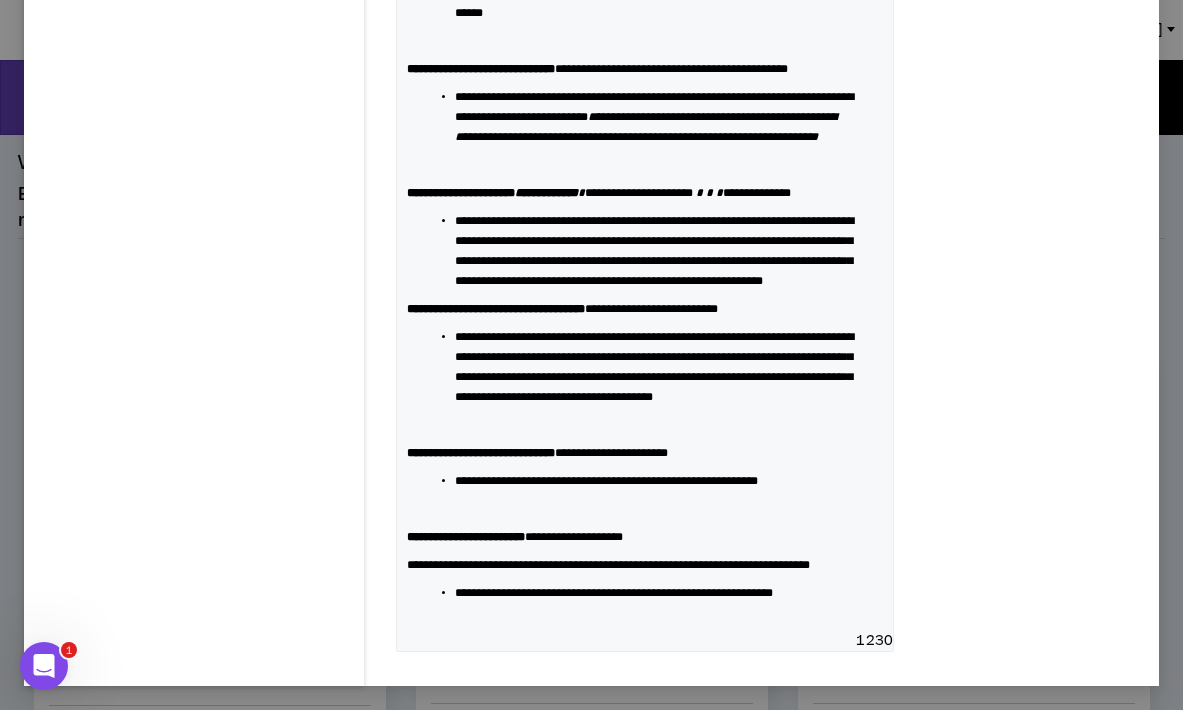 scroll, scrollTop: 2994, scrollLeft: 0, axis: vertical 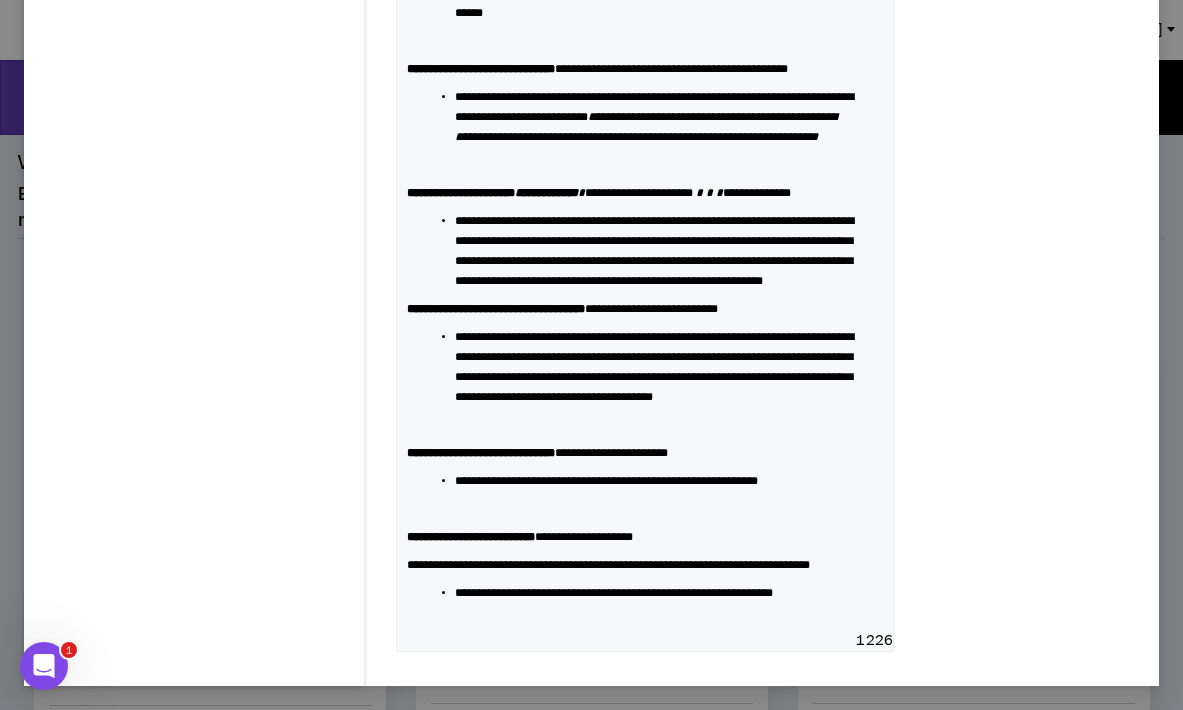 click on "**********" at bounding box center [653, 593] 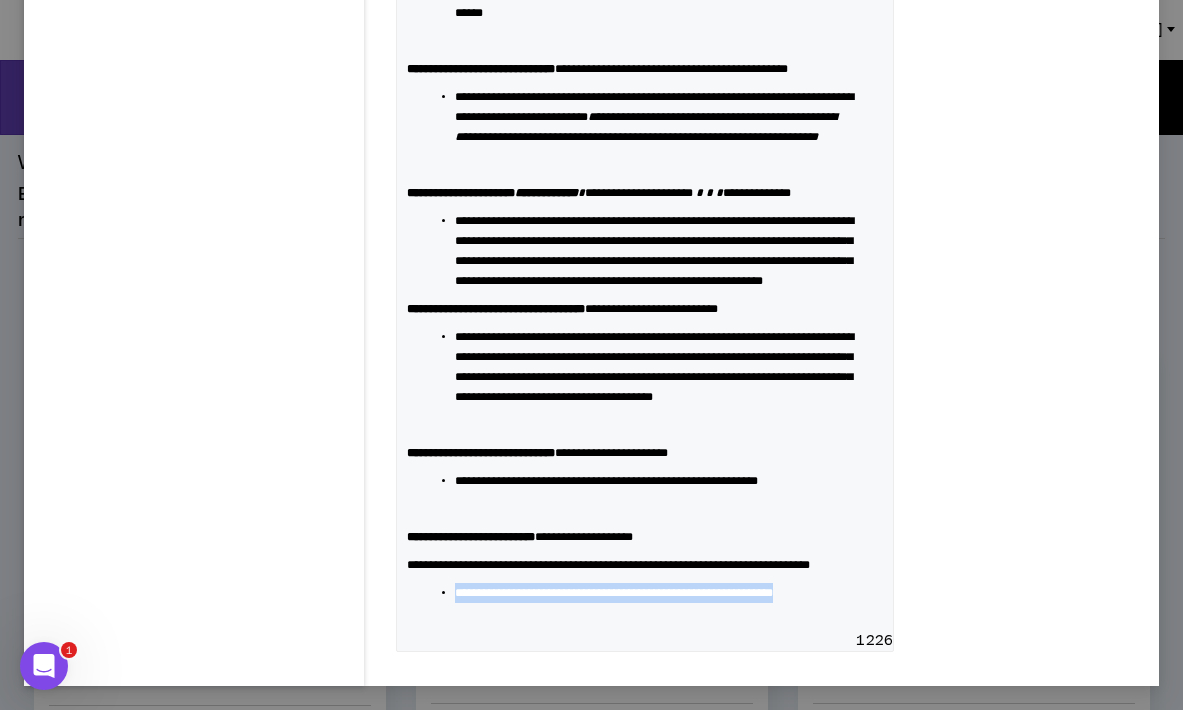 drag, startPoint x: 523, startPoint y: 602, endPoint x: 456, endPoint y: 581, distance: 70.21396 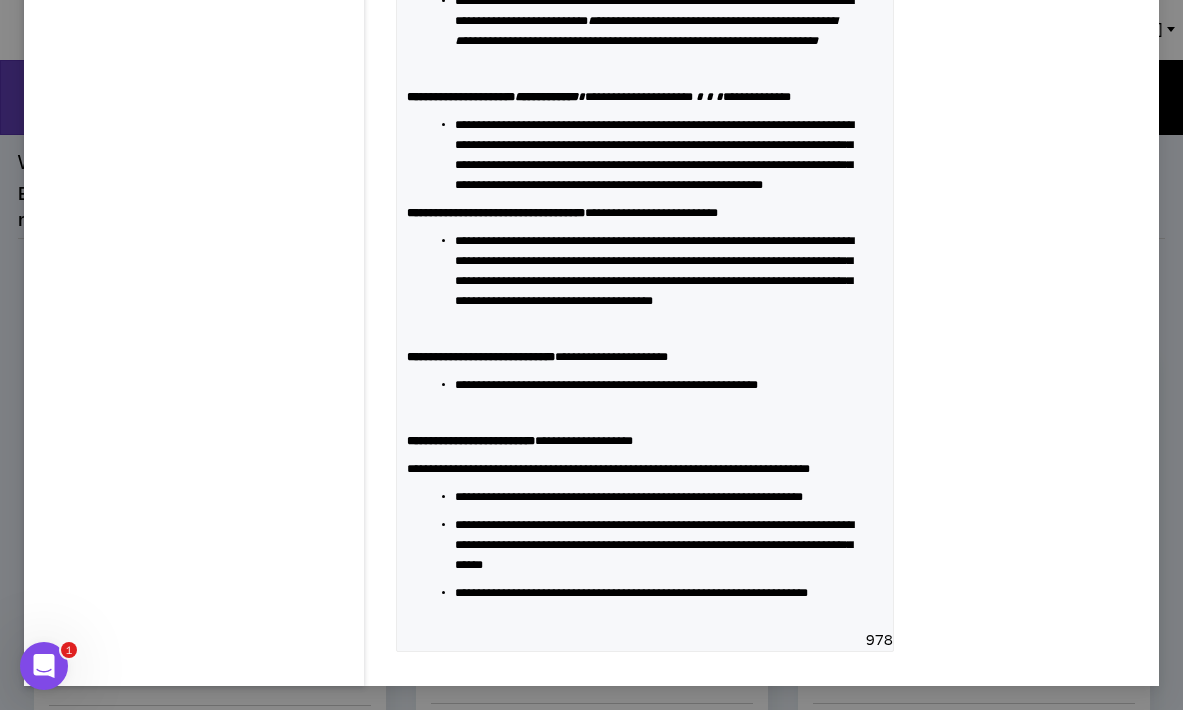 scroll, scrollTop: 3110, scrollLeft: 0, axis: vertical 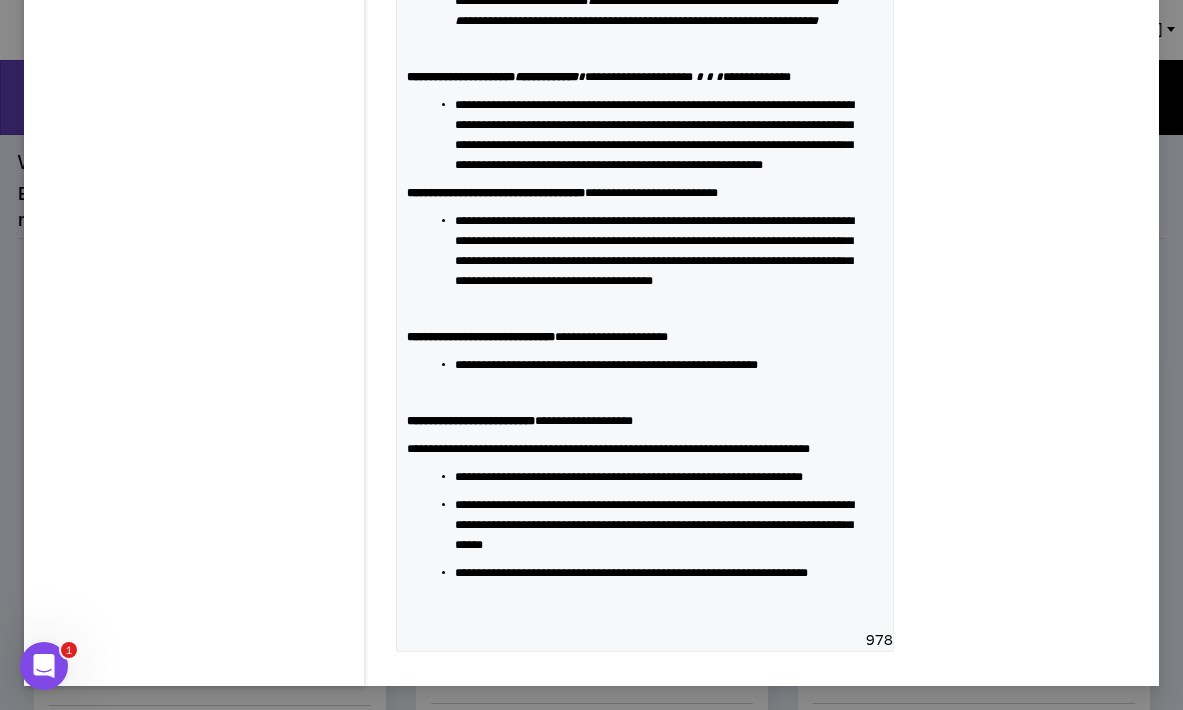 click at bounding box center (645, 601) 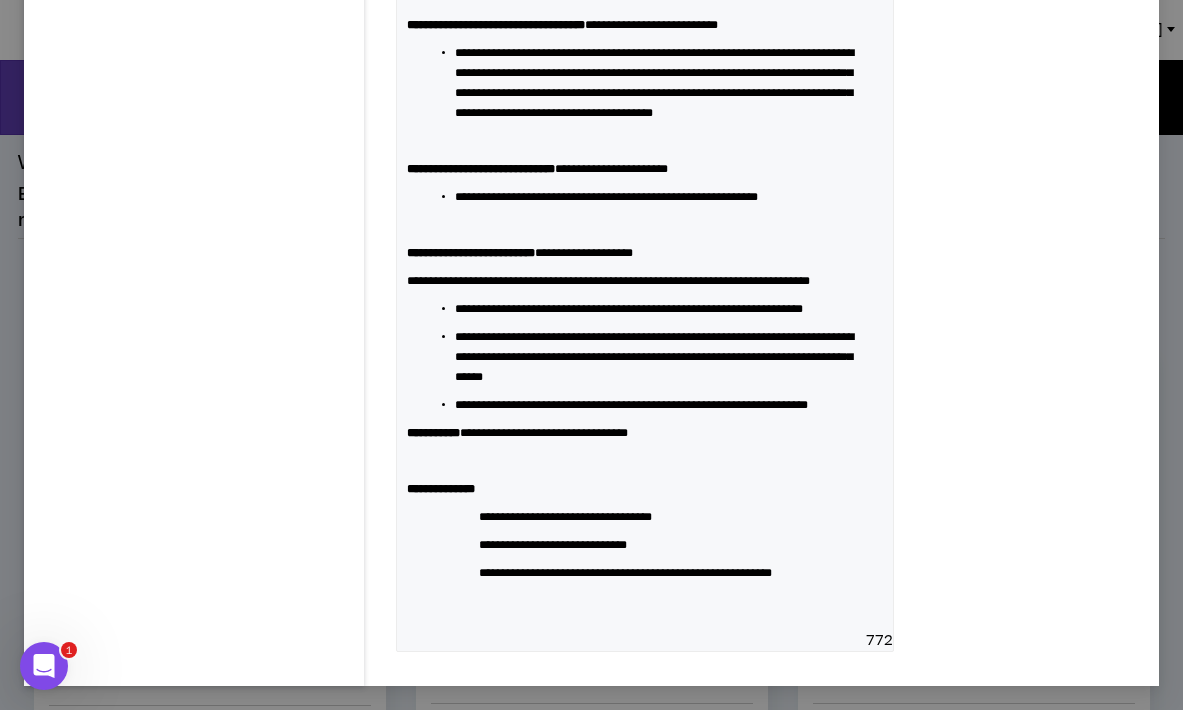 scroll, scrollTop: 3298, scrollLeft: 0, axis: vertical 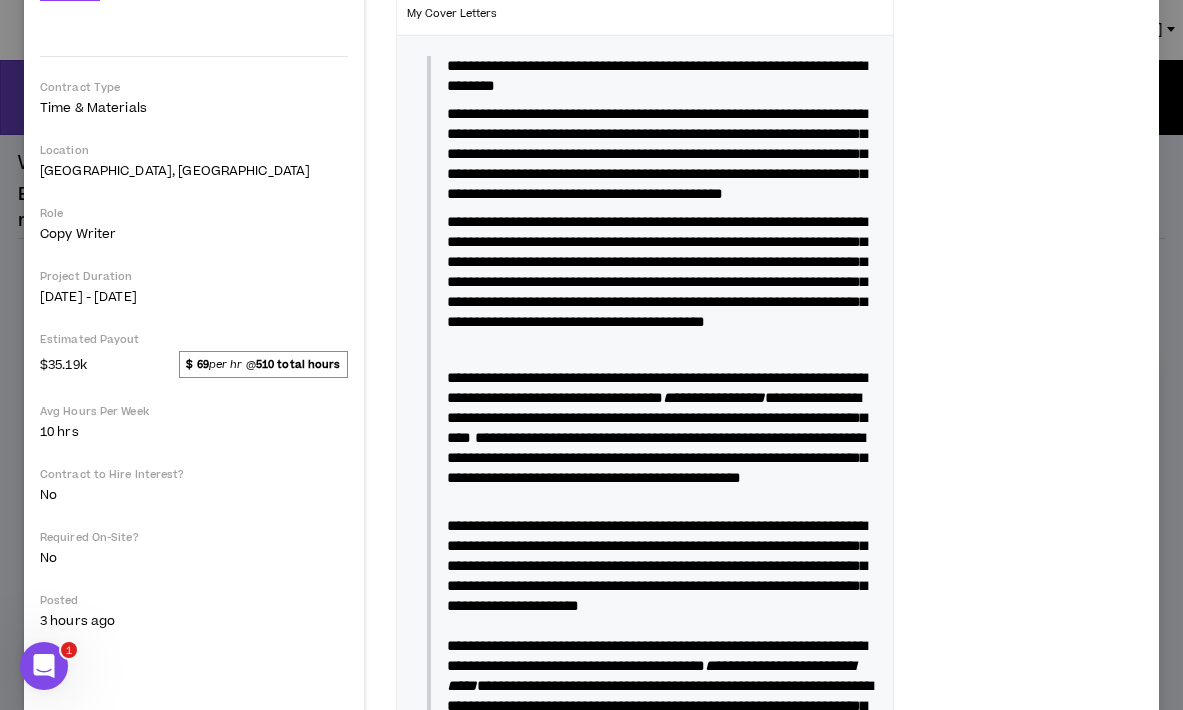 click on "**********" at bounding box center (655, 272) 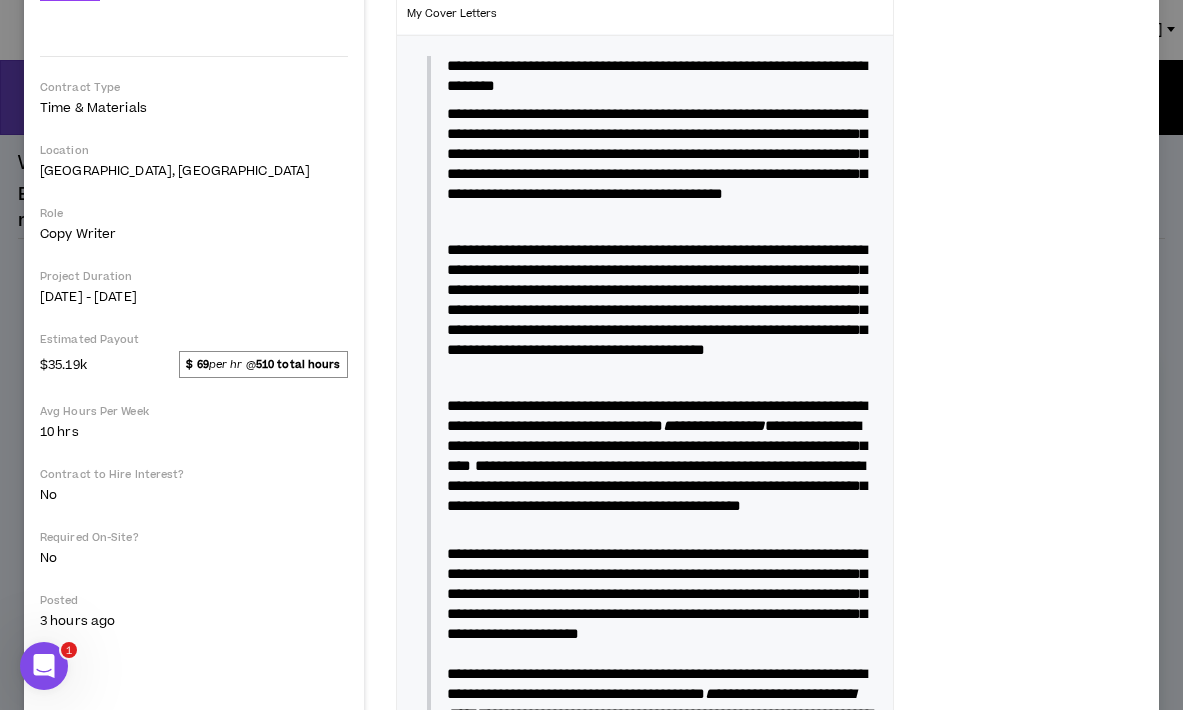 click on "**********" at bounding box center (655, 286) 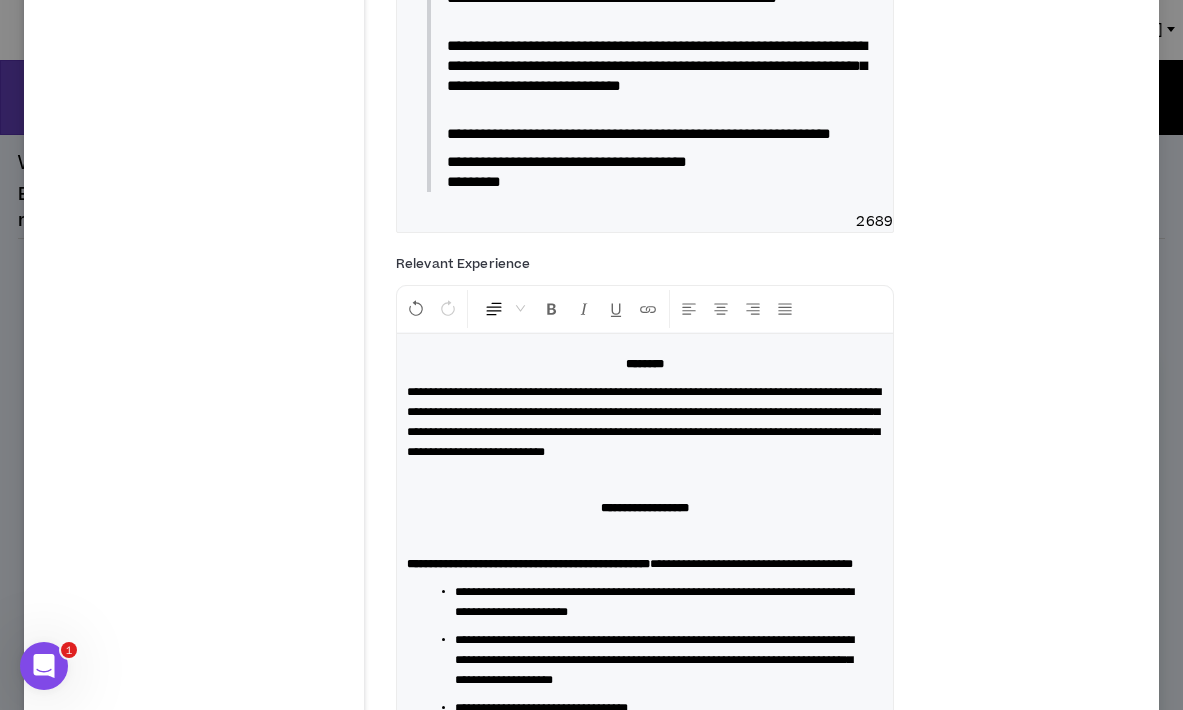 scroll, scrollTop: 1156, scrollLeft: 0, axis: vertical 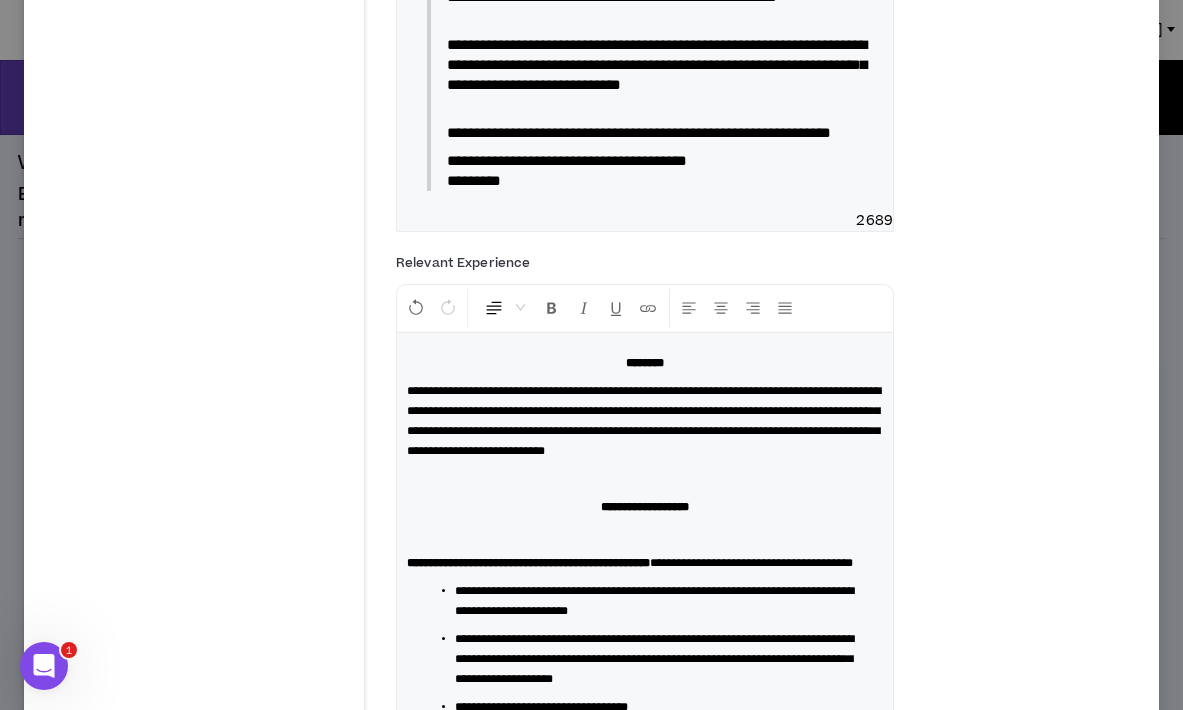 click on "**********" at bounding box center [657, 64] 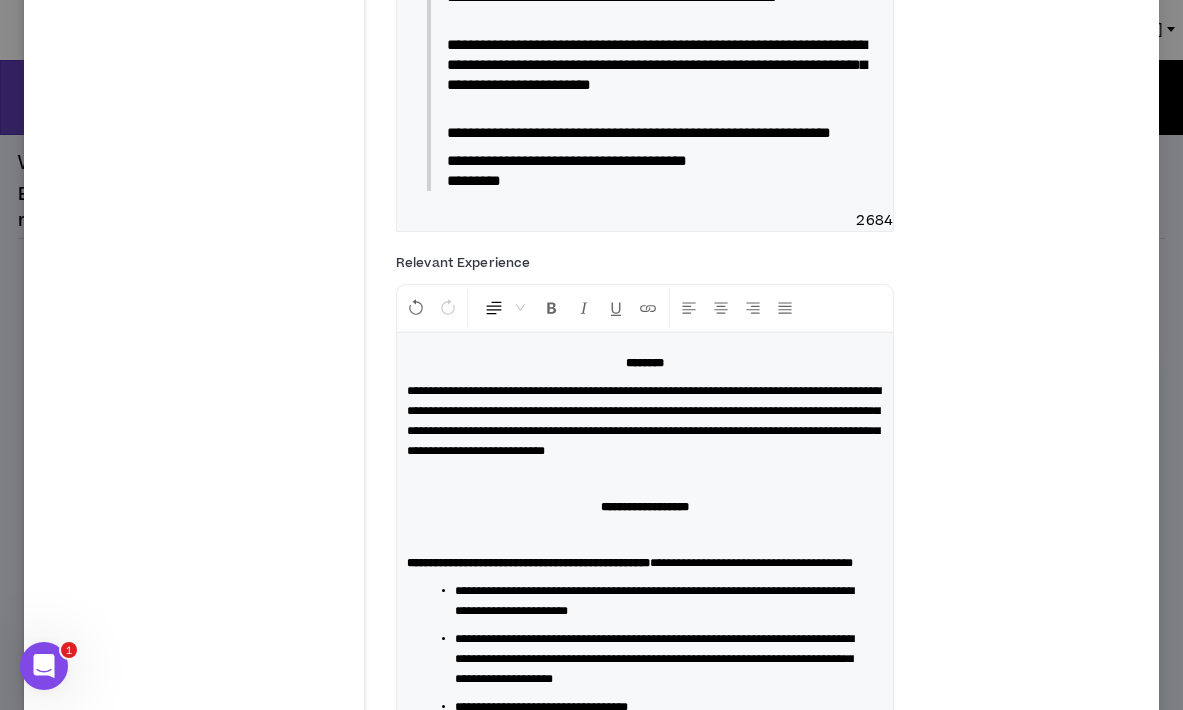 click on "**********" at bounding box center (657, 64) 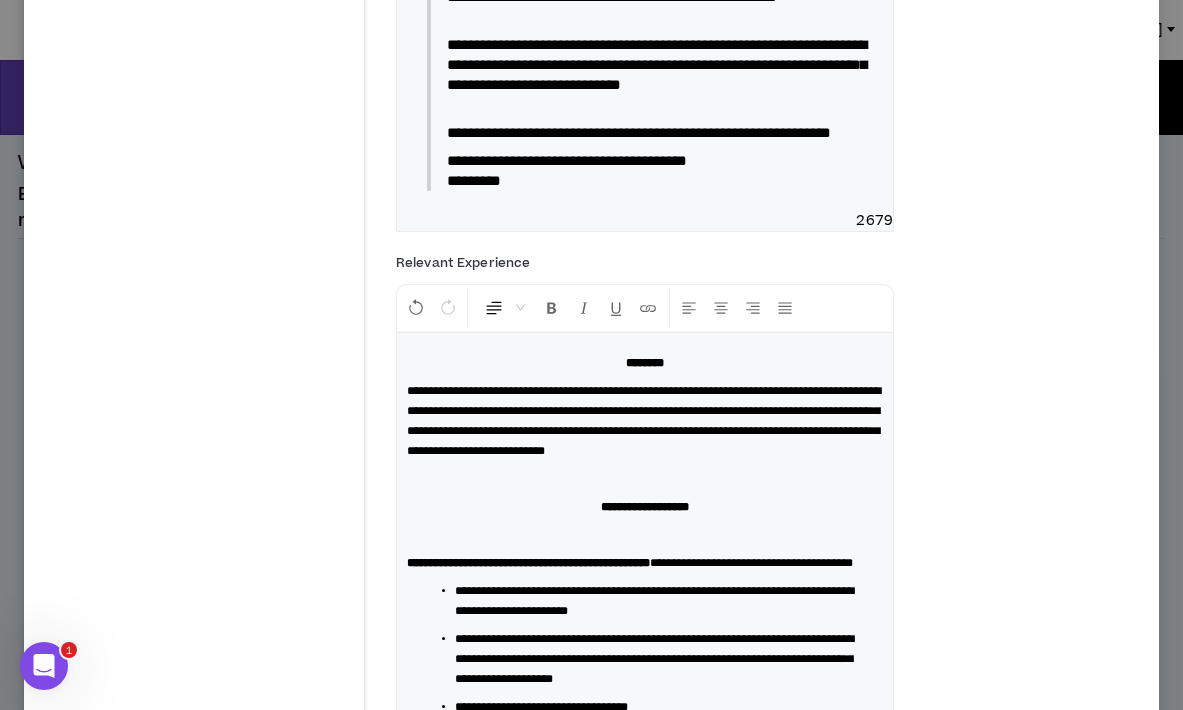 click on "**********" at bounding box center [639, 132] 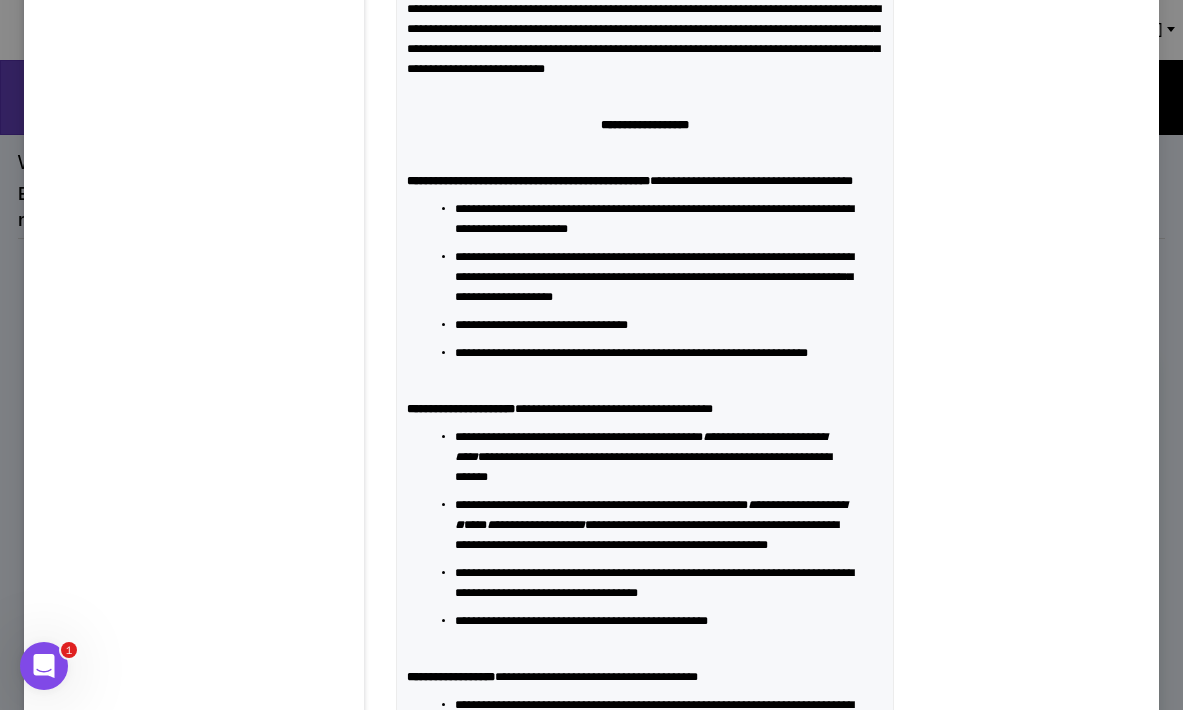 scroll, scrollTop: 1544, scrollLeft: 0, axis: vertical 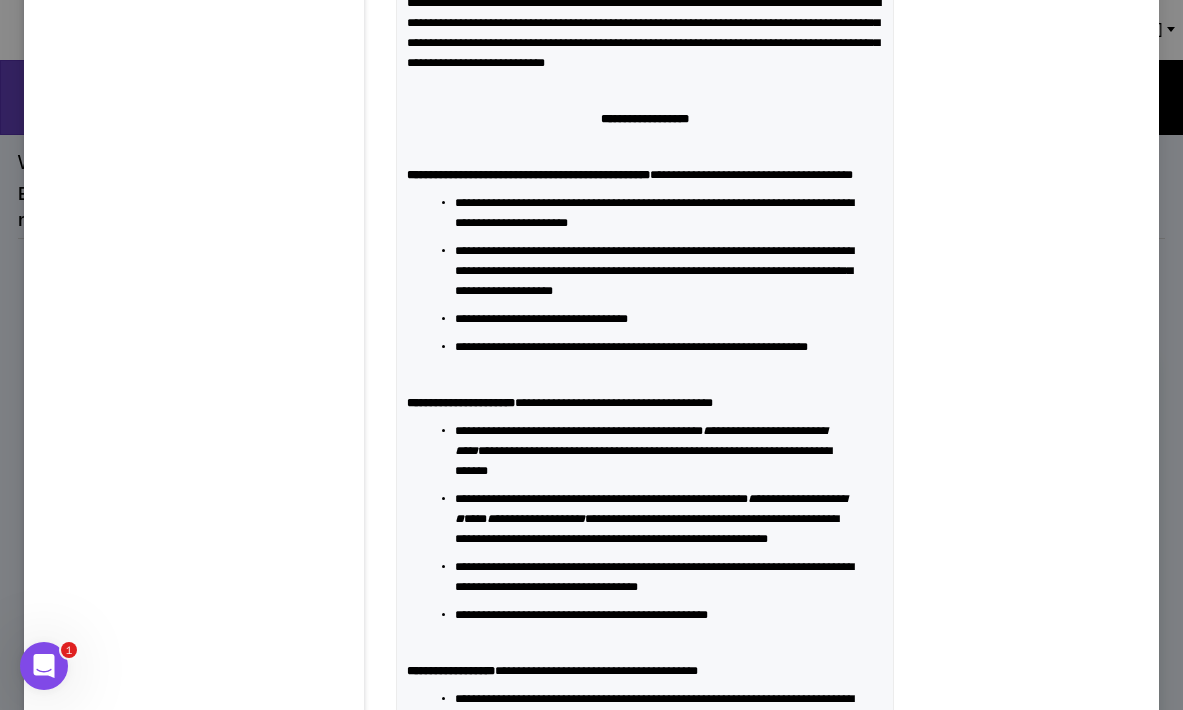 drag, startPoint x: 697, startPoint y: 222, endPoint x: 596, endPoint y: 212, distance: 101.49384 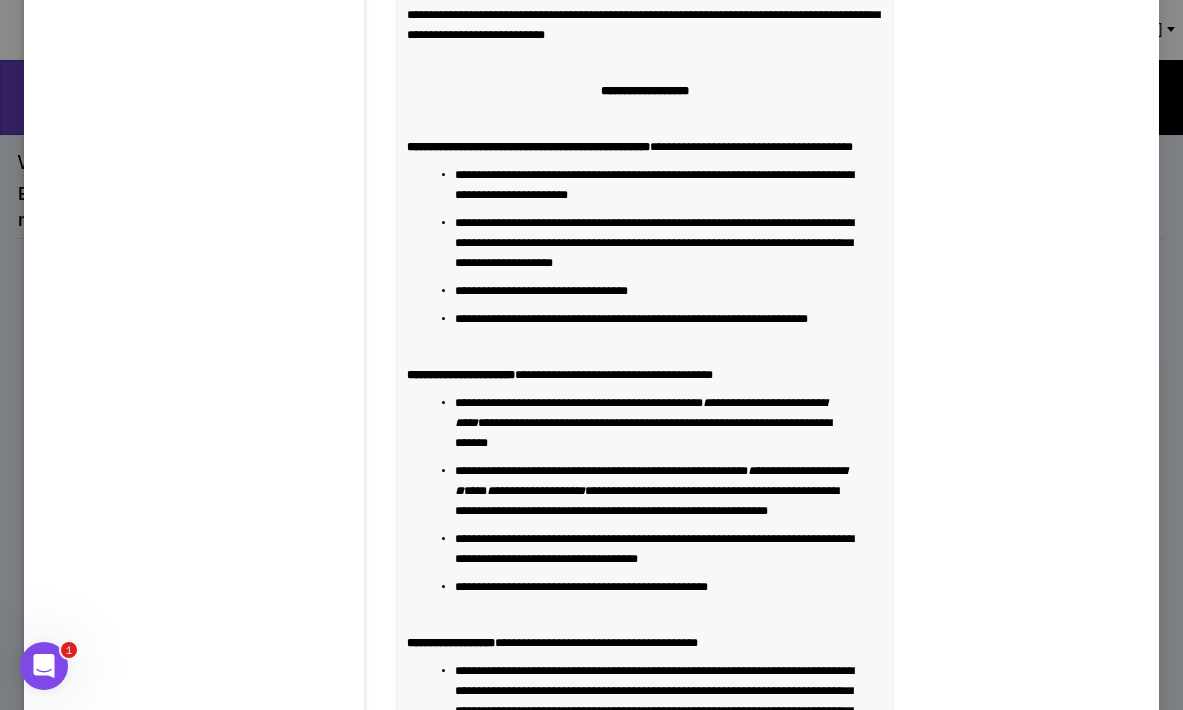 click at bounding box center (645, 119) 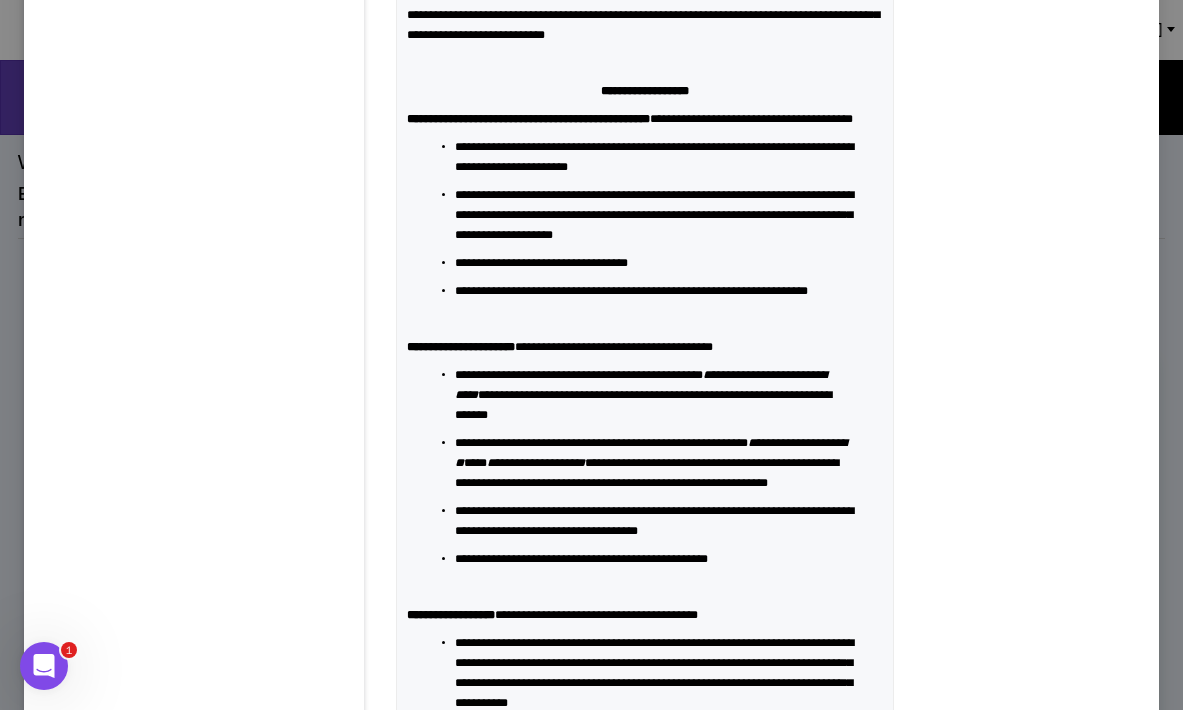 click on "**********" at bounding box center (644, 5) 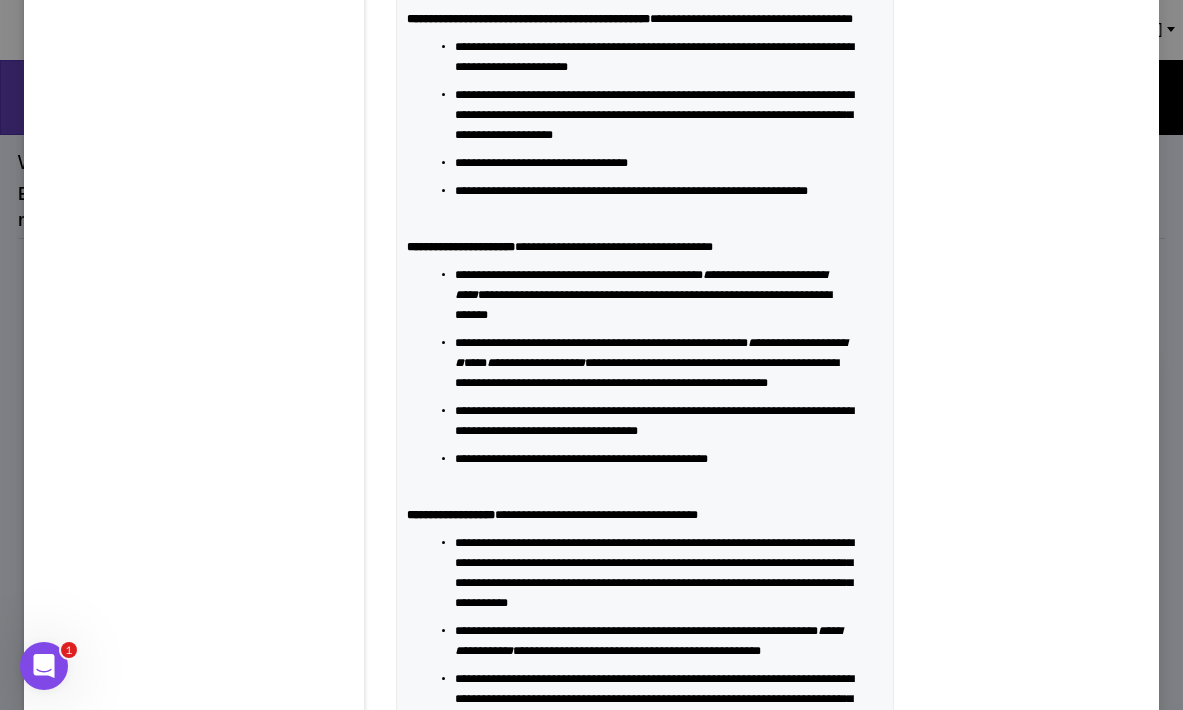 scroll, scrollTop: 1648, scrollLeft: 0, axis: vertical 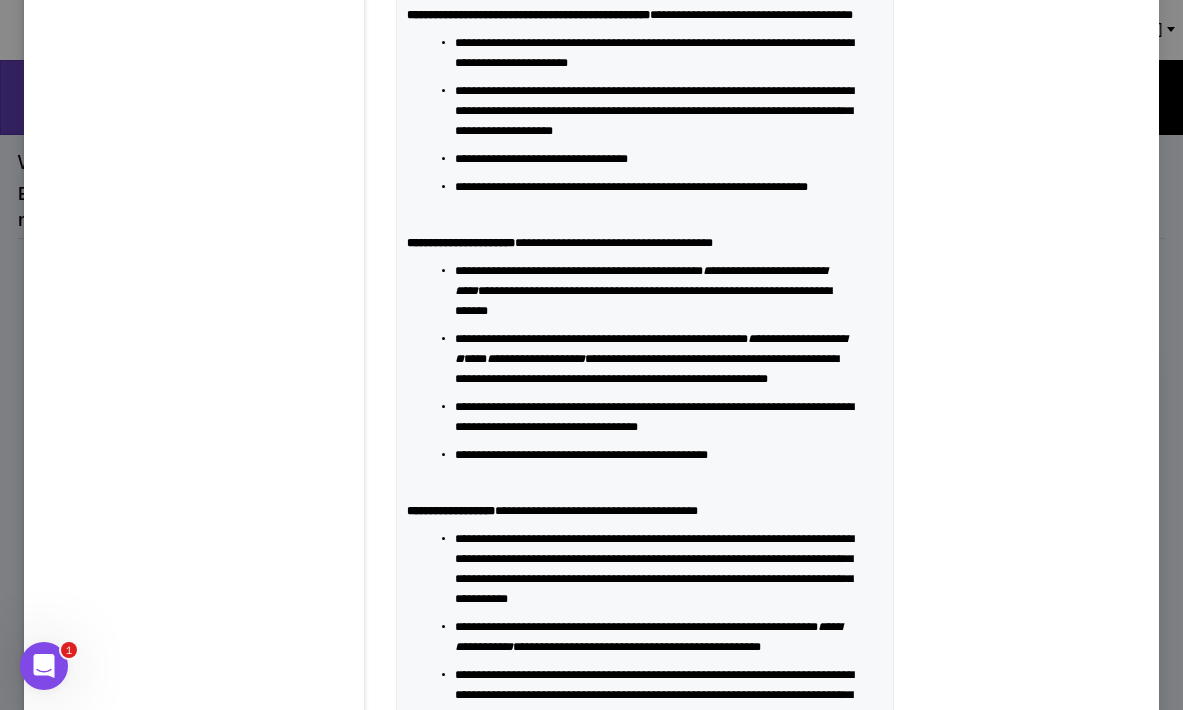 click on "**********" at bounding box center [644, -99] 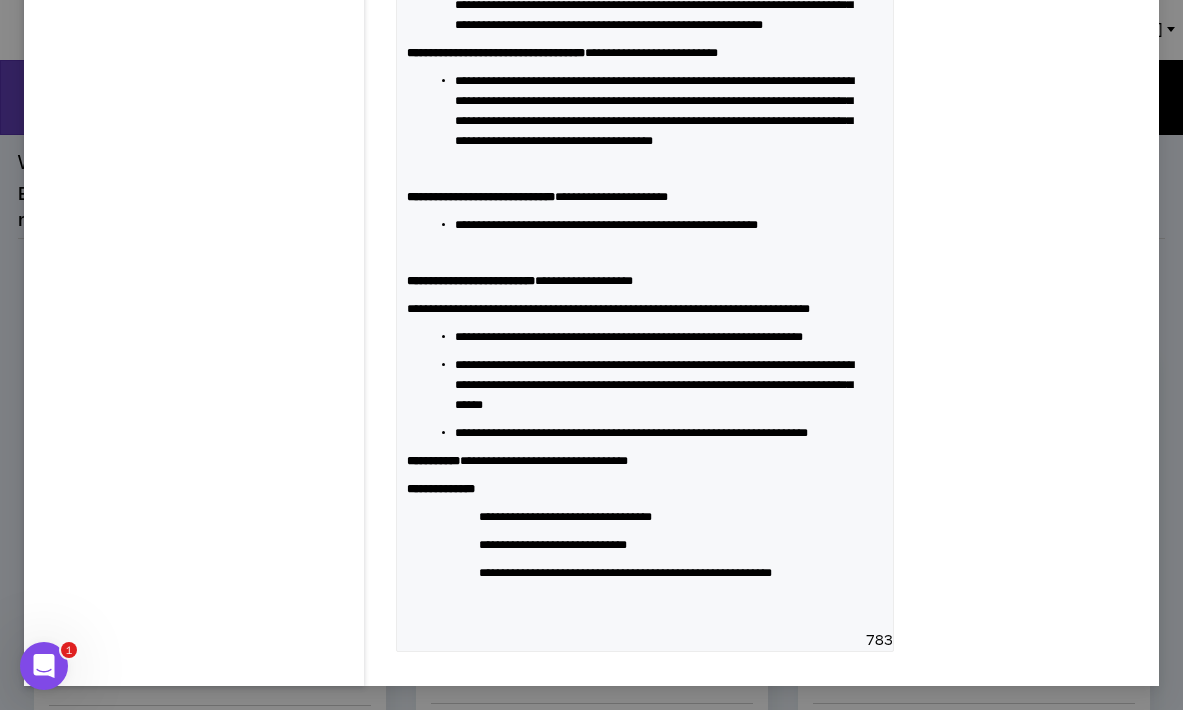 scroll, scrollTop: 2864, scrollLeft: 0, axis: vertical 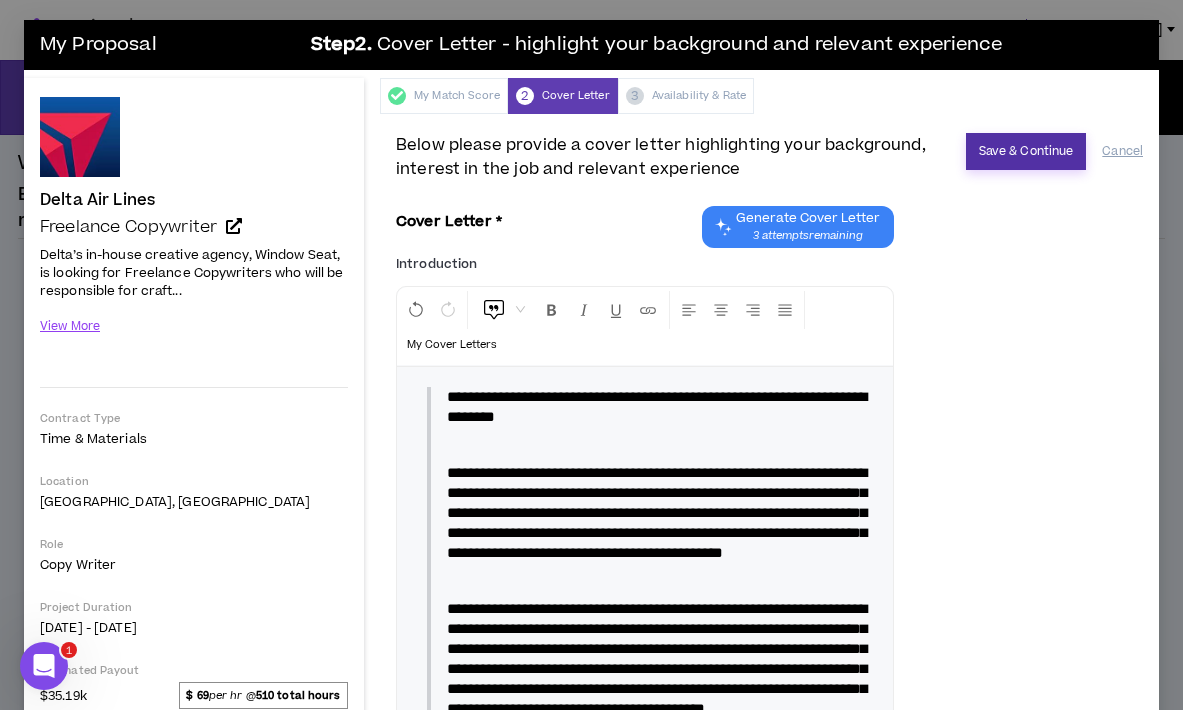click on "Save & Continue" at bounding box center (1026, 151) 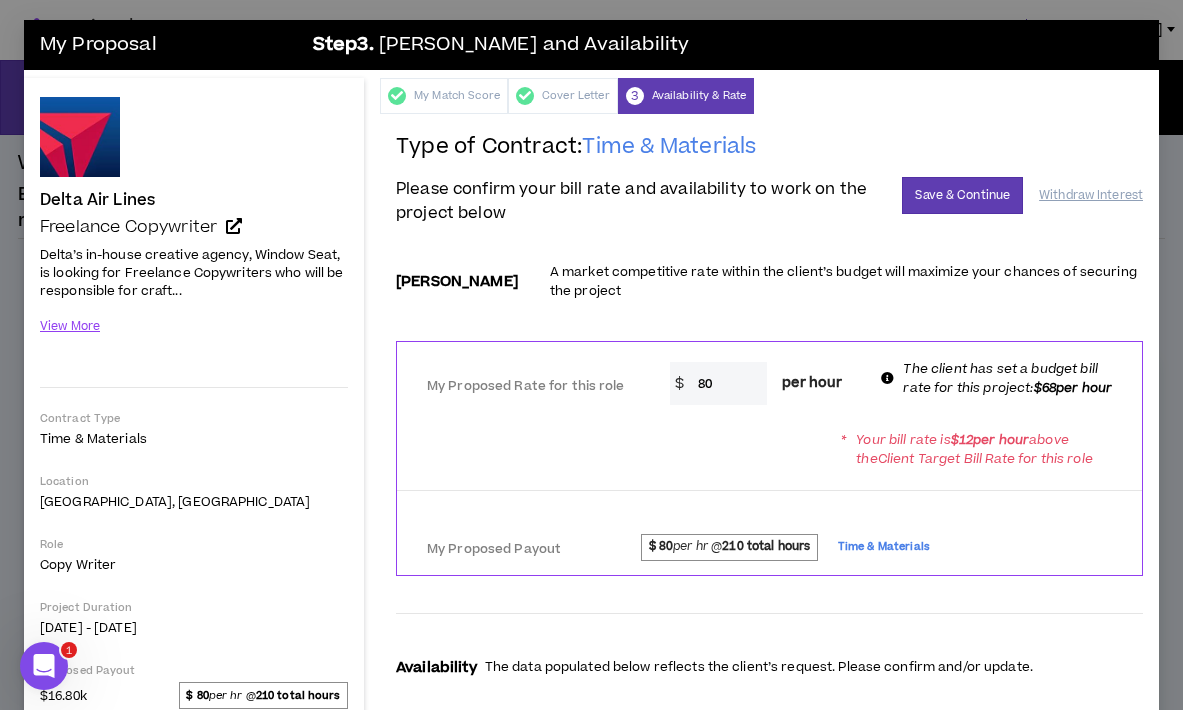 click on "80" at bounding box center (728, 383) 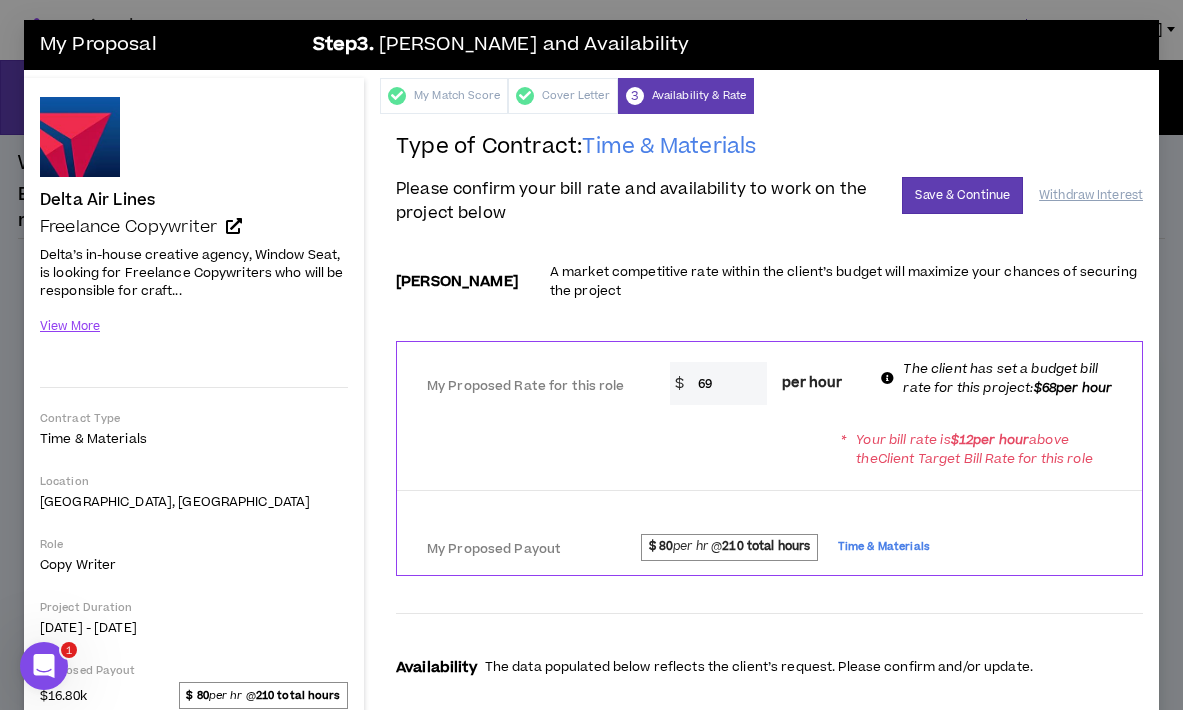 click on "* Your bill rate is  $ 12  per hour  above the  Client Target Bill Rate for this role" at bounding box center [769, 449] 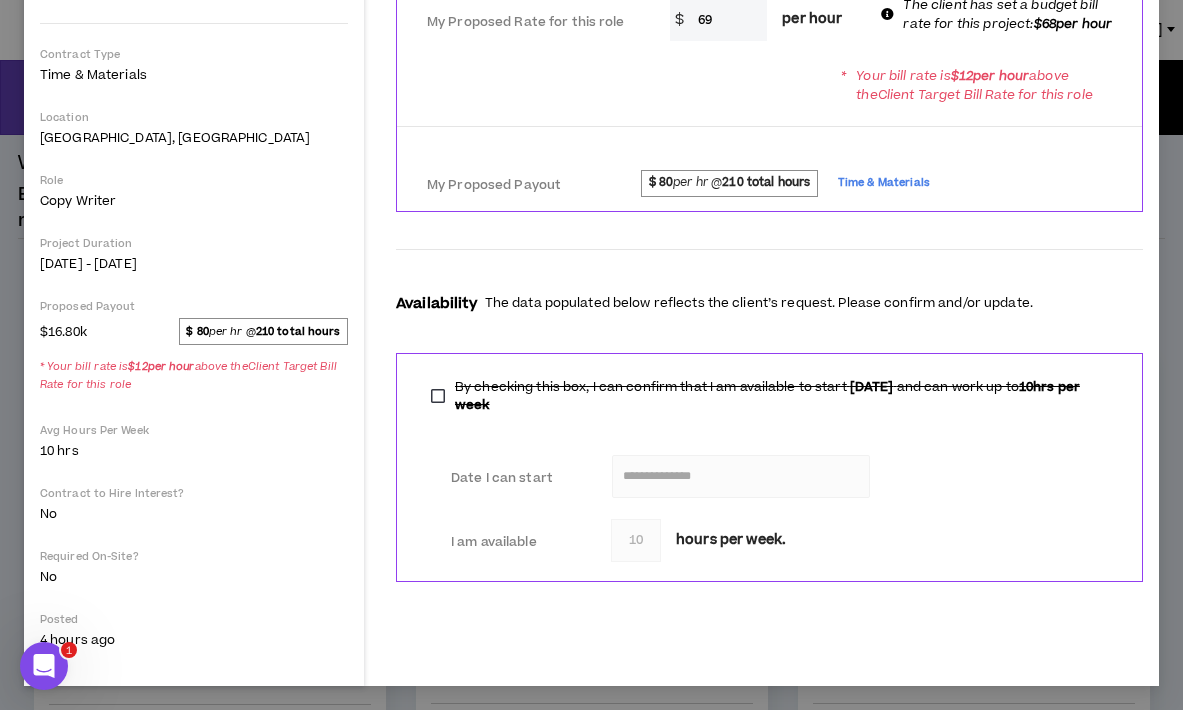 scroll, scrollTop: 0, scrollLeft: 0, axis: both 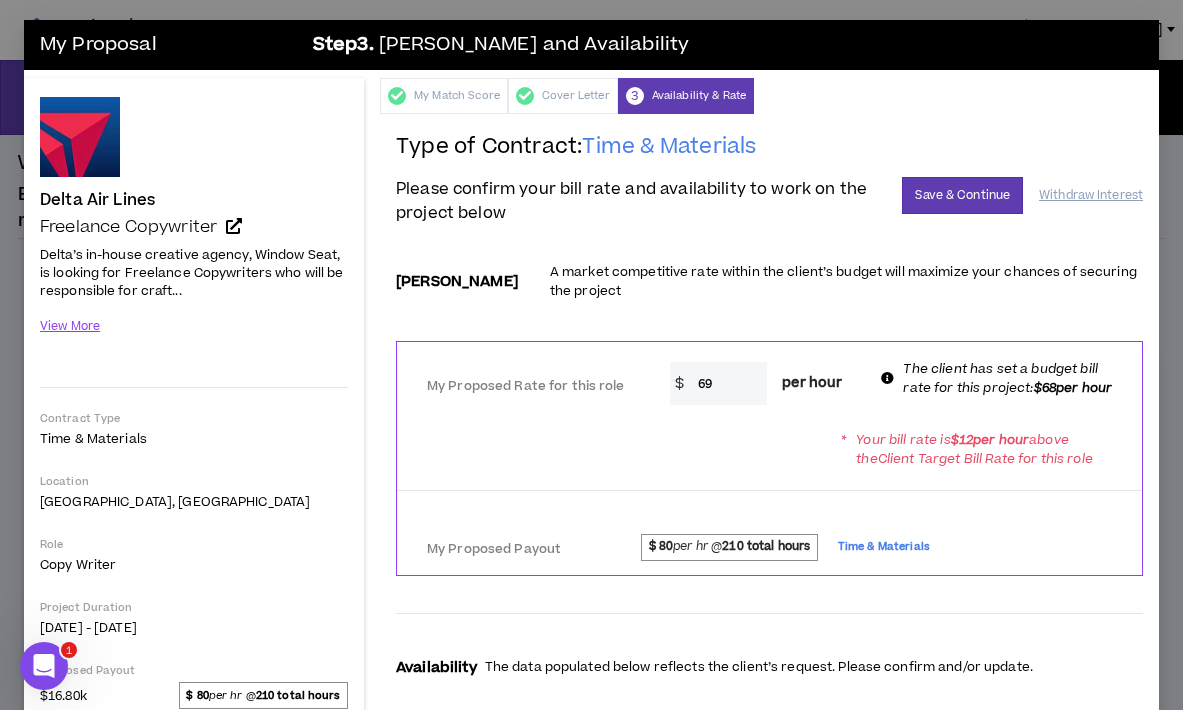 click on "69" at bounding box center [728, 383] 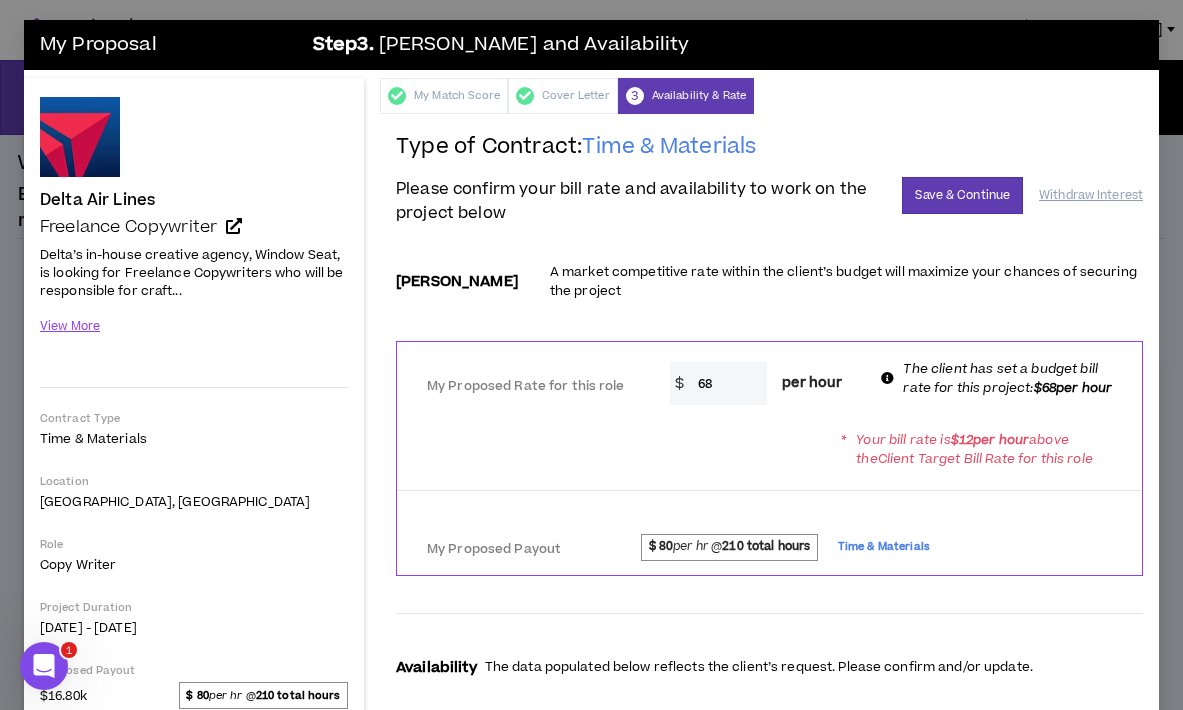 type on "68" 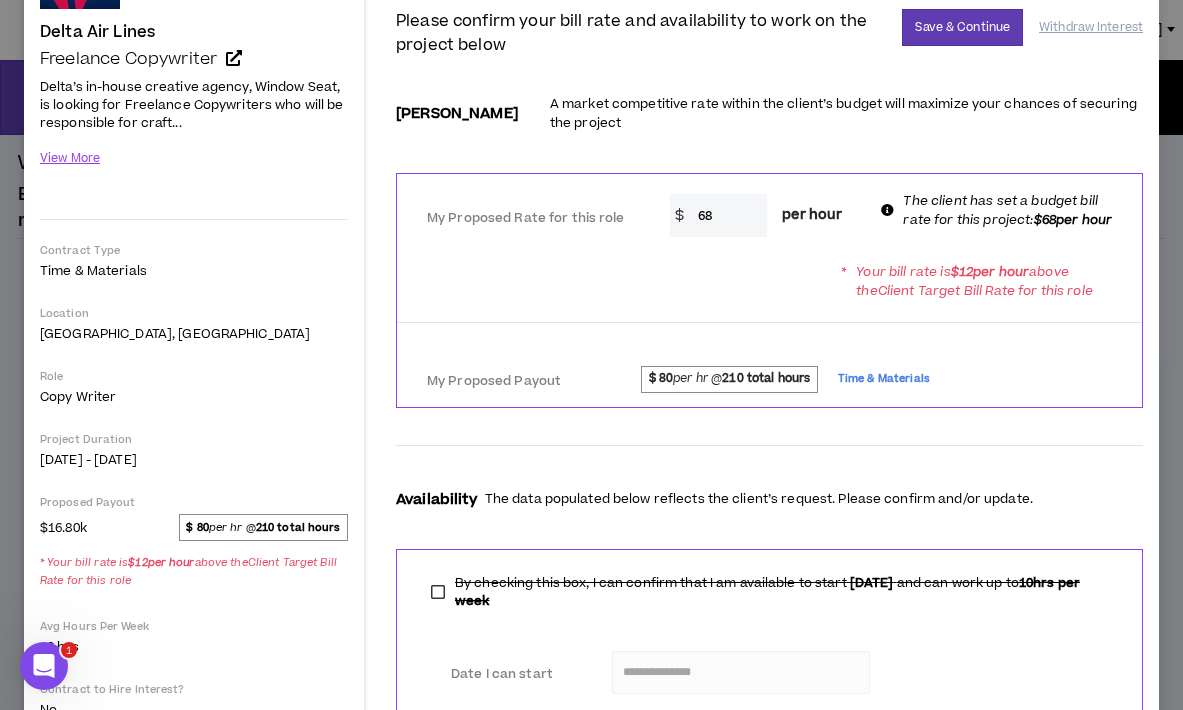 scroll, scrollTop: 148, scrollLeft: 0, axis: vertical 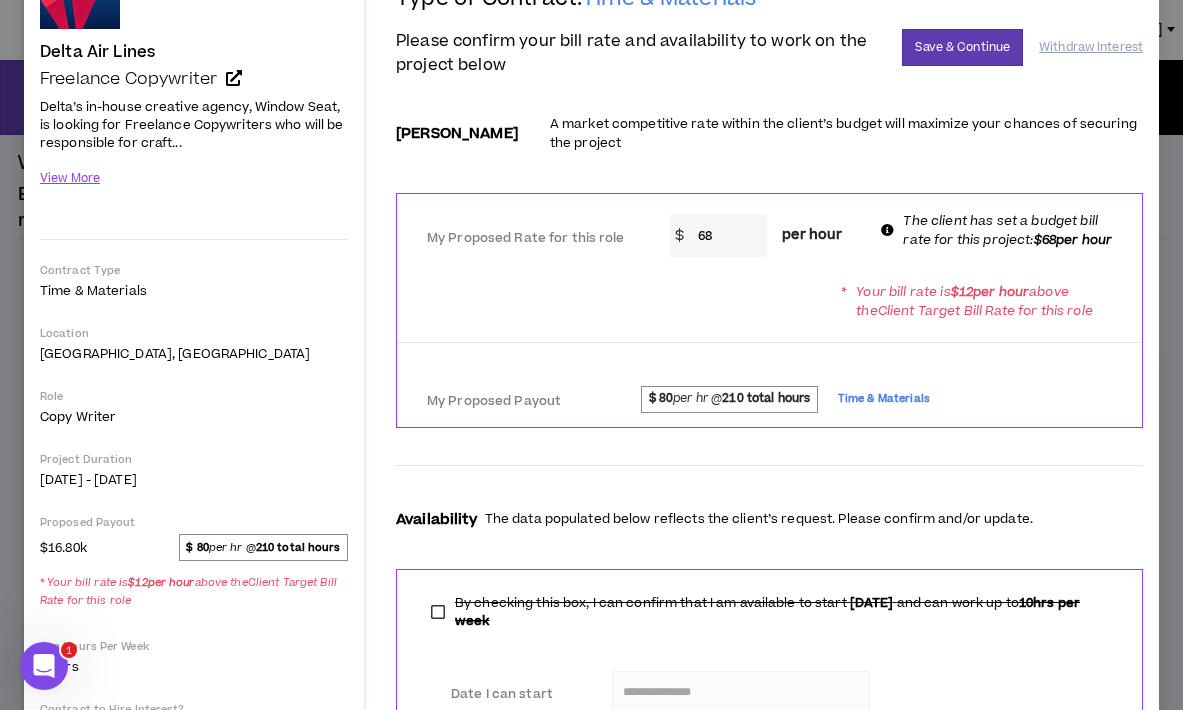click on "Time & Materials" at bounding box center (884, 399) 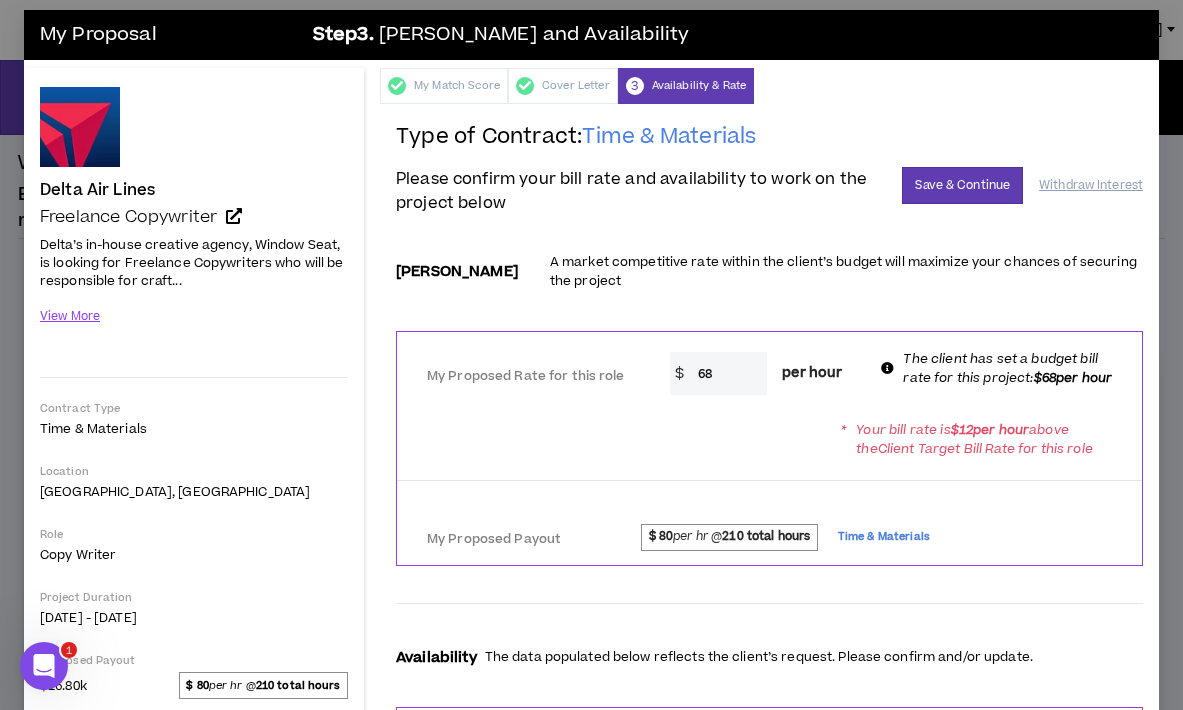 scroll, scrollTop: 8, scrollLeft: 0, axis: vertical 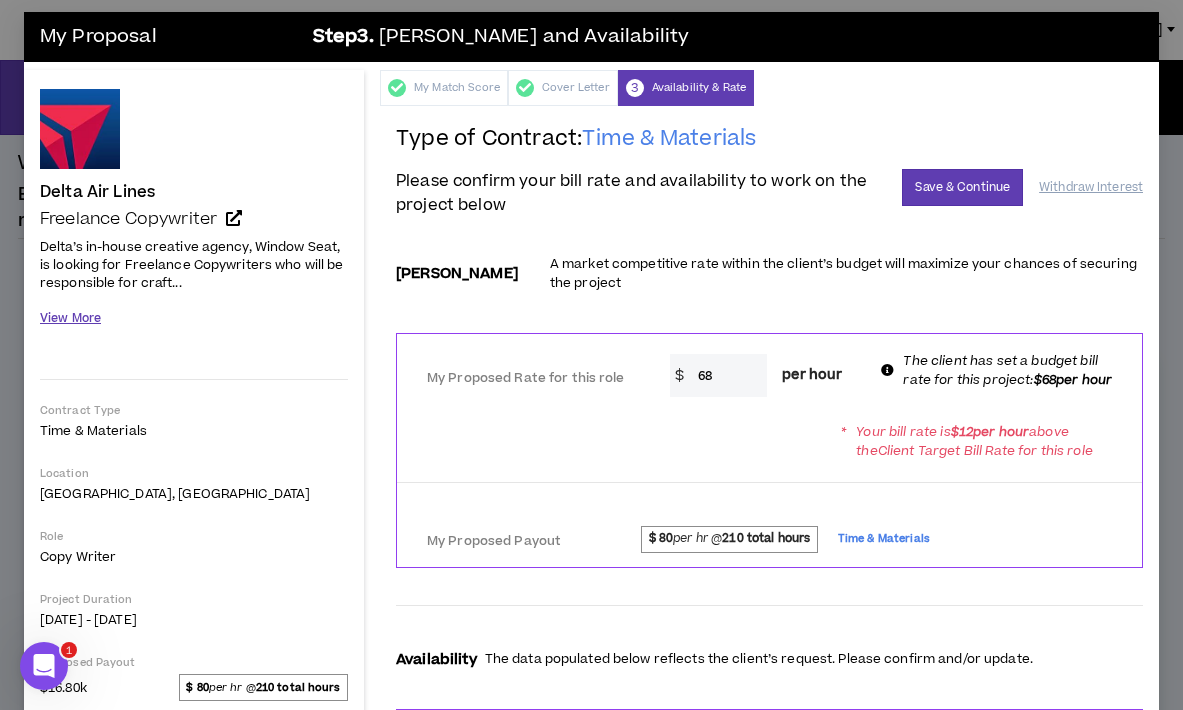 click on "View More" at bounding box center (70, 318) 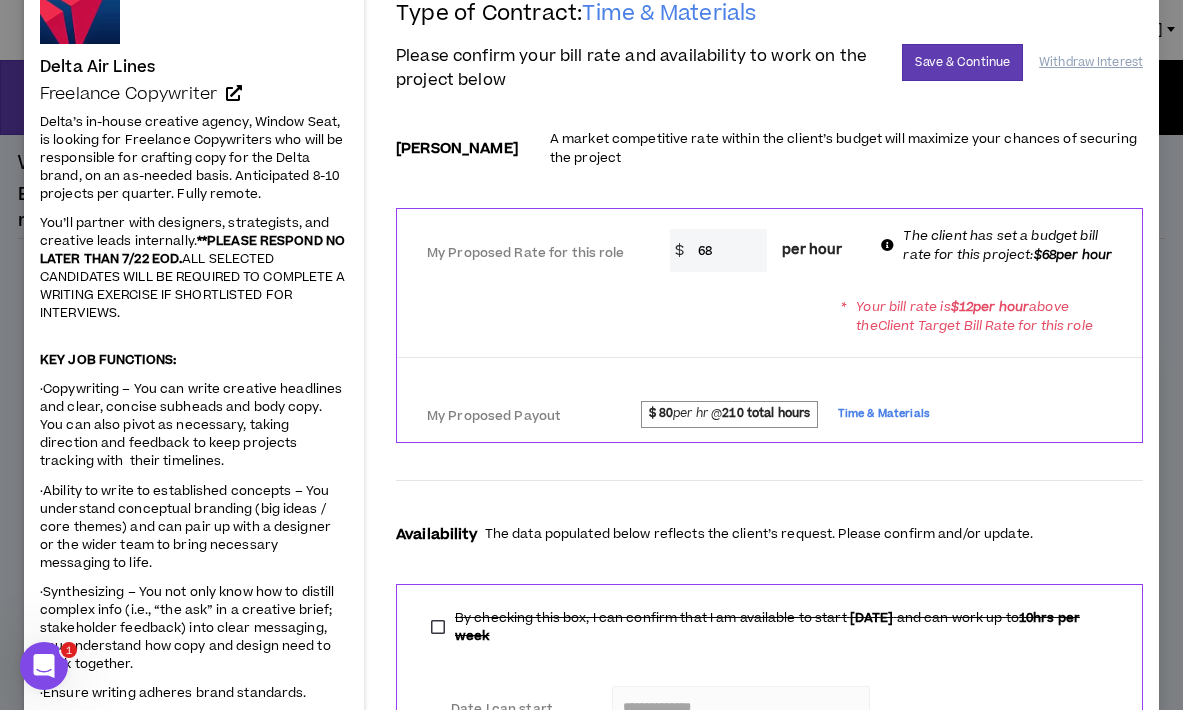 scroll, scrollTop: 0, scrollLeft: 0, axis: both 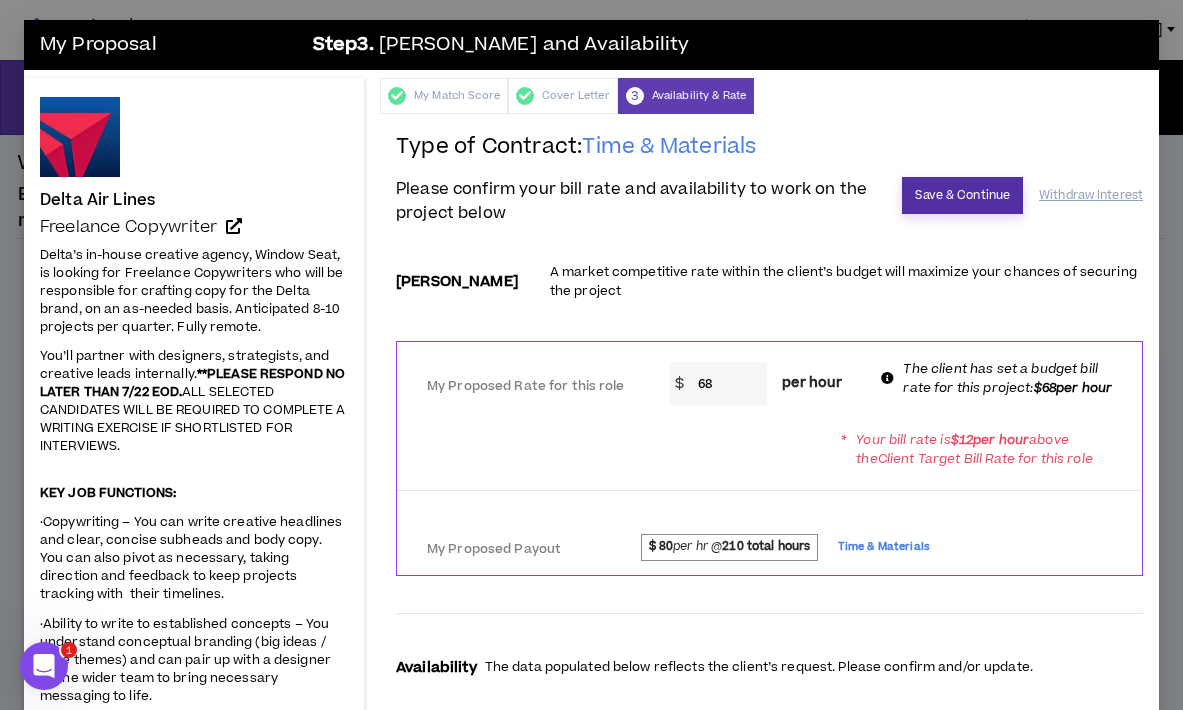 click on "Save & Continue" at bounding box center (962, 195) 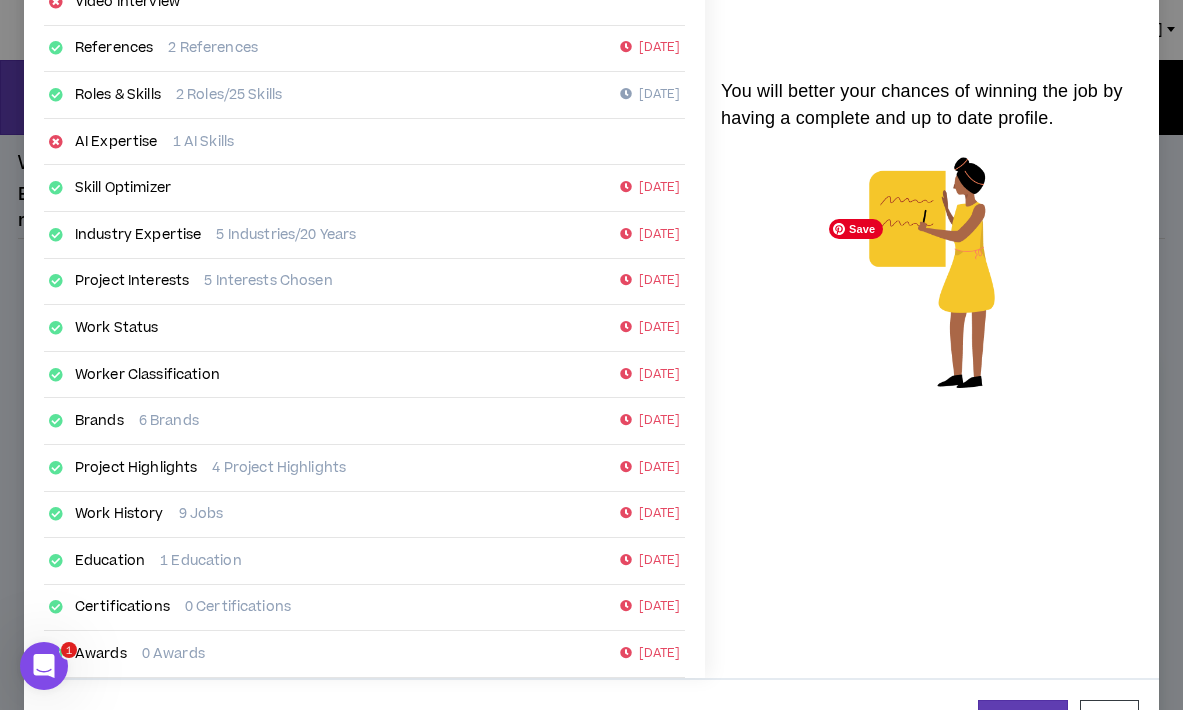 scroll, scrollTop: 342, scrollLeft: 0, axis: vertical 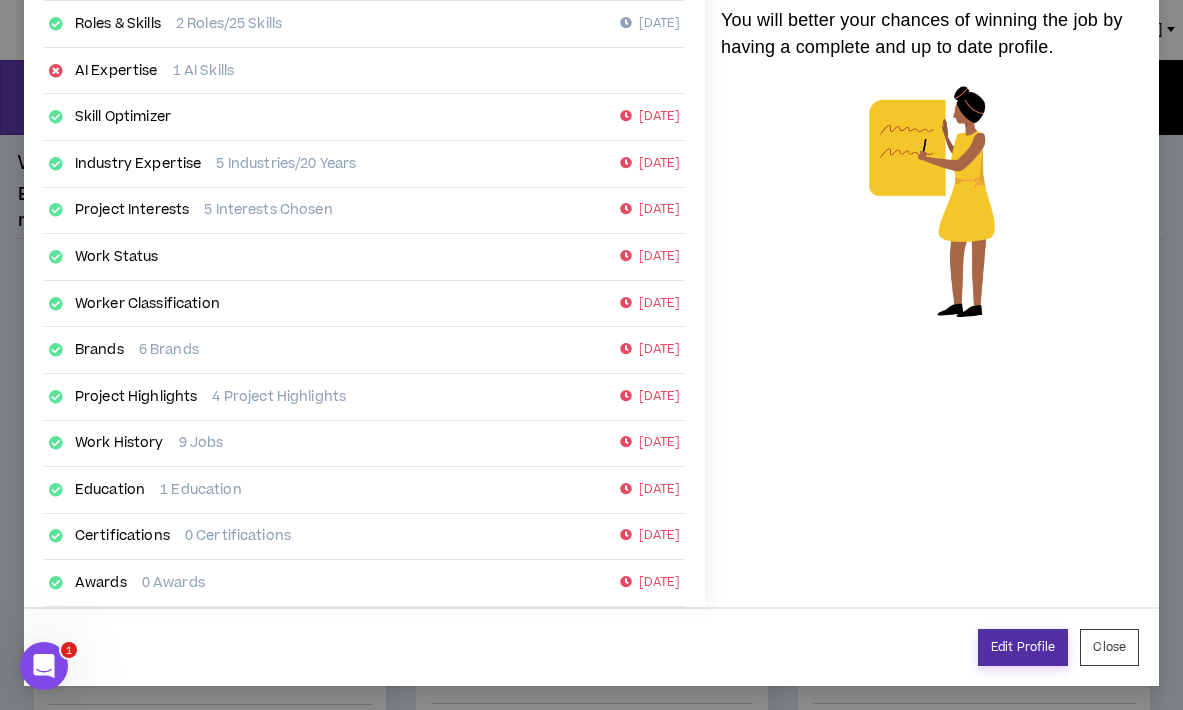 click on "Edit Profile" at bounding box center [1023, 647] 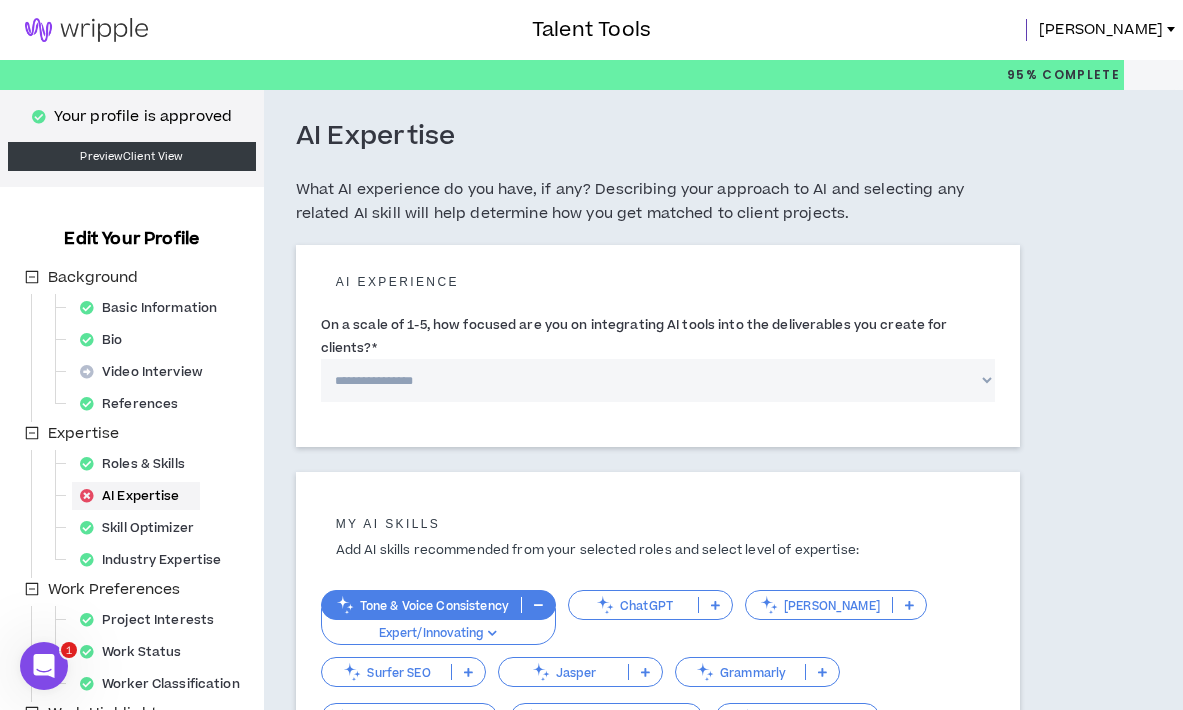 click on "**********" at bounding box center [658, 380] 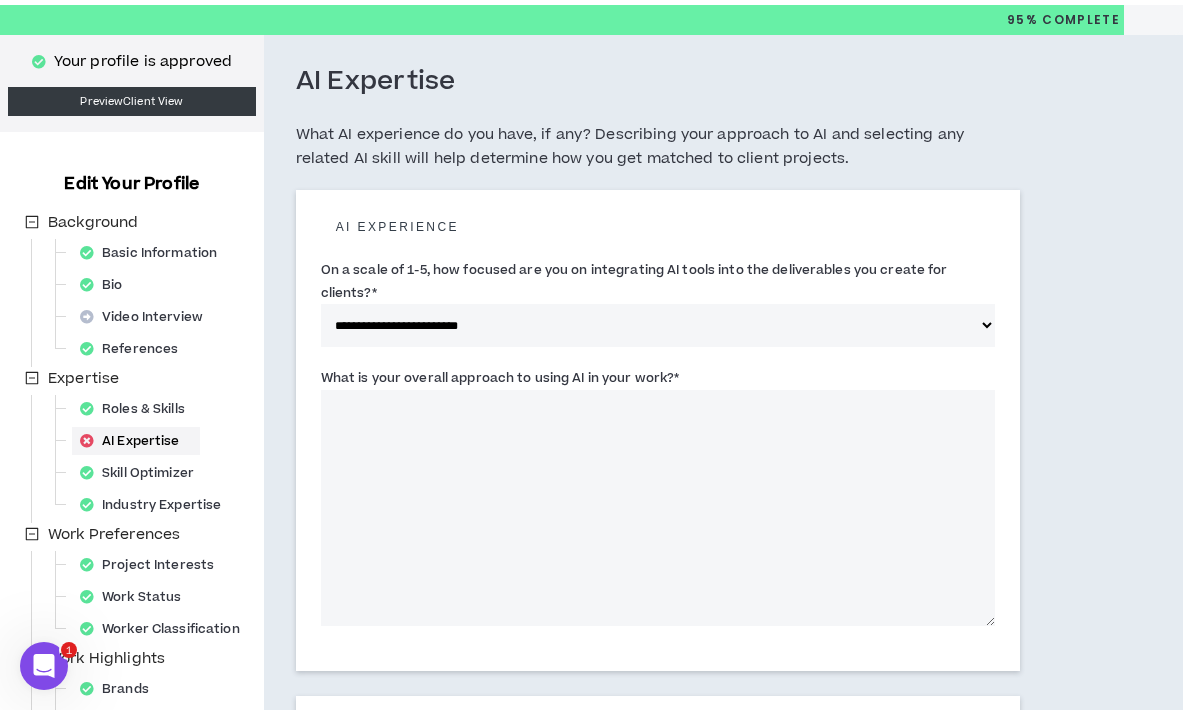 scroll, scrollTop: 61, scrollLeft: 0, axis: vertical 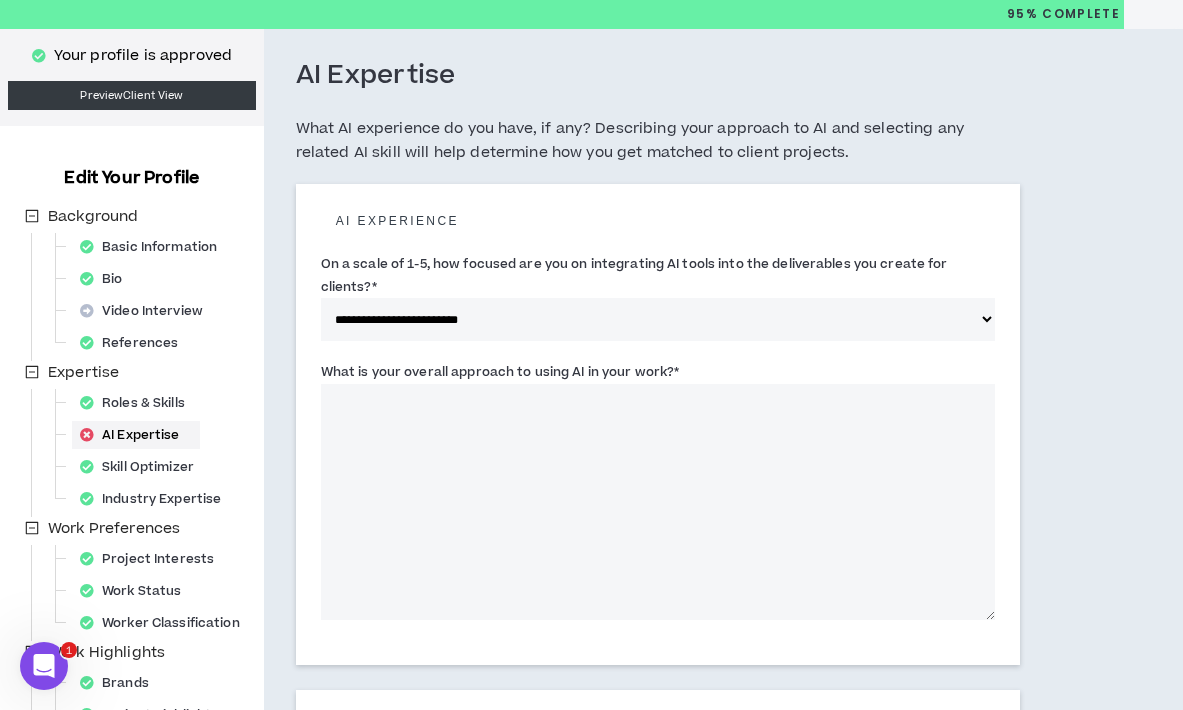 click on "What is your overall approach to using AI in your work?  *" at bounding box center (658, 502) 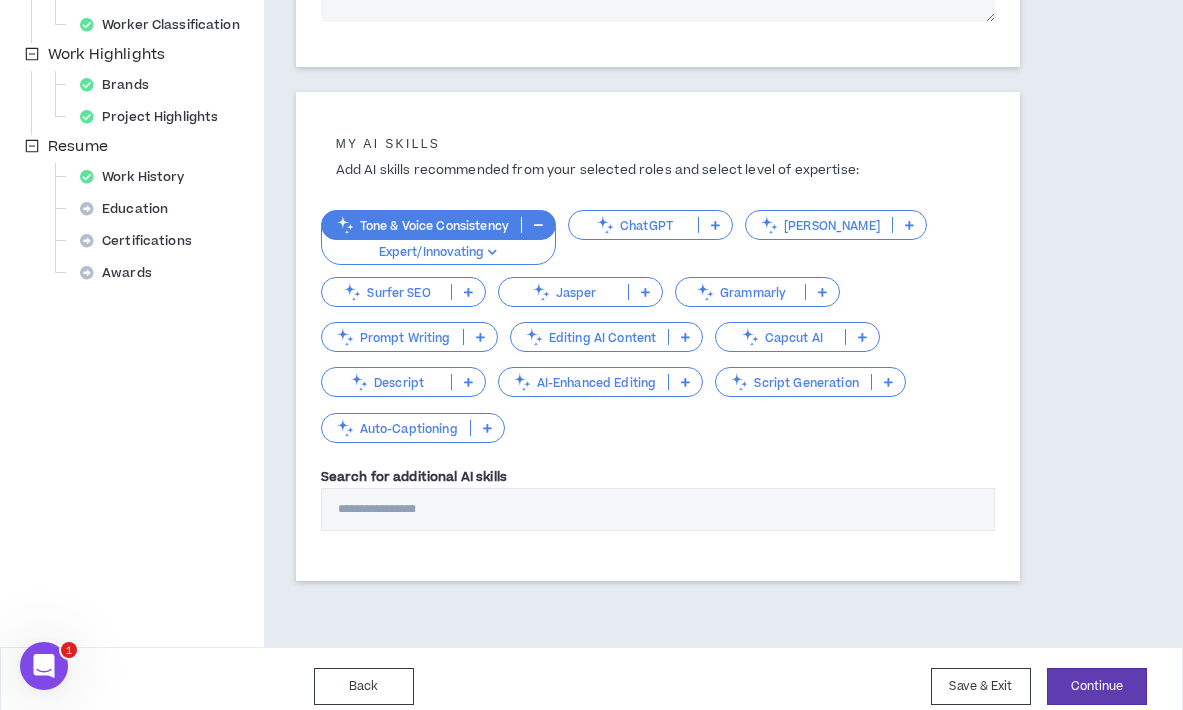 scroll, scrollTop: 673, scrollLeft: 0, axis: vertical 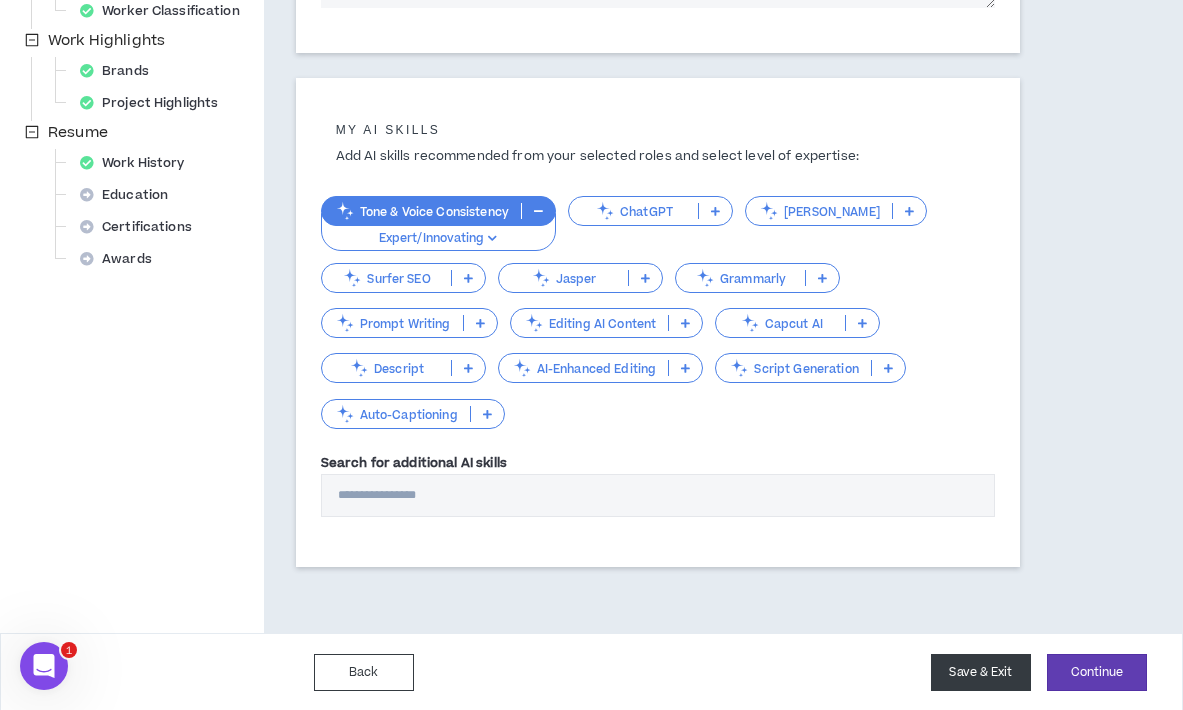 click on "Save & Exit" at bounding box center [981, 672] 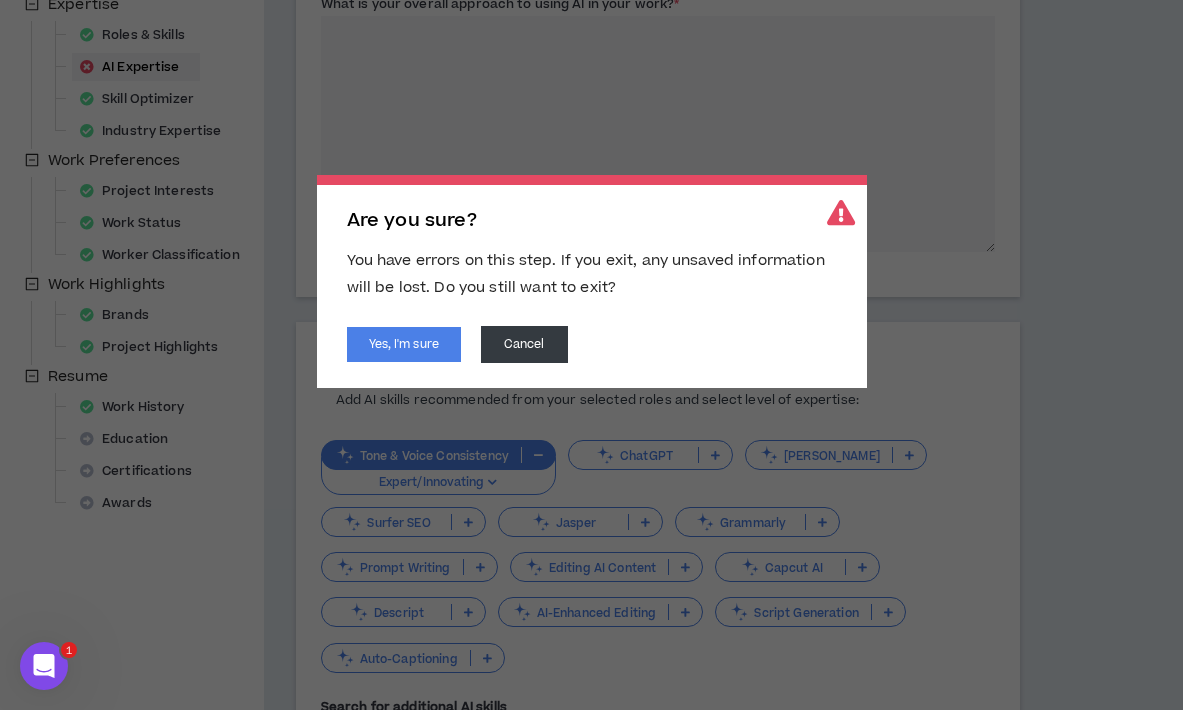 scroll, scrollTop: 422, scrollLeft: 0, axis: vertical 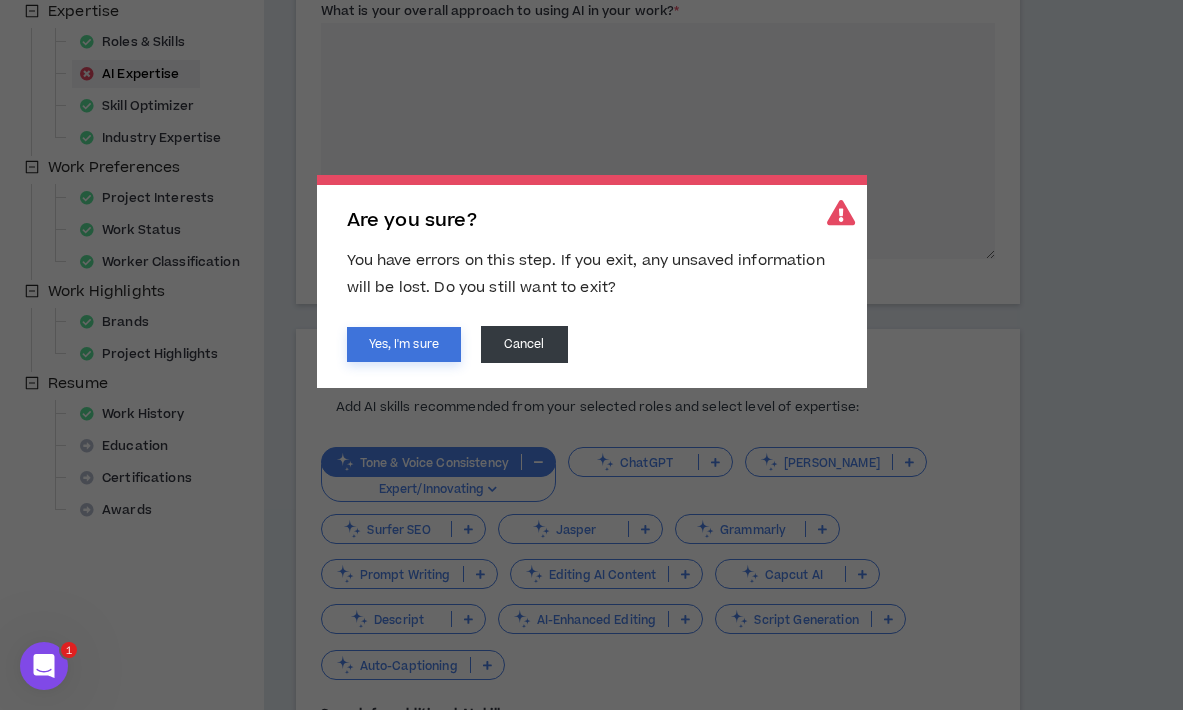 click on "Yes, I'm sure" at bounding box center (404, 344) 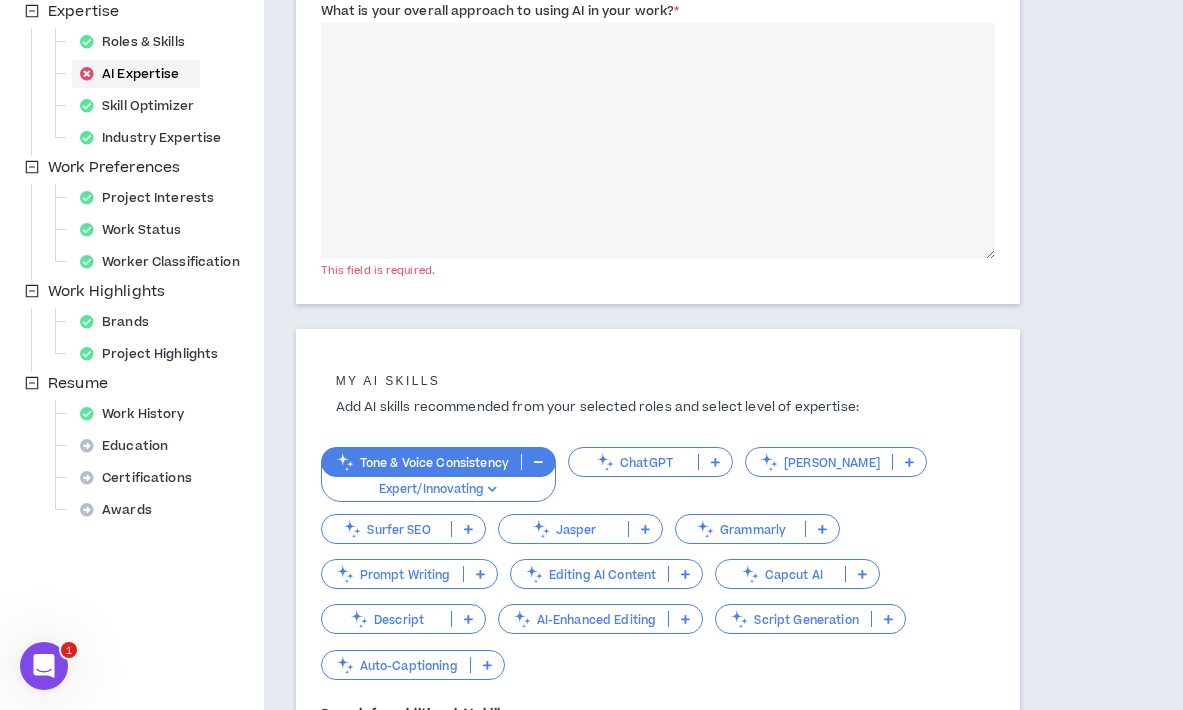 scroll, scrollTop: 0, scrollLeft: 0, axis: both 